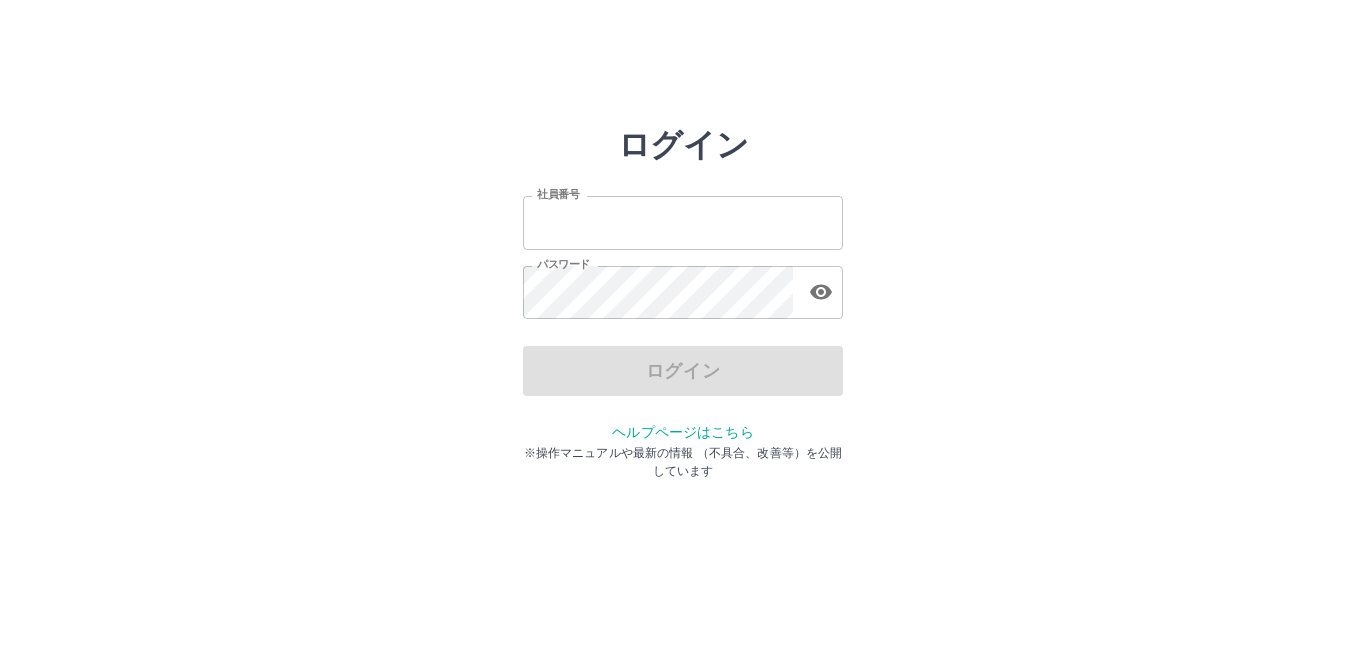 scroll, scrollTop: 0, scrollLeft: 0, axis: both 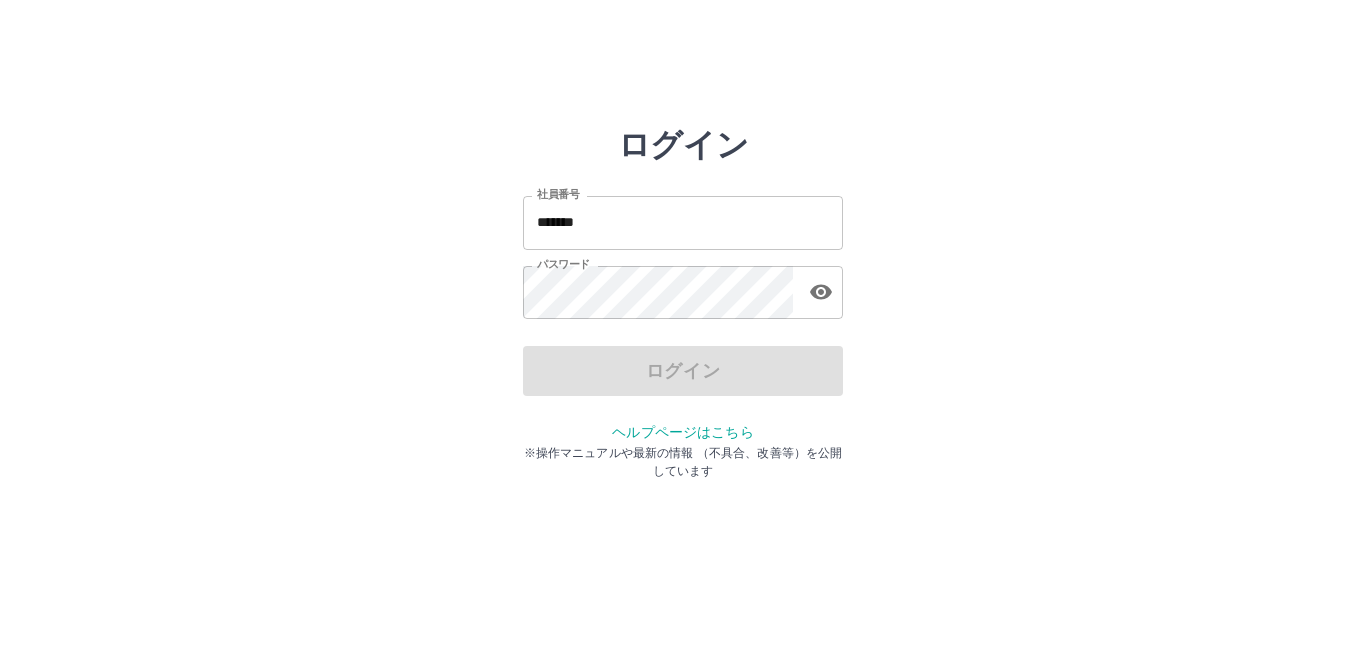 click on "*******" at bounding box center (683, 222) 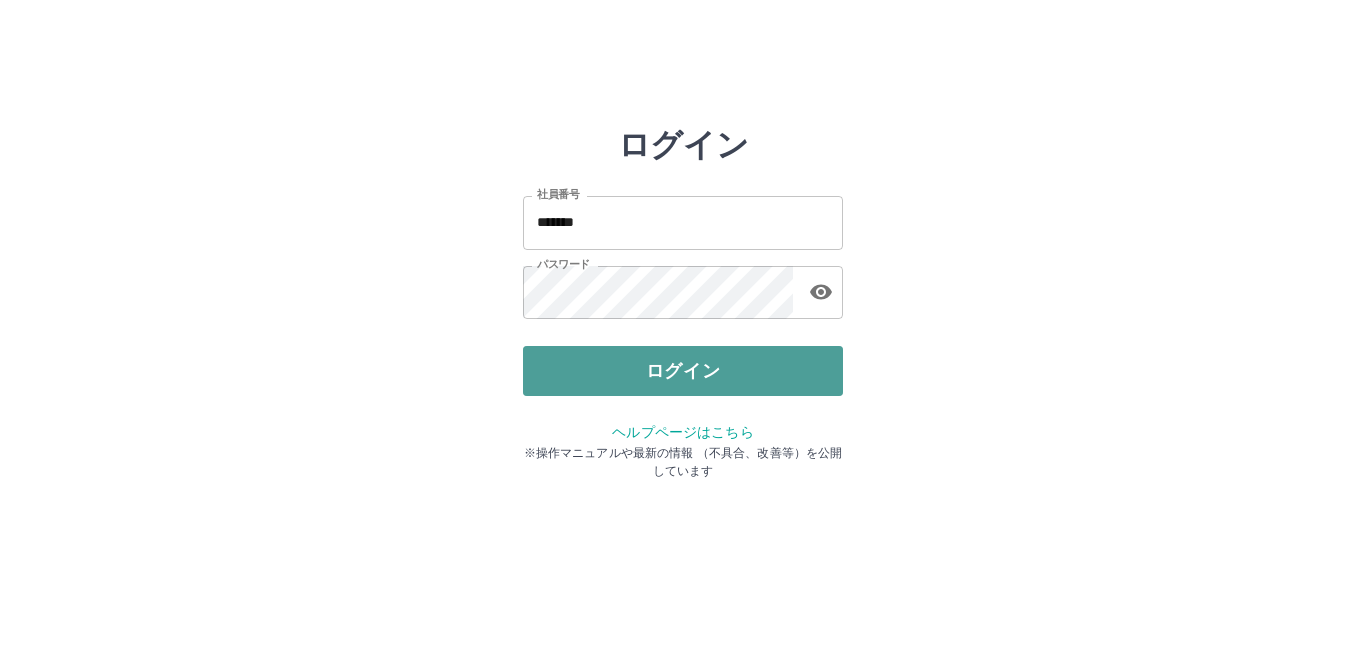 click on "ログイン" at bounding box center (683, 371) 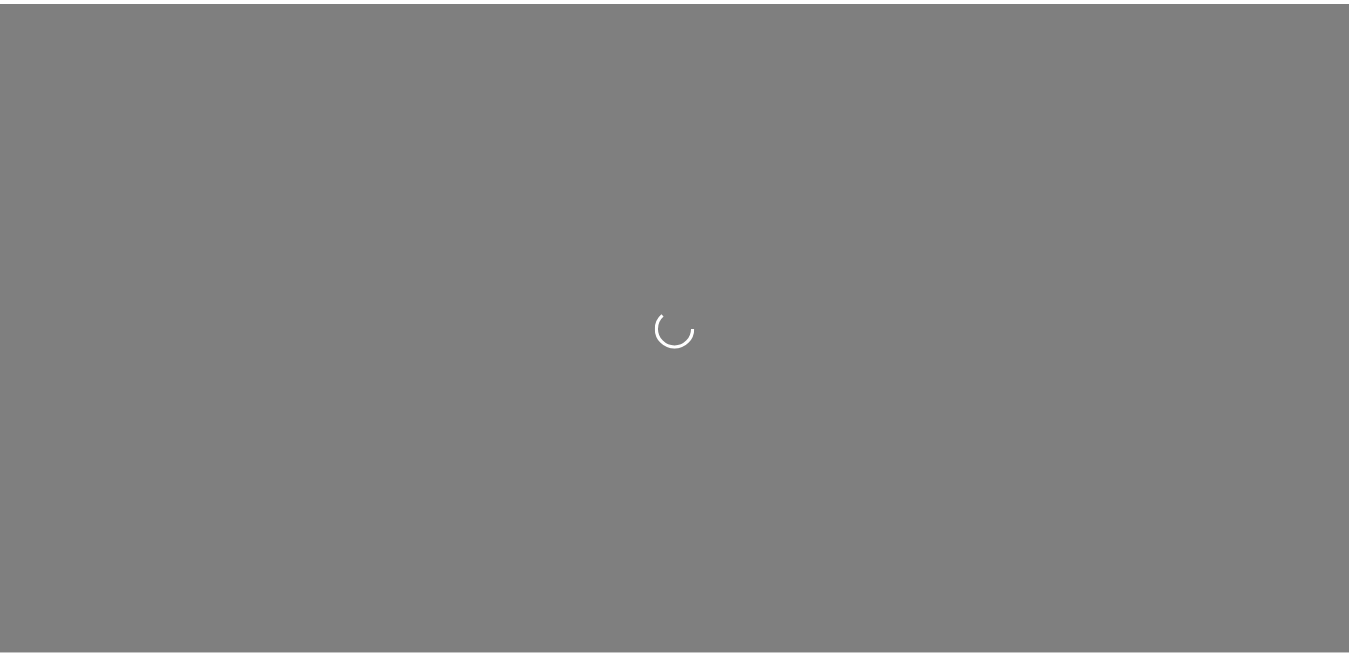 scroll, scrollTop: 0, scrollLeft: 0, axis: both 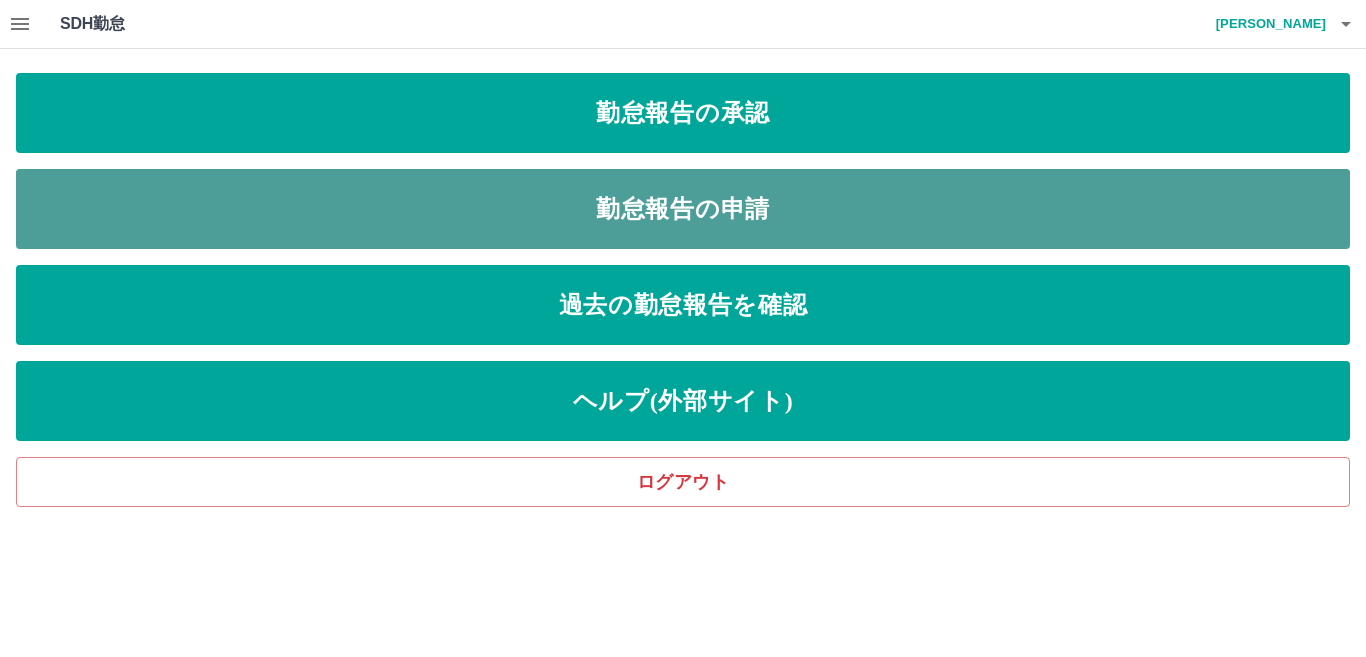 click on "勤怠報告の申請" at bounding box center [683, 209] 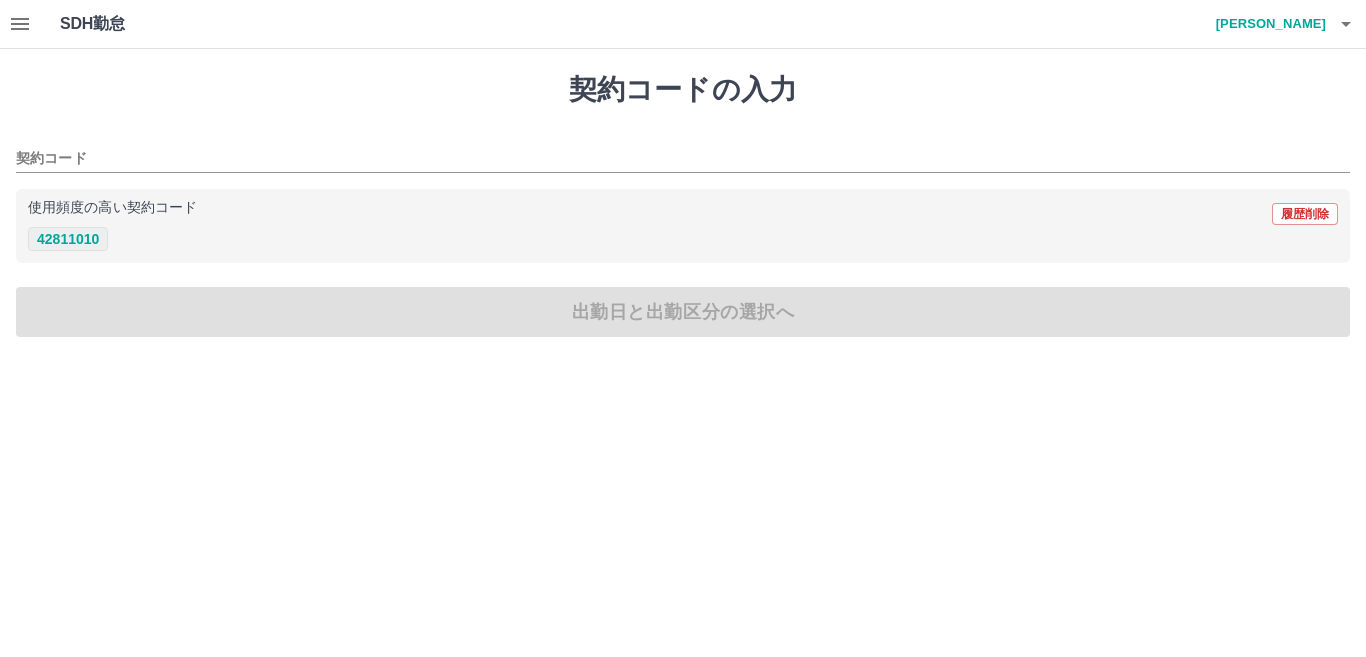 click on "42811010" at bounding box center (68, 239) 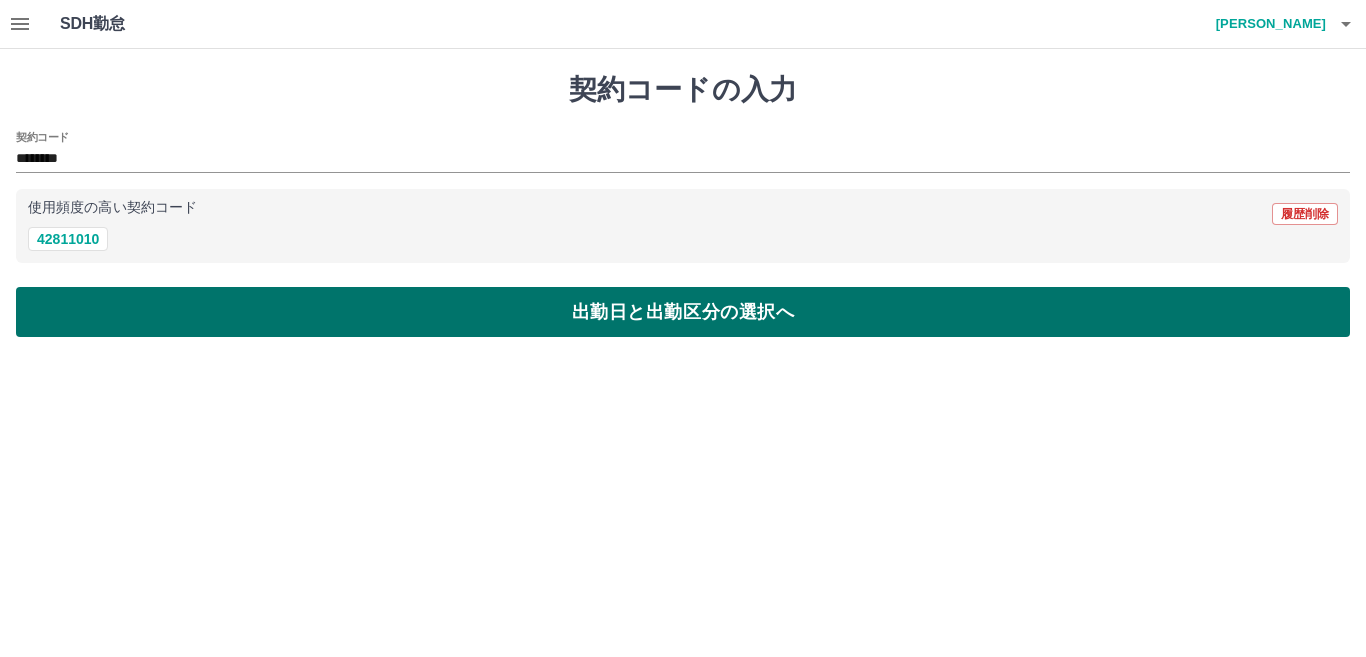 click on "出勤日と出勤区分の選択へ" at bounding box center (683, 312) 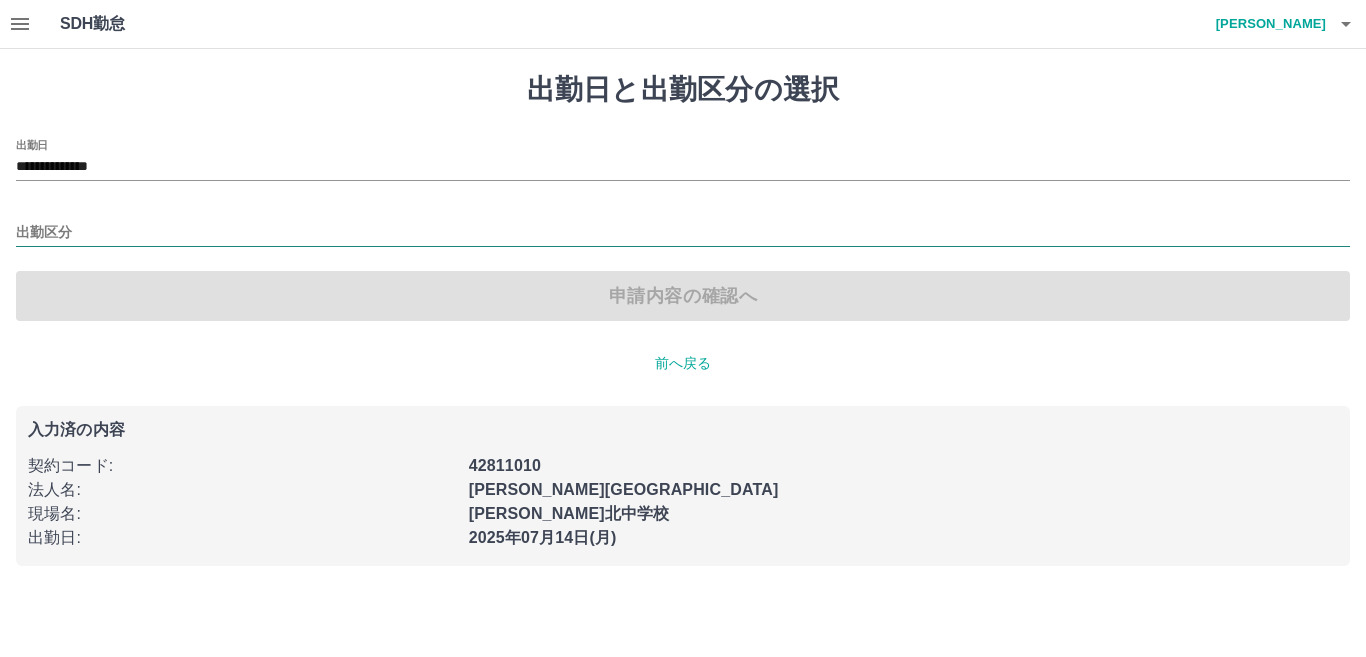 click on "出勤区分" at bounding box center [683, 233] 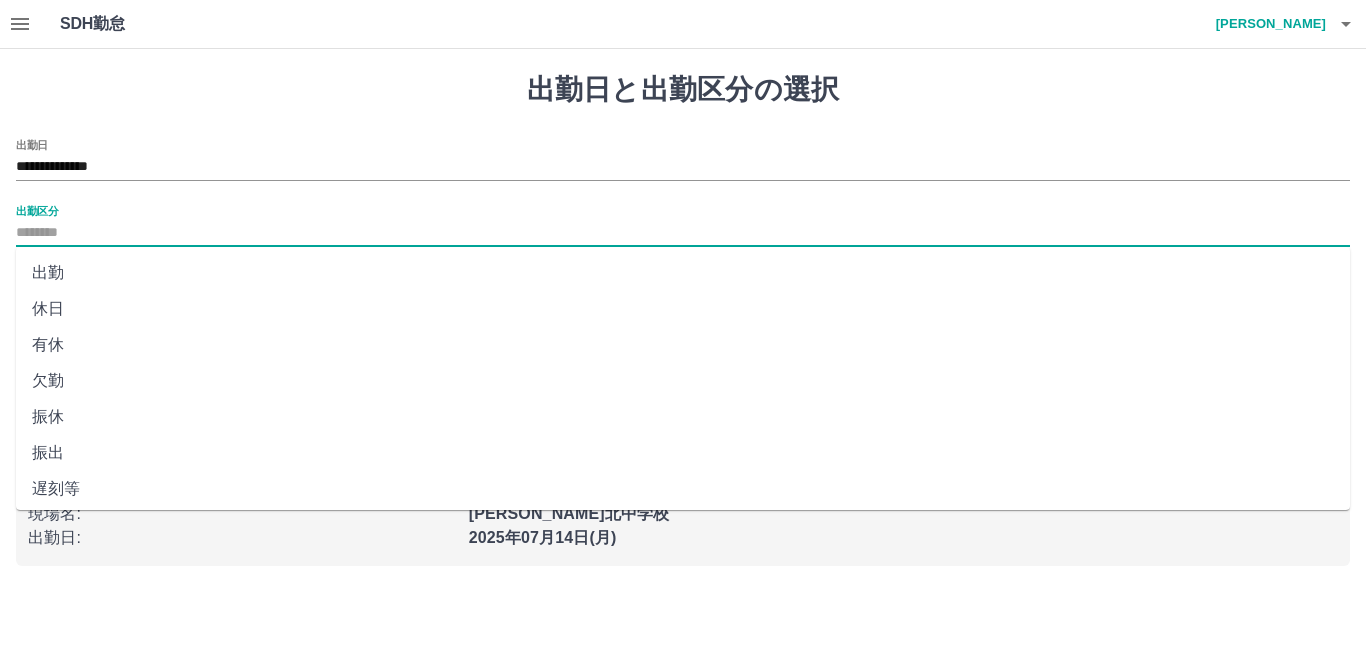 click on "出勤" at bounding box center (683, 273) 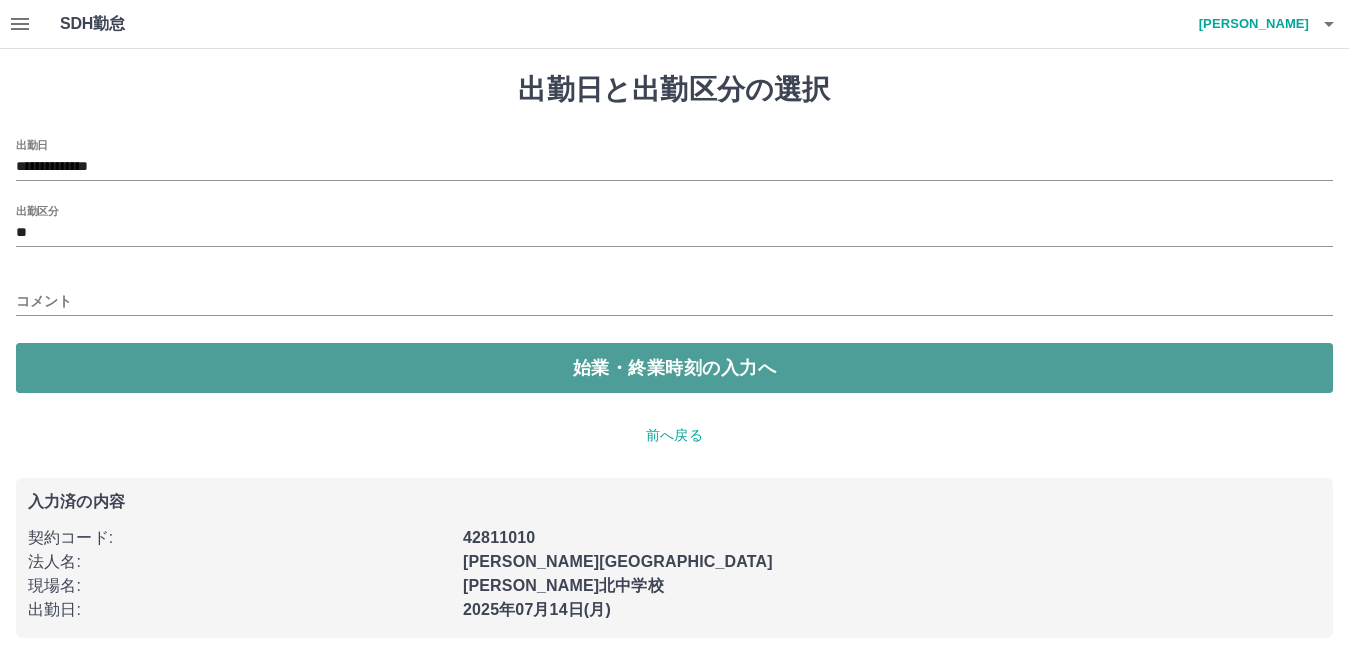 click on "始業・終業時刻の入力へ" at bounding box center [674, 368] 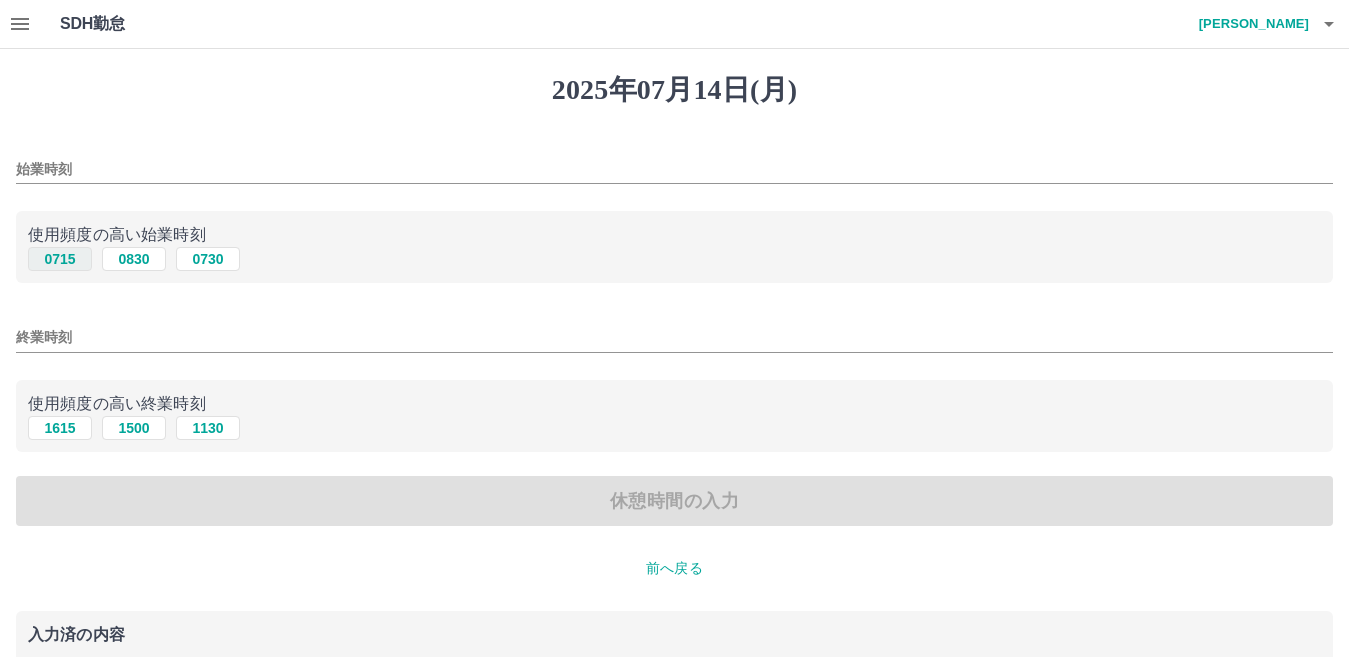 click on "0715" at bounding box center [60, 259] 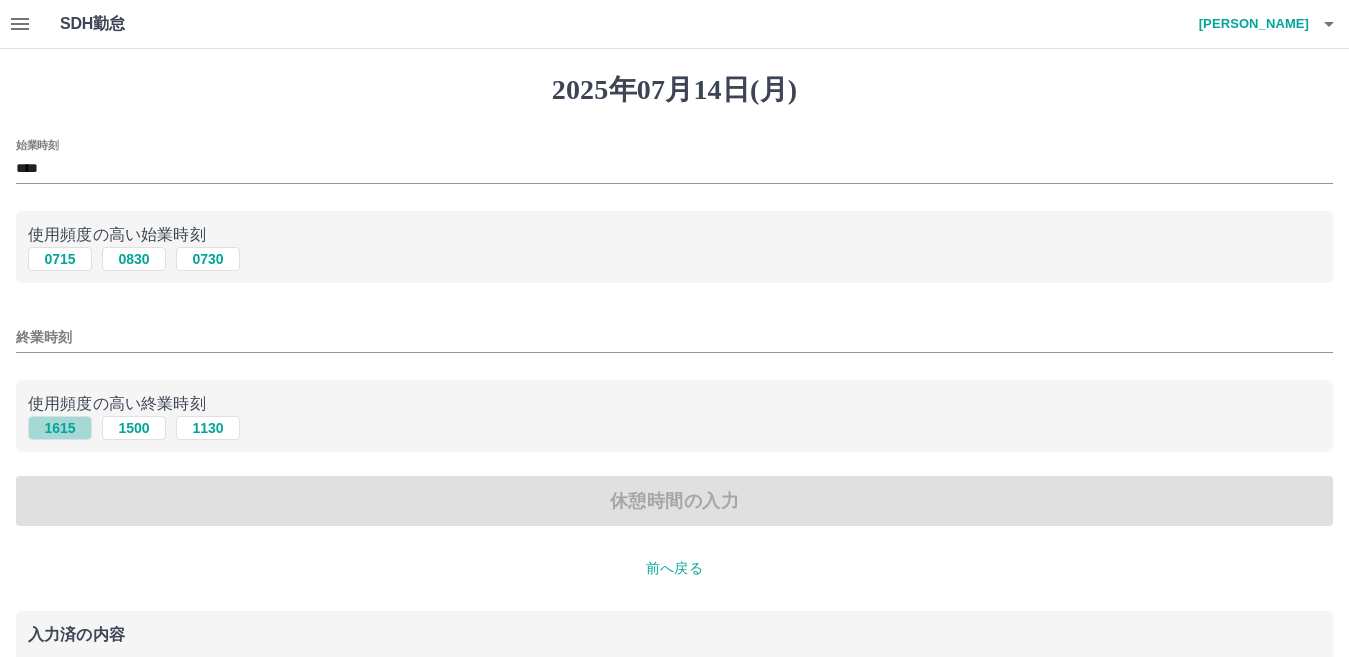 click on "1615" at bounding box center (60, 428) 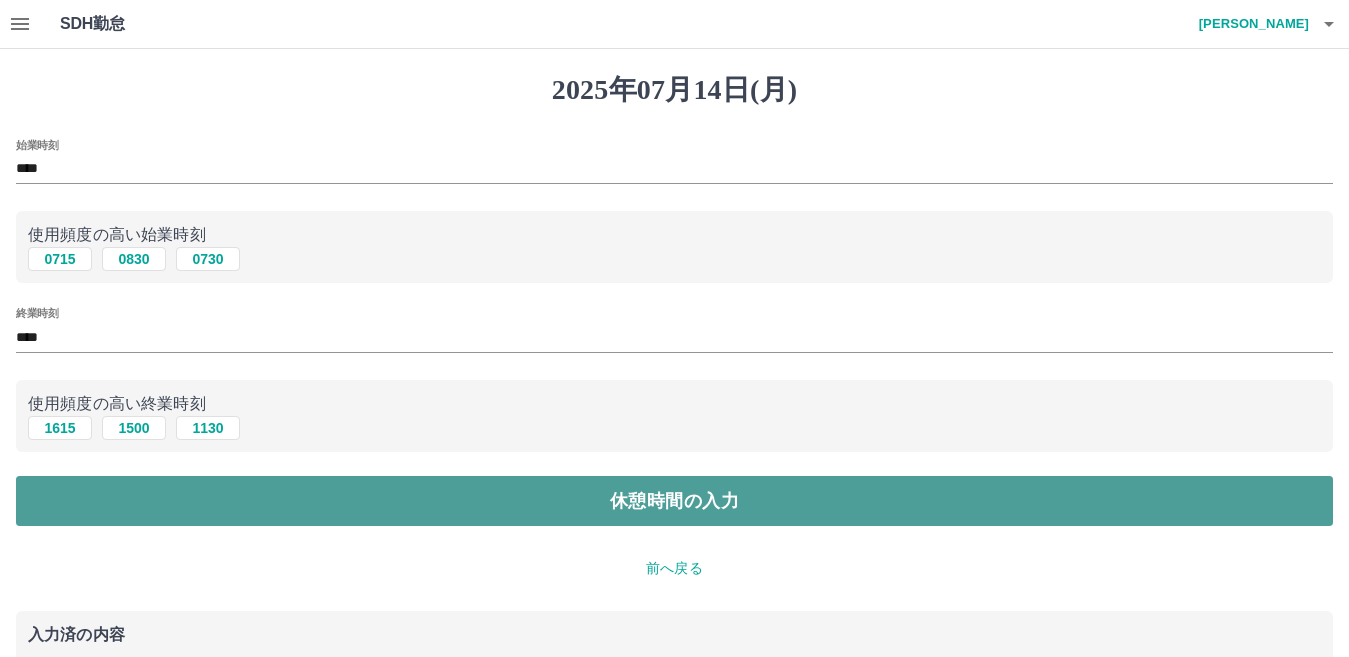 click on "休憩時間の入力" at bounding box center [674, 501] 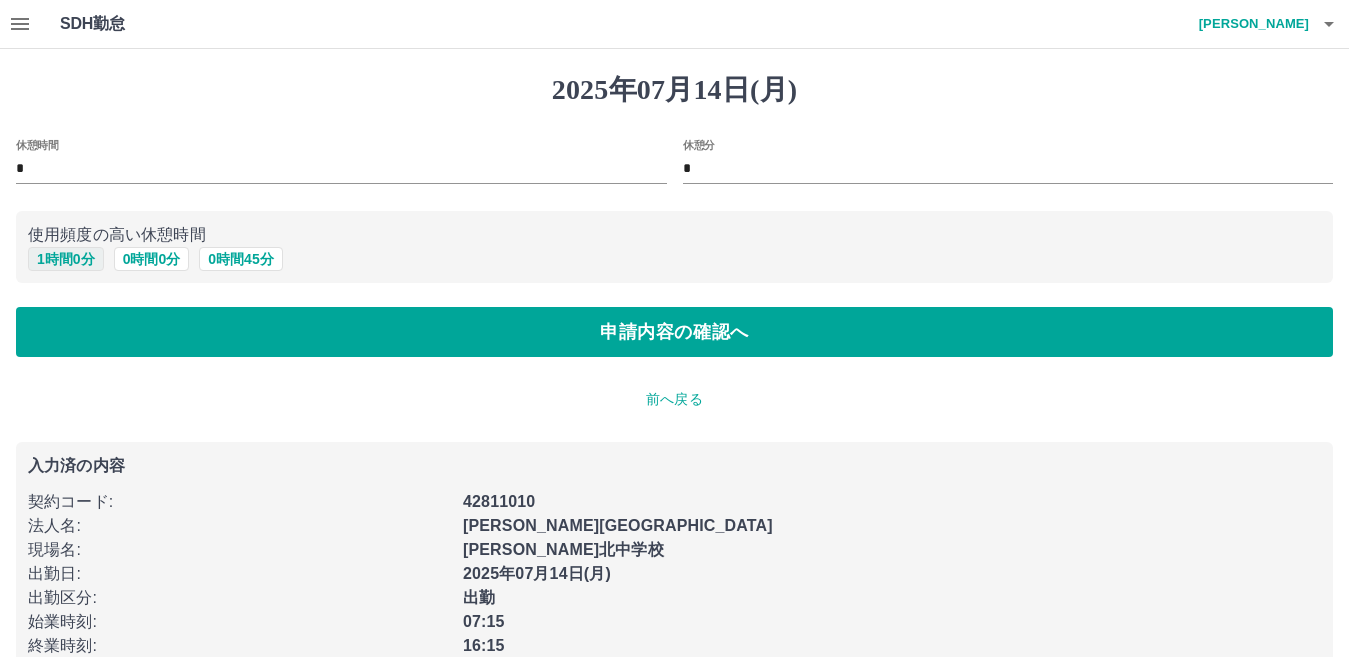click on "1 時間 0 分" at bounding box center [66, 259] 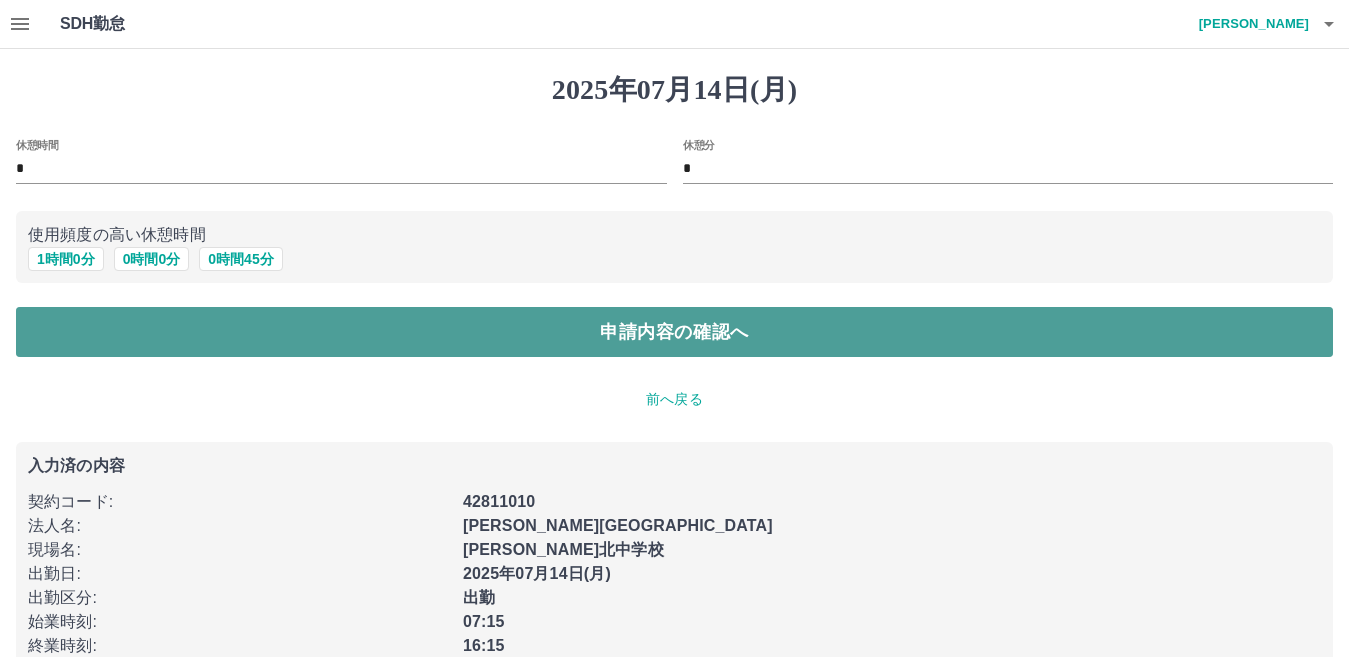 click on "申請内容の確認へ" at bounding box center [674, 332] 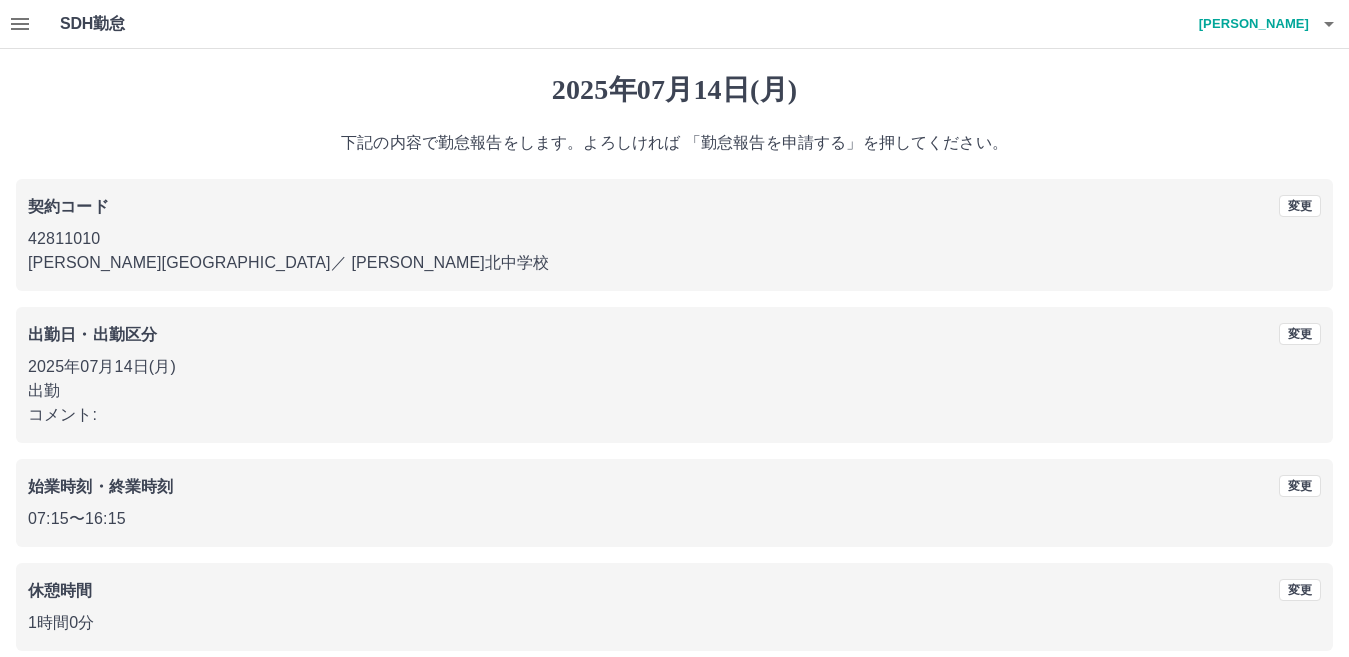 scroll, scrollTop: 92, scrollLeft: 0, axis: vertical 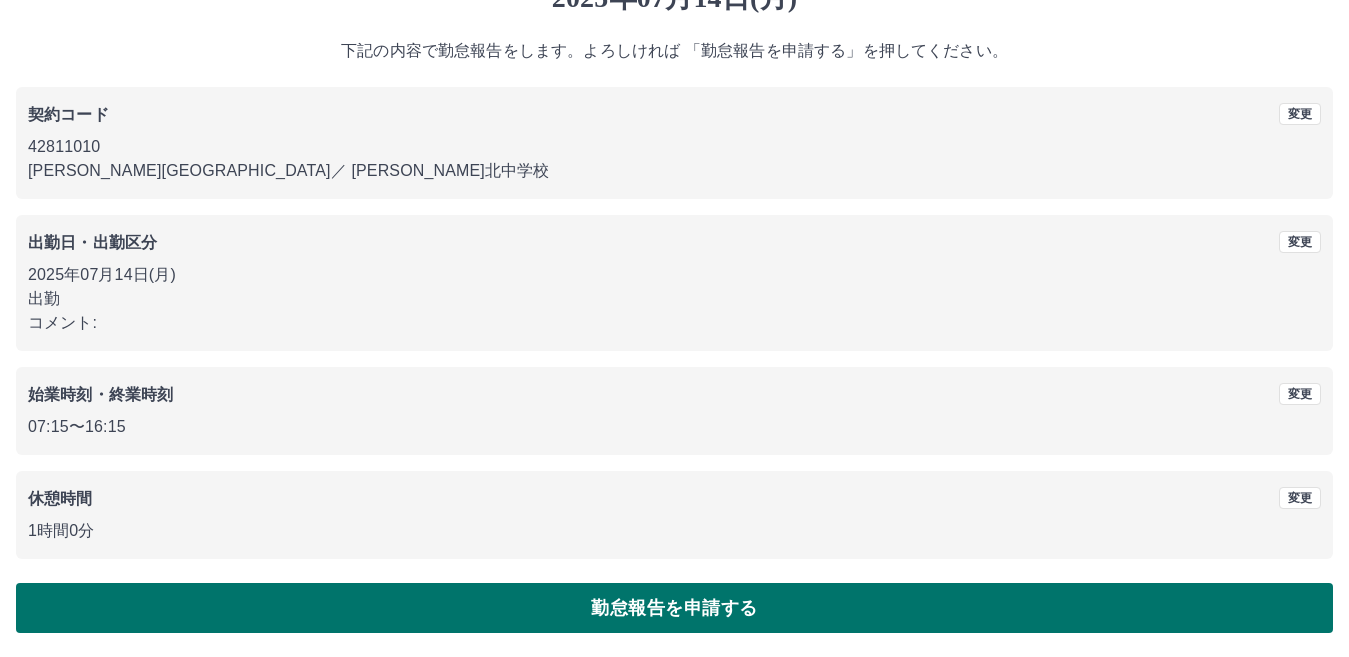 click on "勤怠報告を申請する" at bounding box center [674, 608] 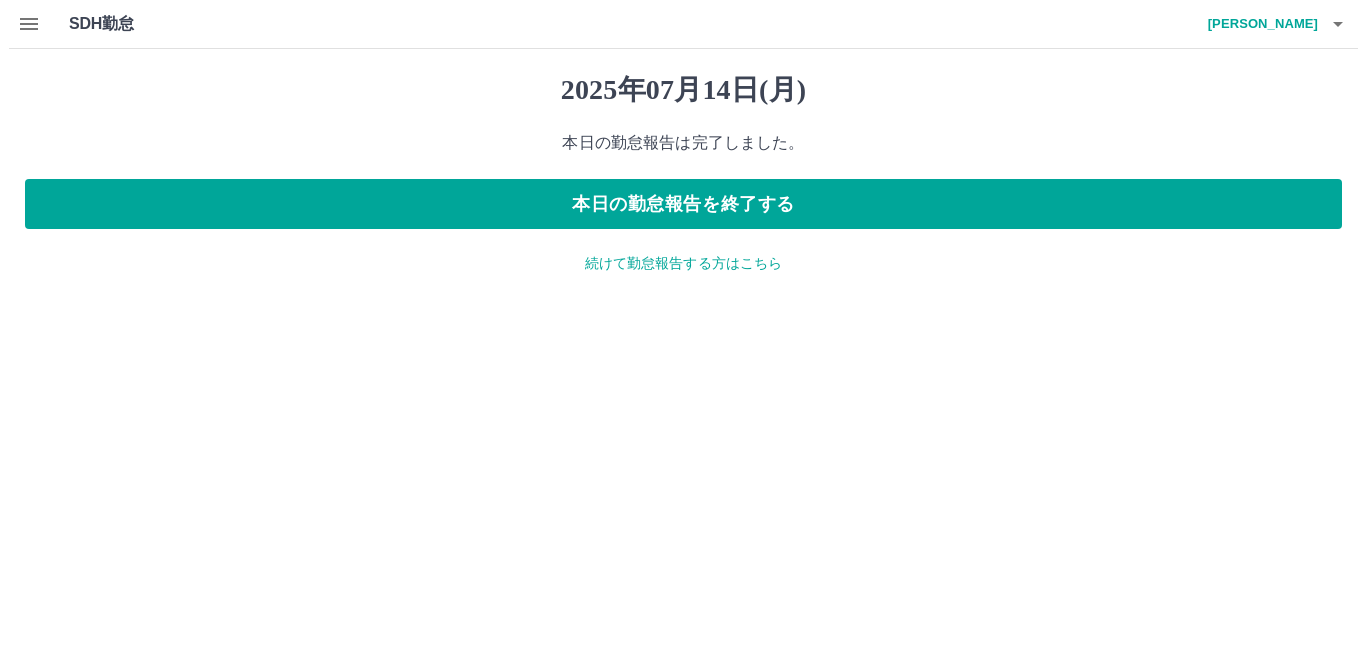 scroll, scrollTop: 0, scrollLeft: 0, axis: both 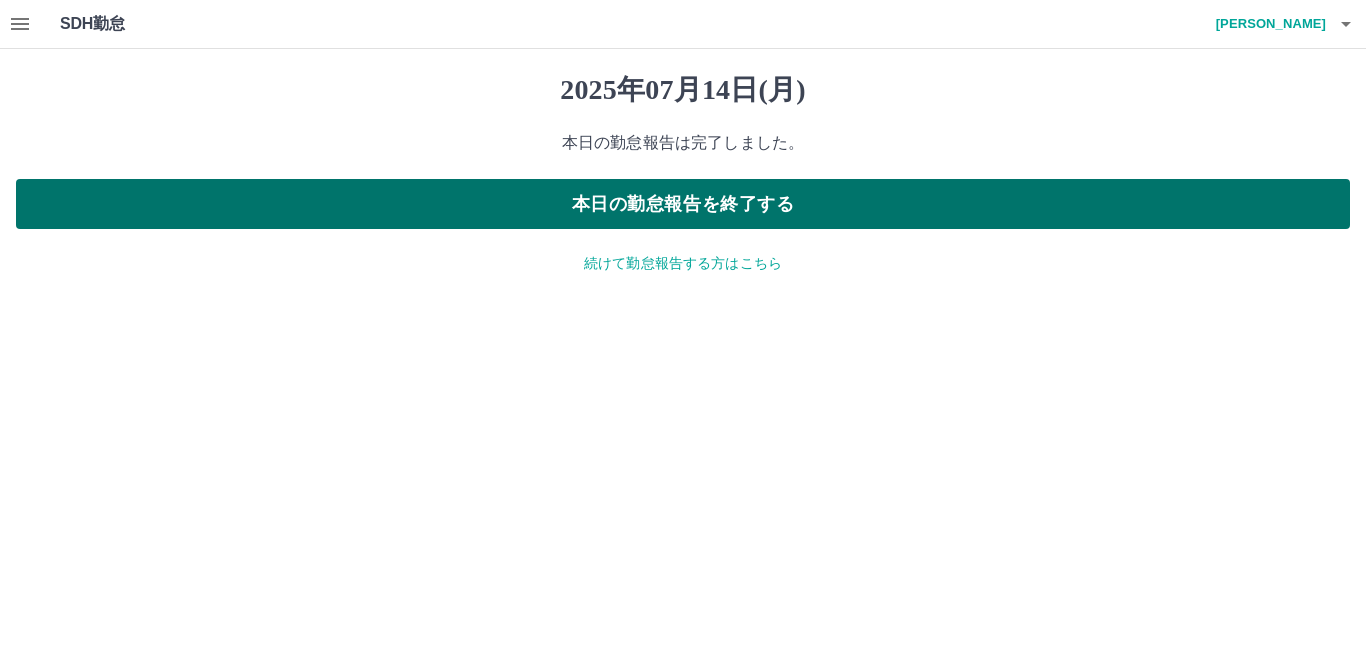 click on "本日の勤怠報告を終了する" at bounding box center [683, 204] 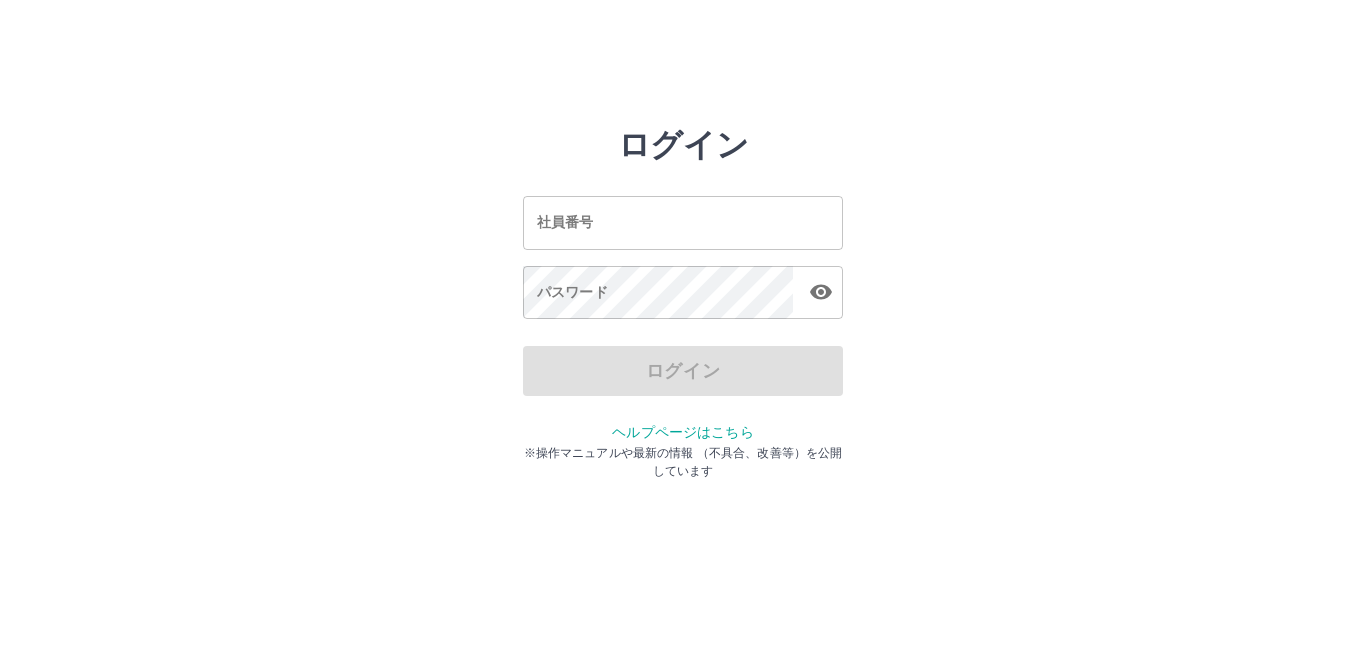 scroll, scrollTop: 0, scrollLeft: 0, axis: both 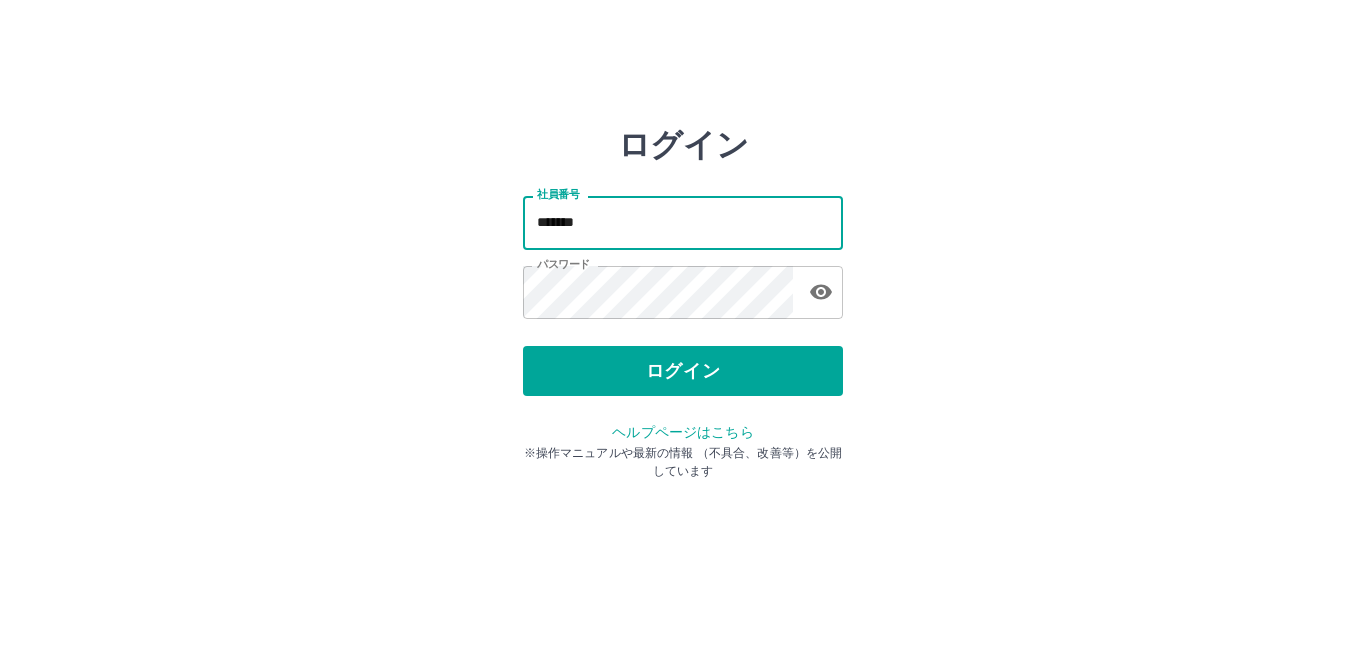 click on "*******" at bounding box center (683, 222) 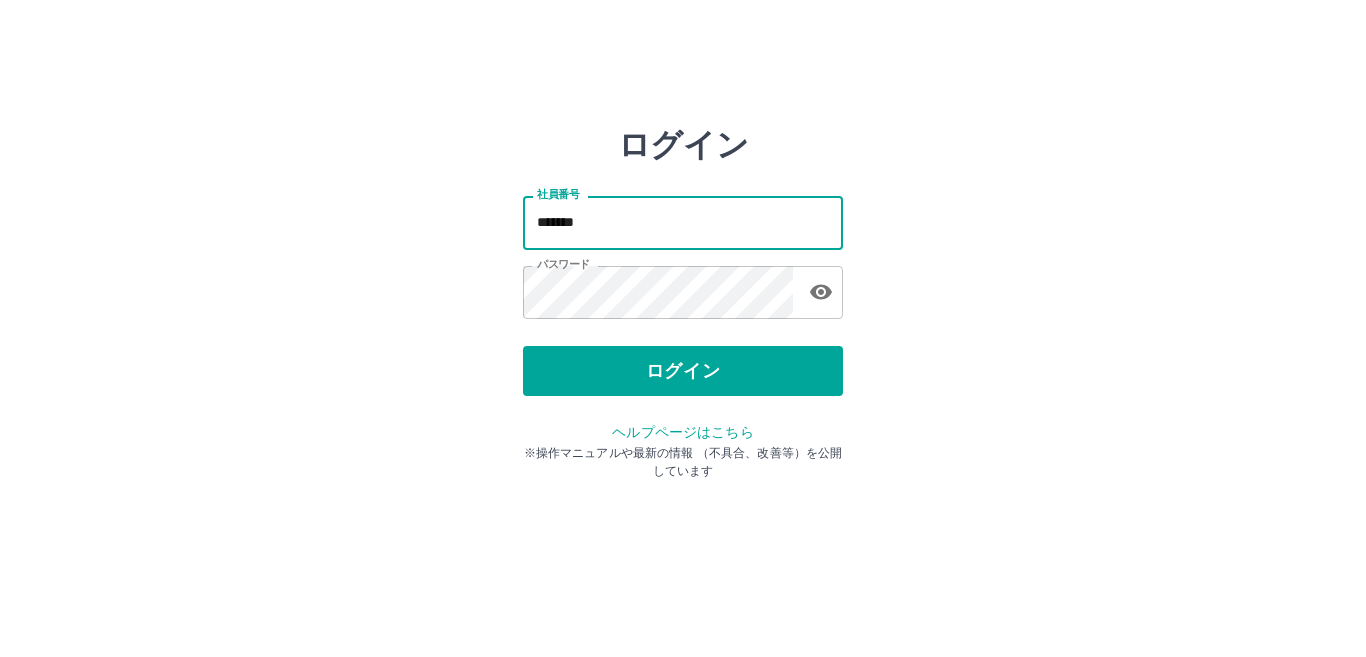 type on "*******" 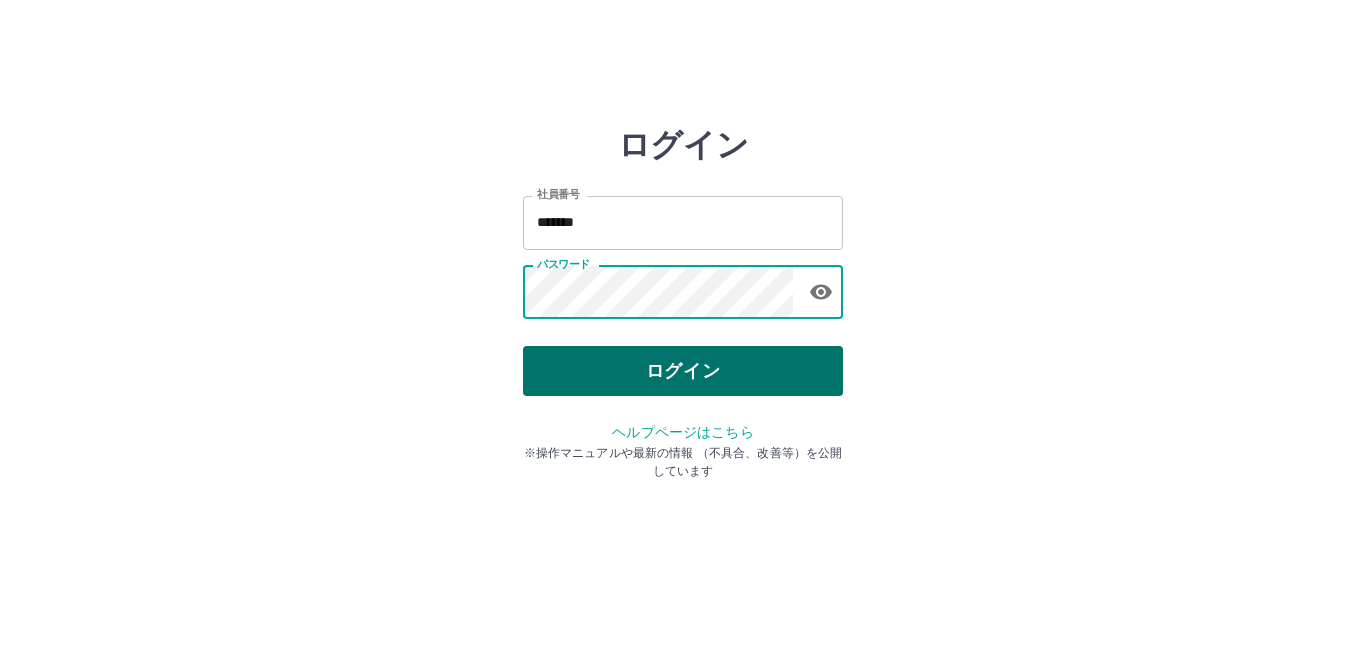 click on "ログイン" at bounding box center [683, 371] 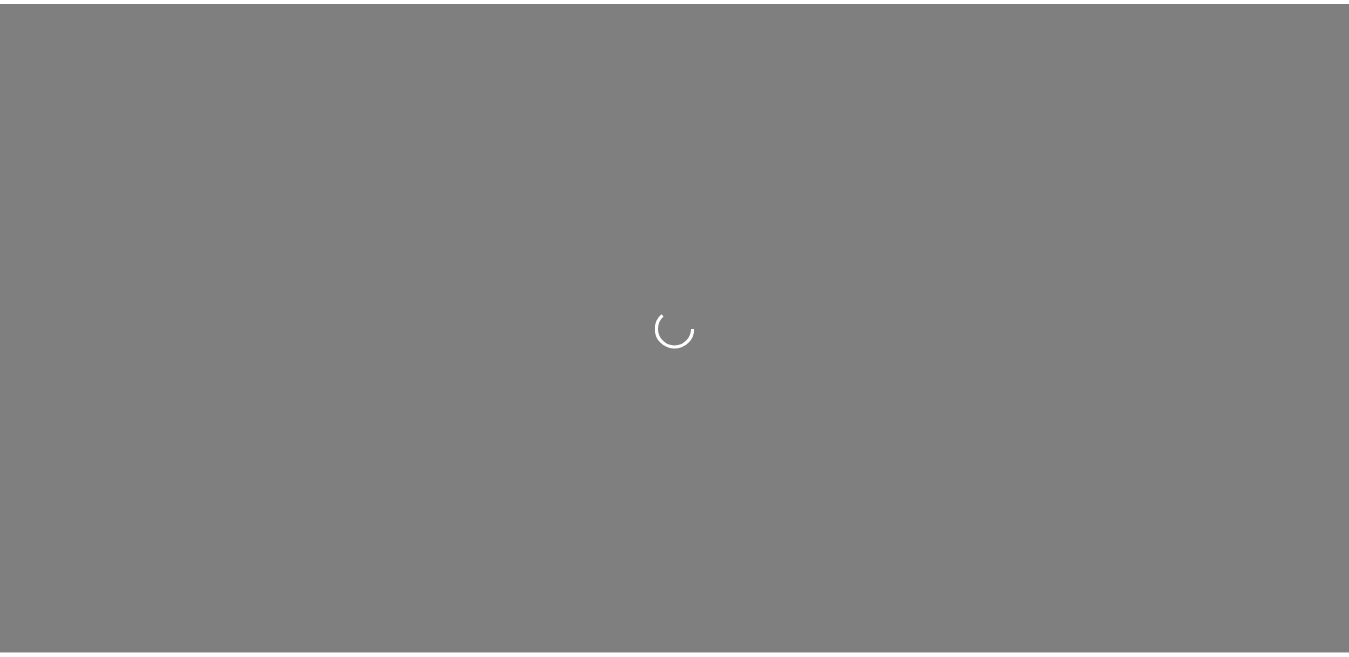 scroll, scrollTop: 0, scrollLeft: 0, axis: both 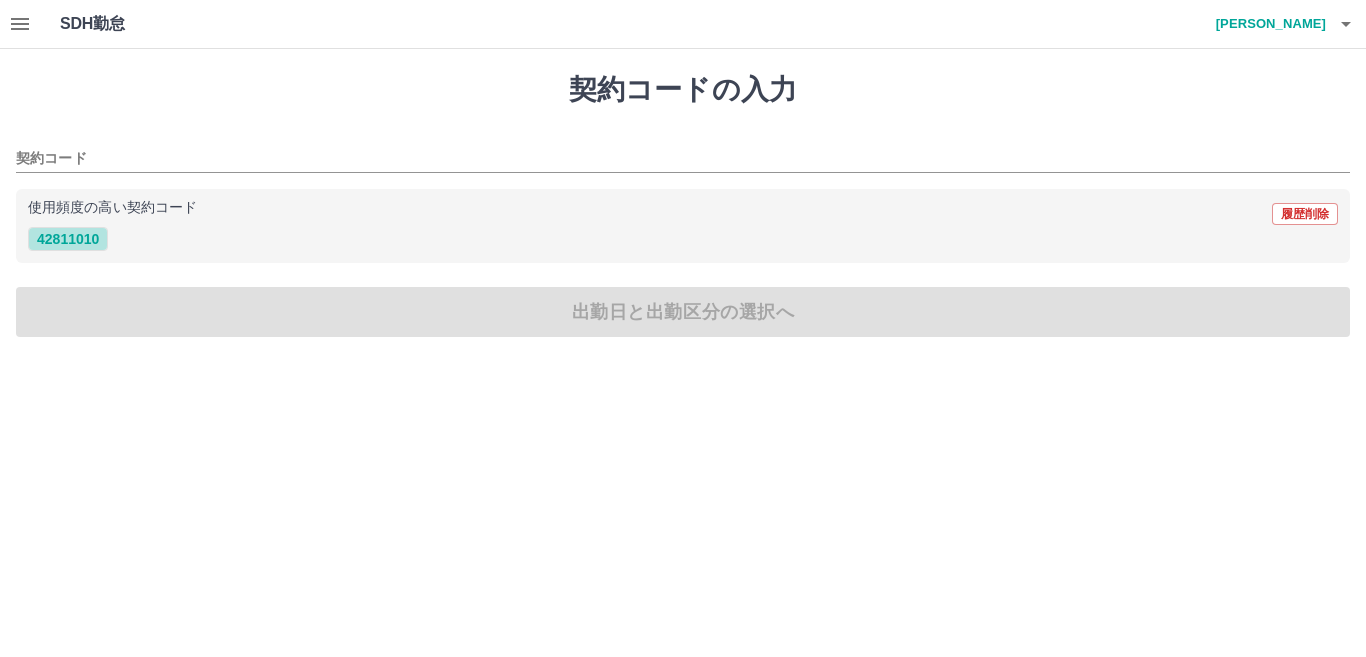 drag, startPoint x: 90, startPoint y: 240, endPoint x: 89, endPoint y: 256, distance: 16.03122 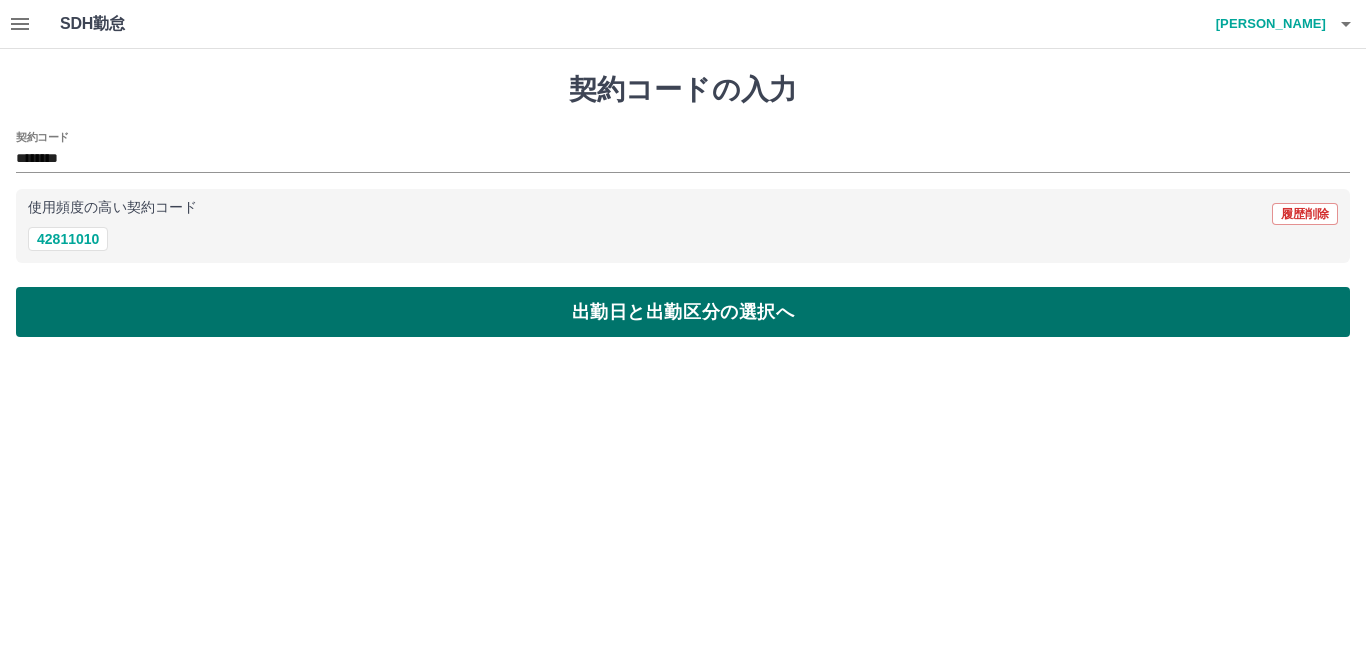 click on "出勤日と出勤区分の選択へ" at bounding box center (683, 312) 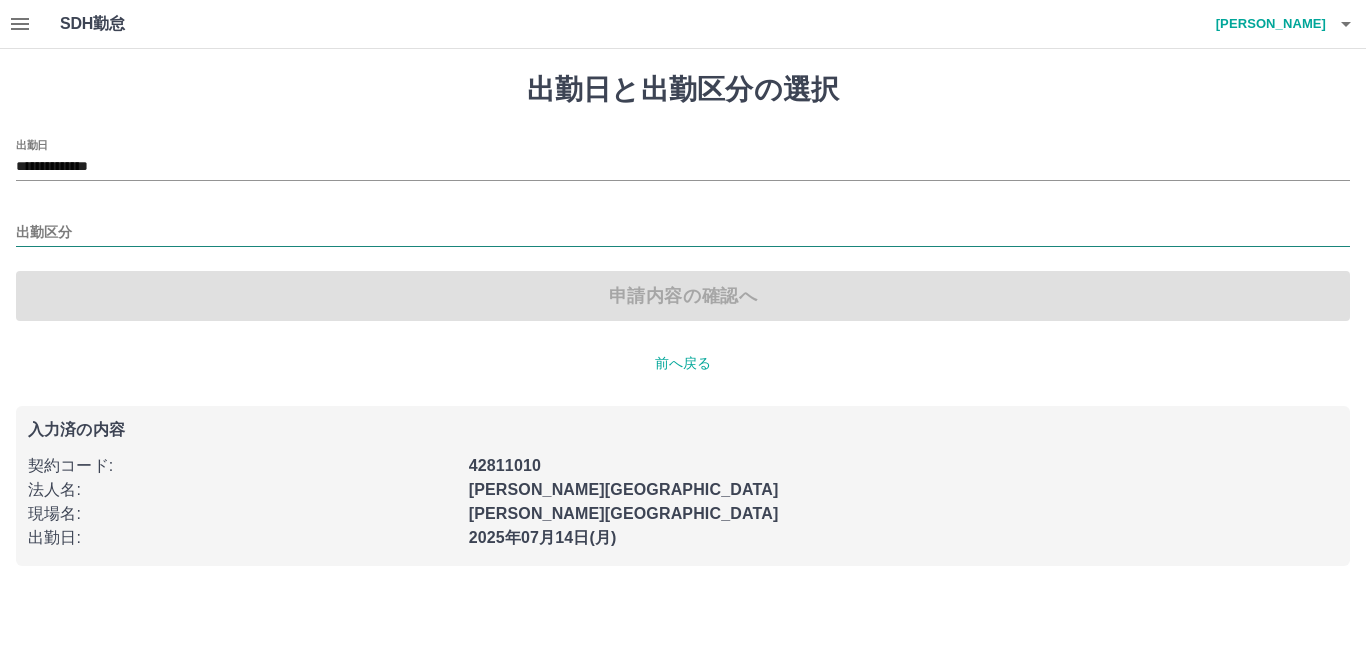 click on "出勤区分" at bounding box center (683, 233) 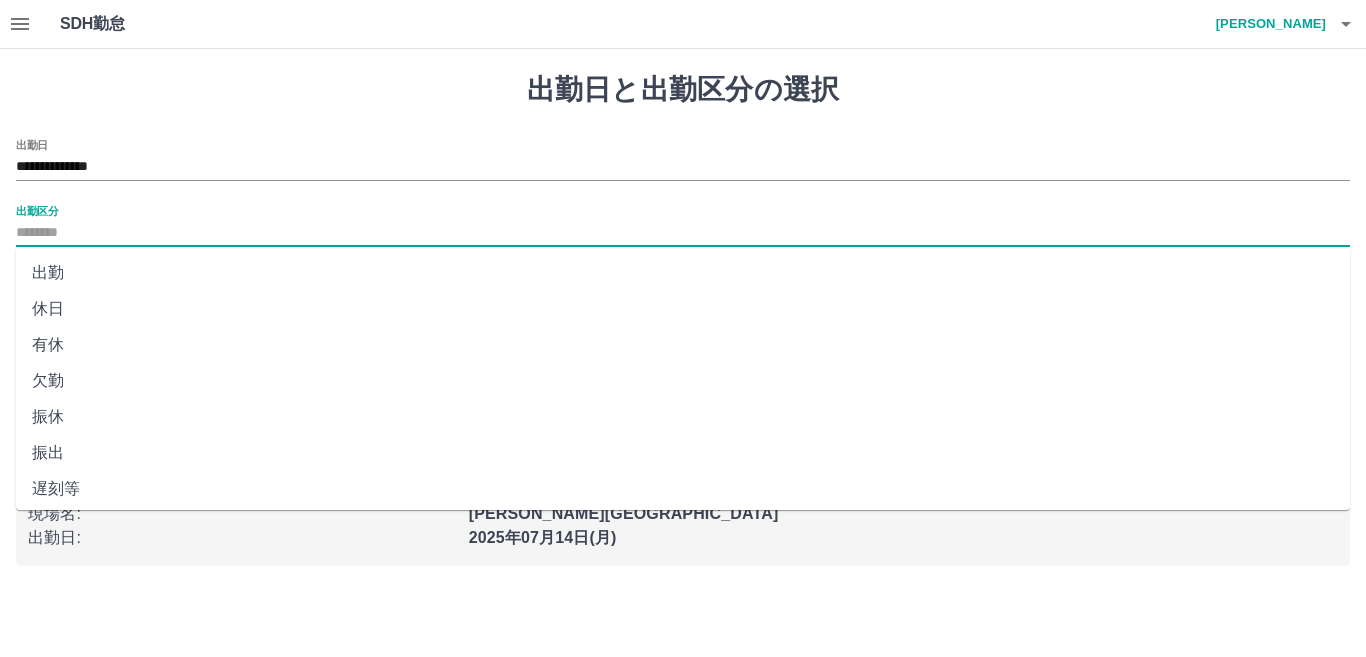 click on "出勤" at bounding box center (683, 273) 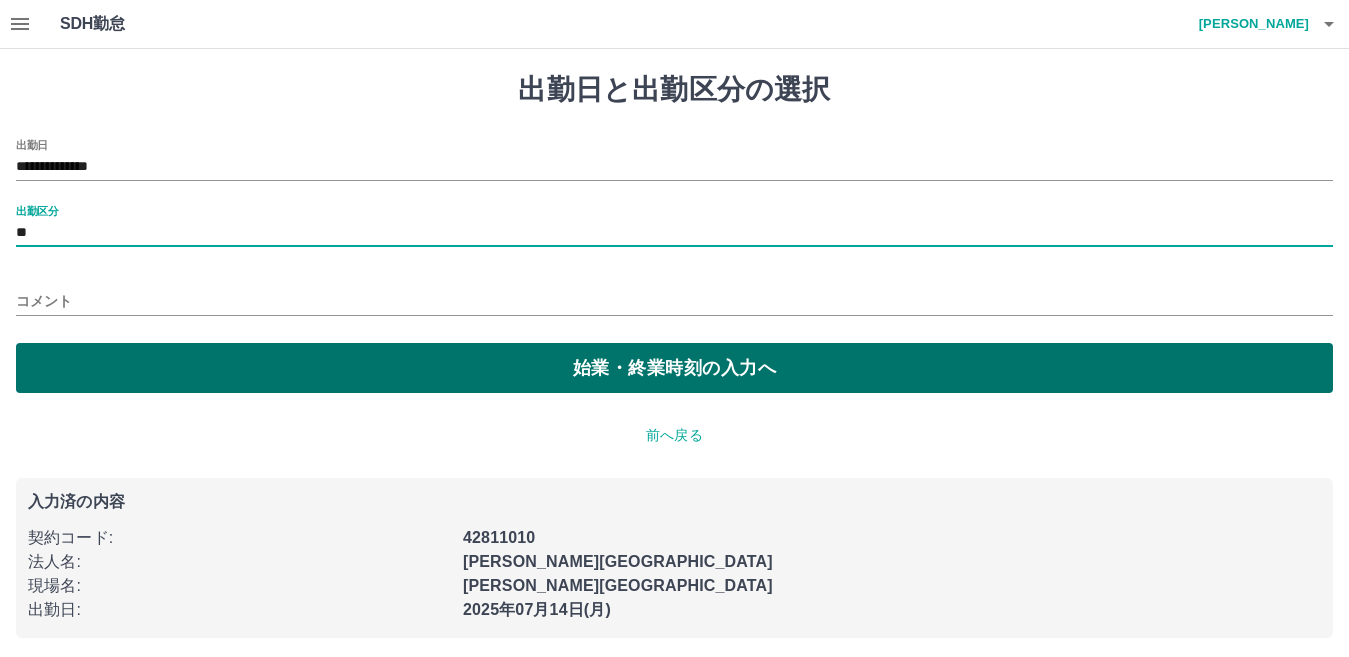 click on "始業・終業時刻の入力へ" at bounding box center (674, 368) 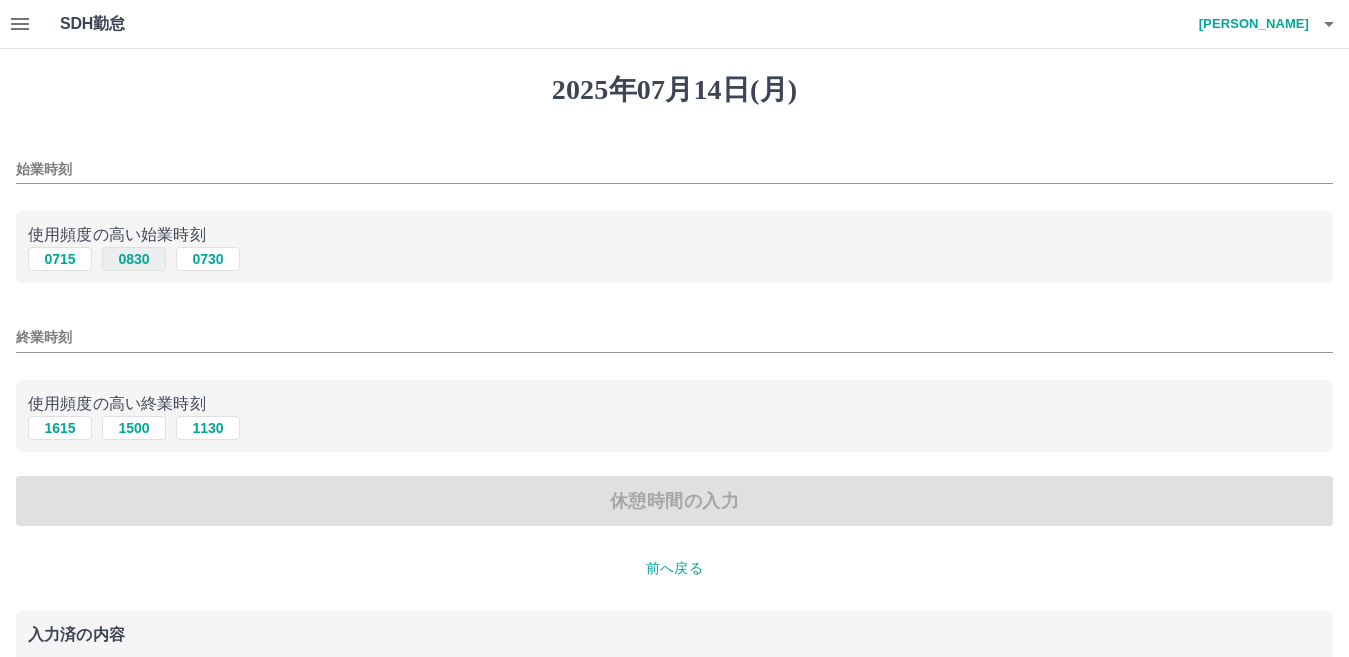 click on "0830" at bounding box center [134, 259] 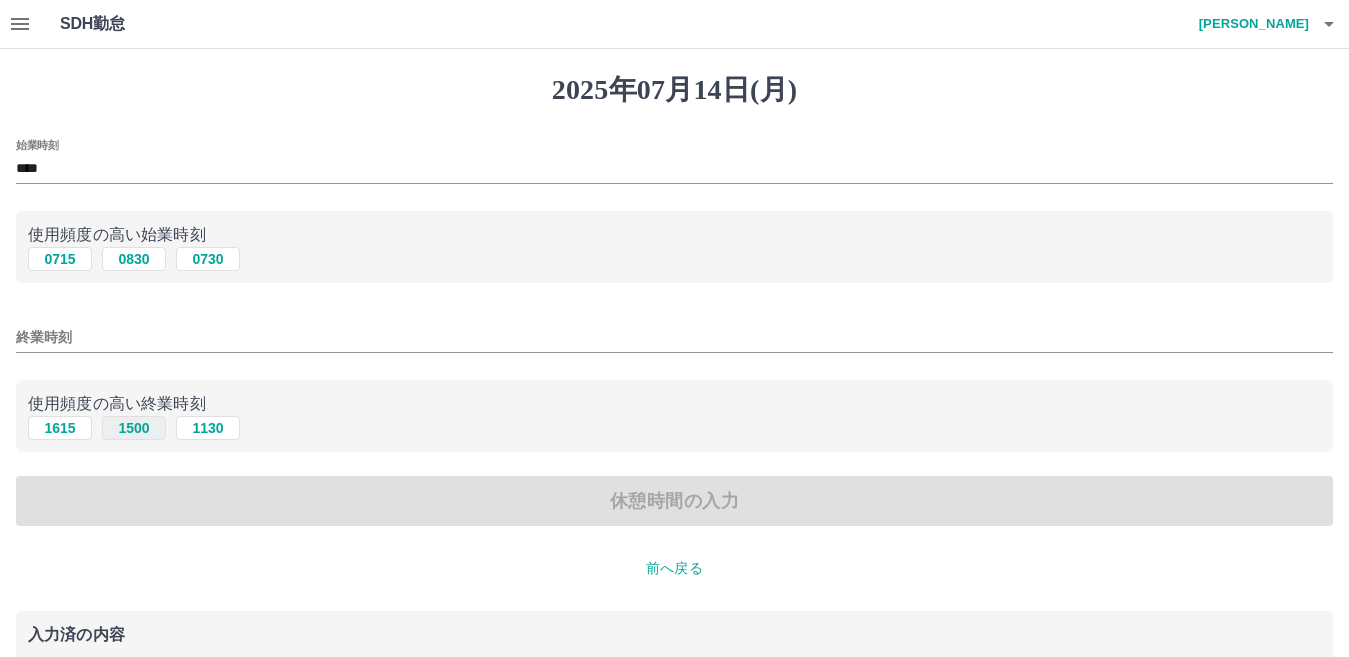click on "1500" at bounding box center [134, 428] 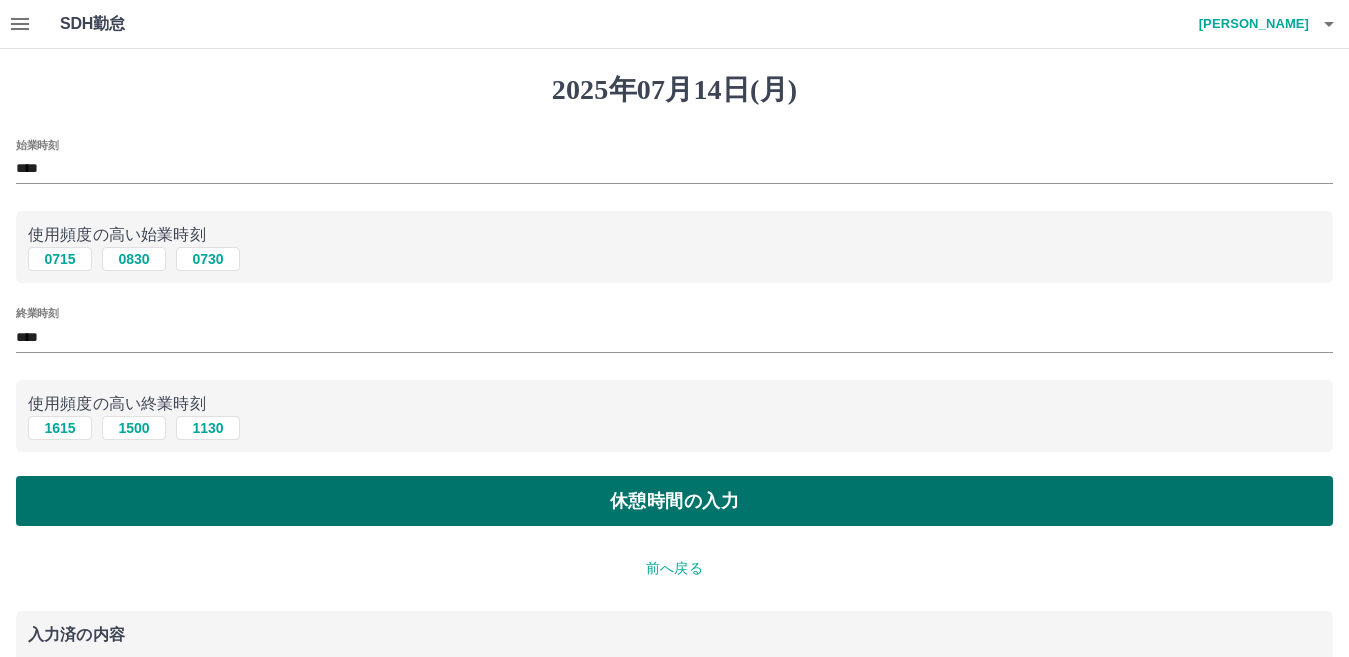 click on "休憩時間の入力" at bounding box center [674, 501] 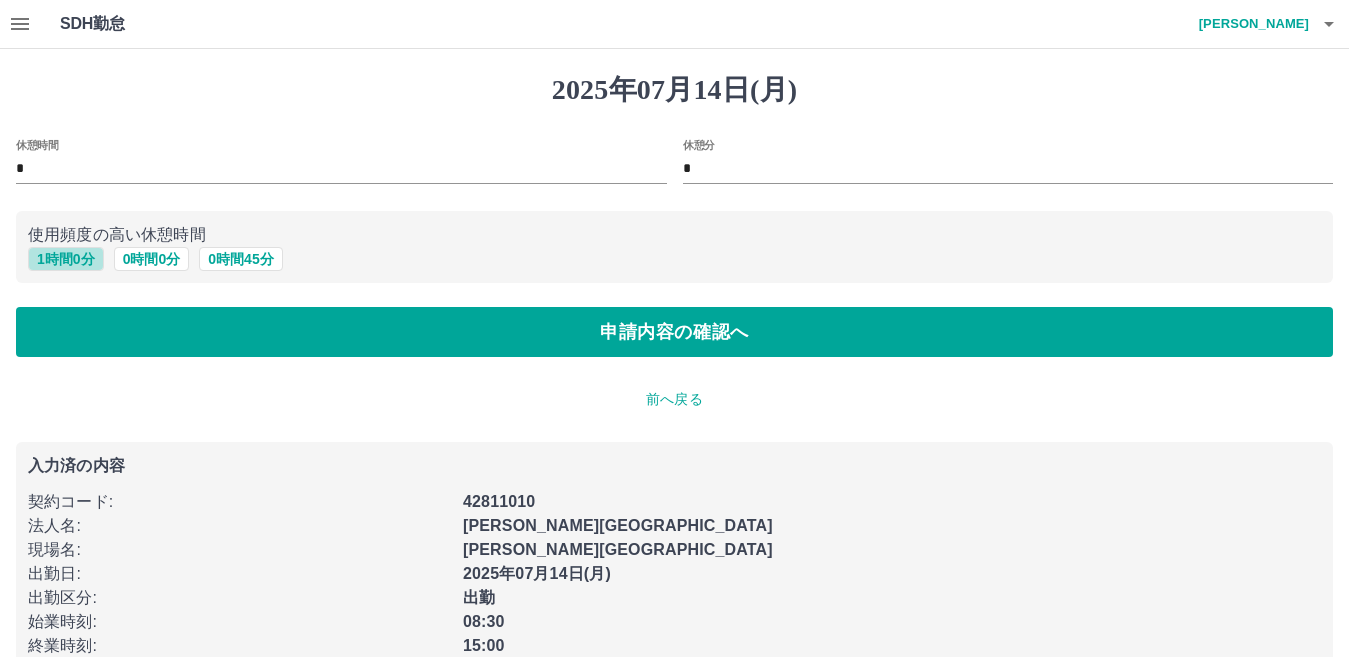 drag, startPoint x: 85, startPoint y: 258, endPoint x: 92, endPoint y: 277, distance: 20.248457 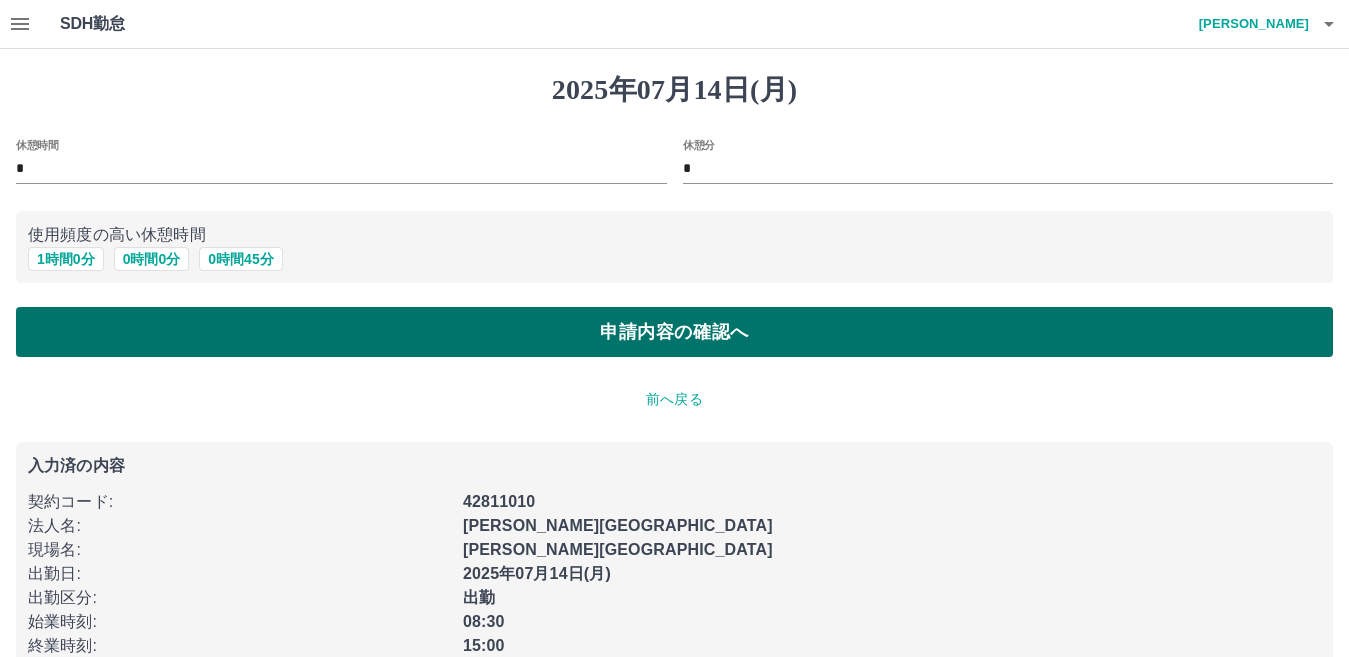 click on "申請内容の確認へ" at bounding box center [674, 332] 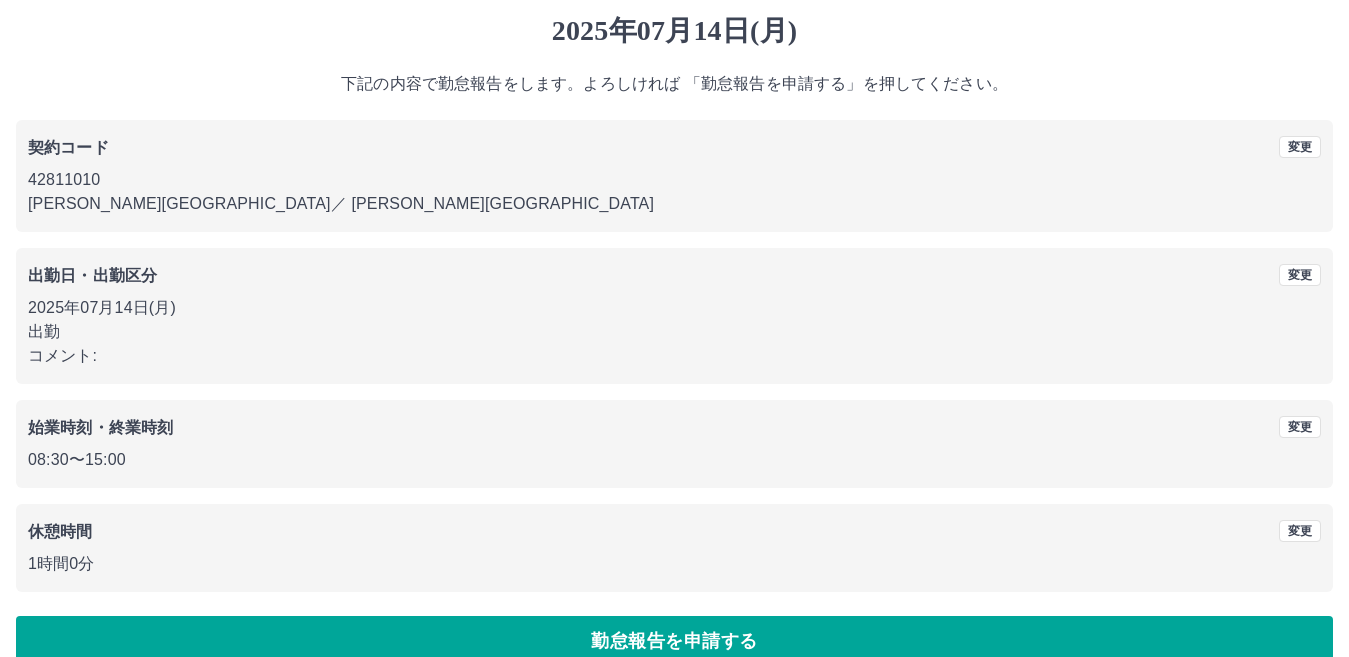 scroll, scrollTop: 92, scrollLeft: 0, axis: vertical 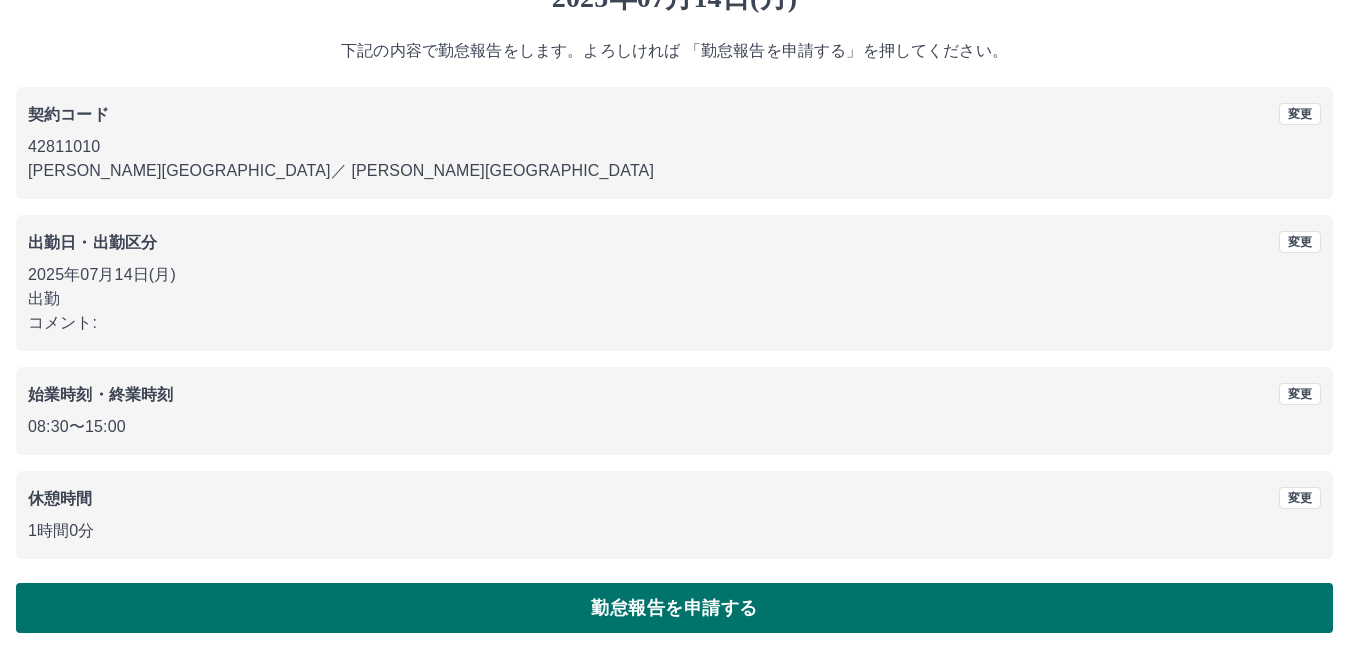 click on "勤怠報告を申請する" at bounding box center (674, 608) 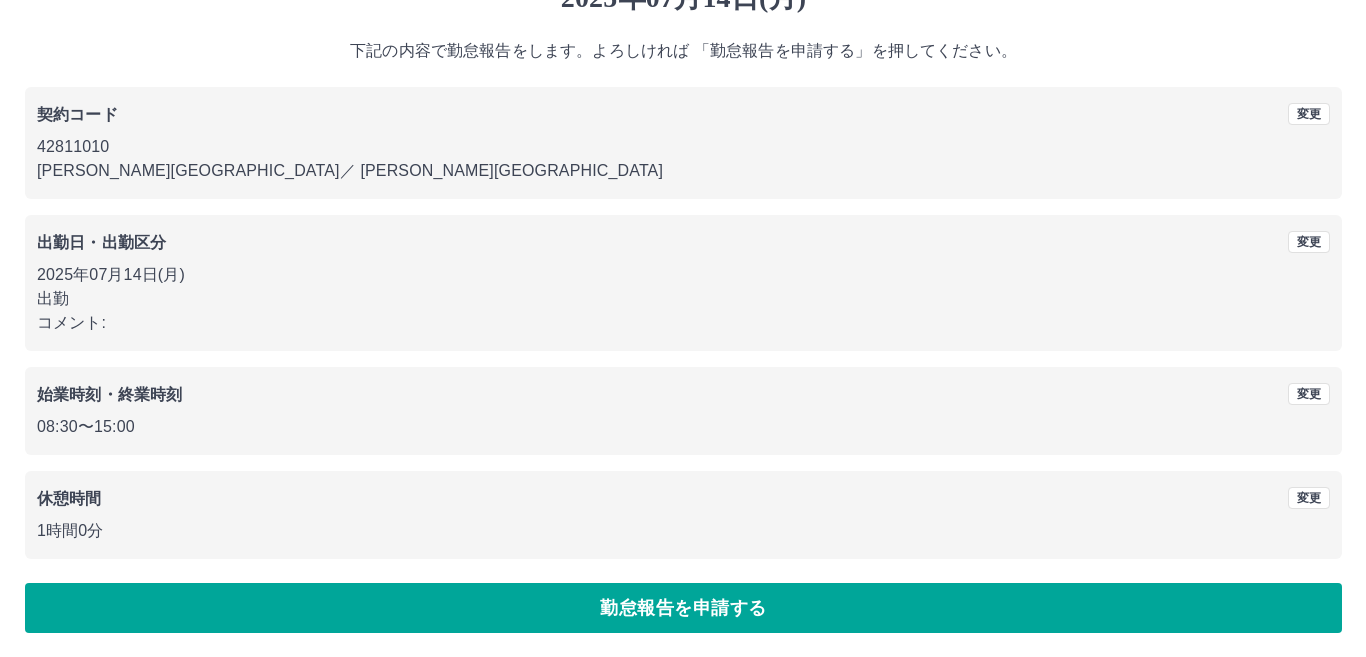scroll, scrollTop: 0, scrollLeft: 0, axis: both 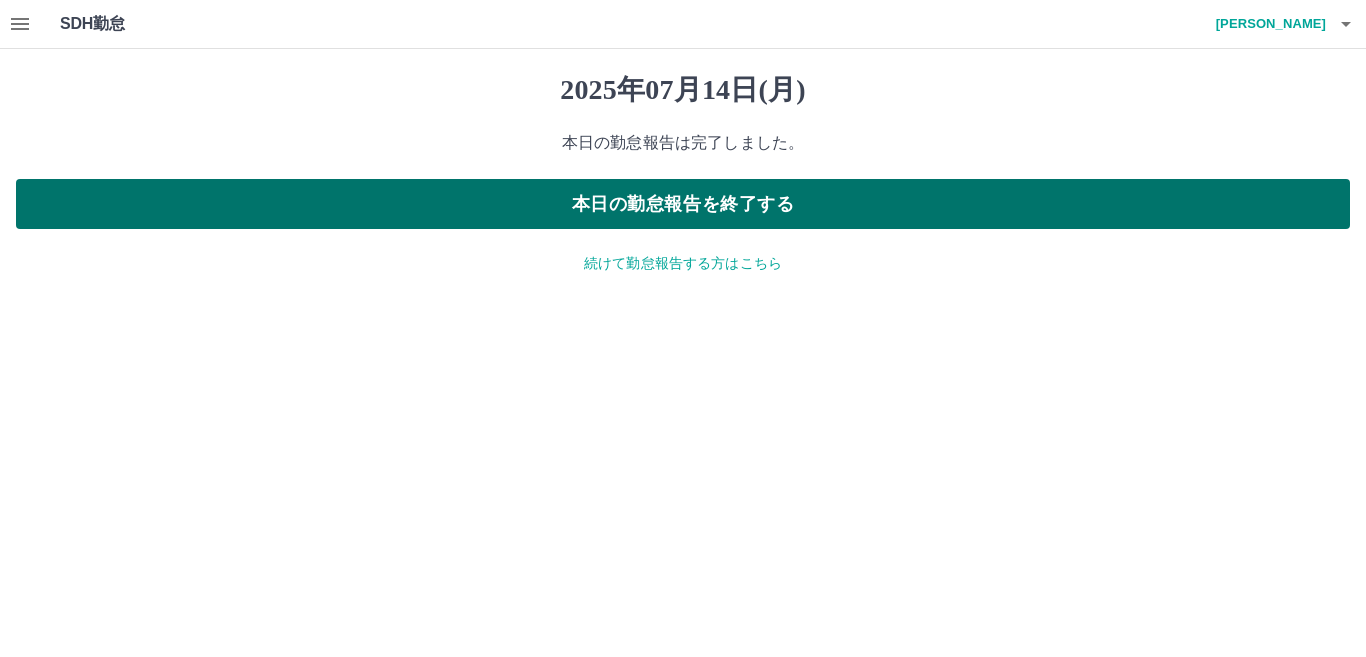 click on "本日の勤怠報告を終了する" at bounding box center (683, 204) 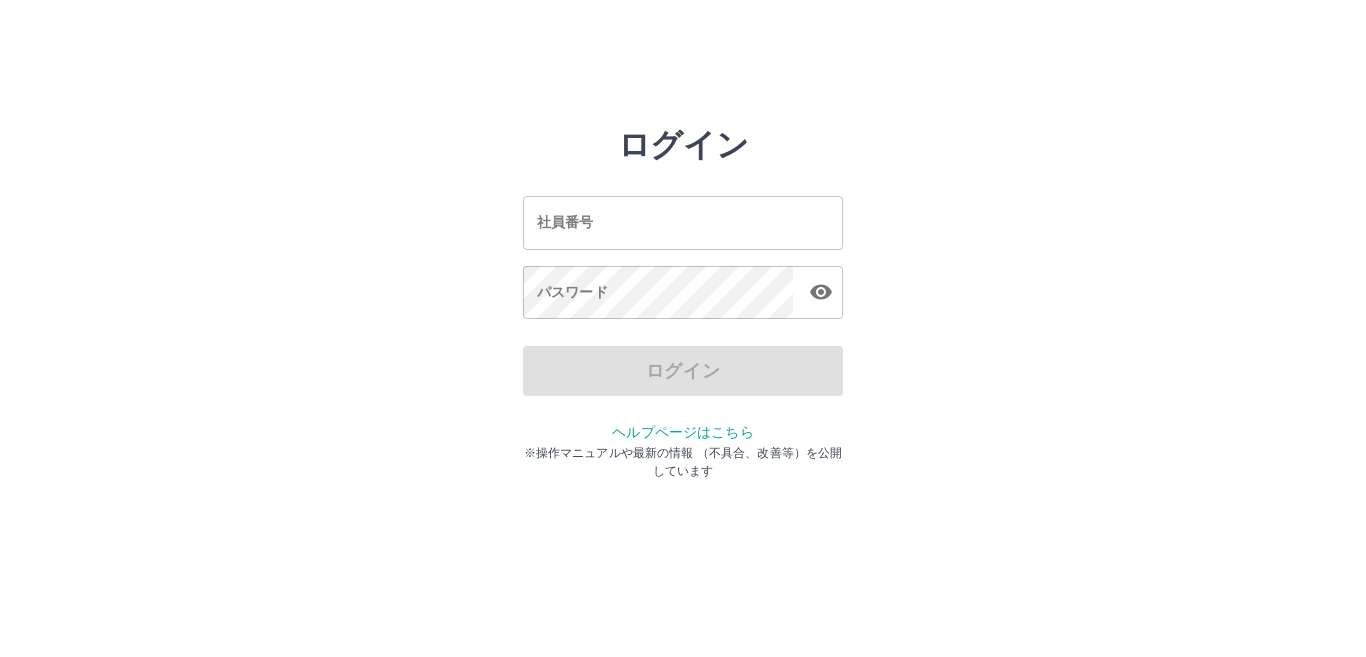 scroll, scrollTop: 0, scrollLeft: 0, axis: both 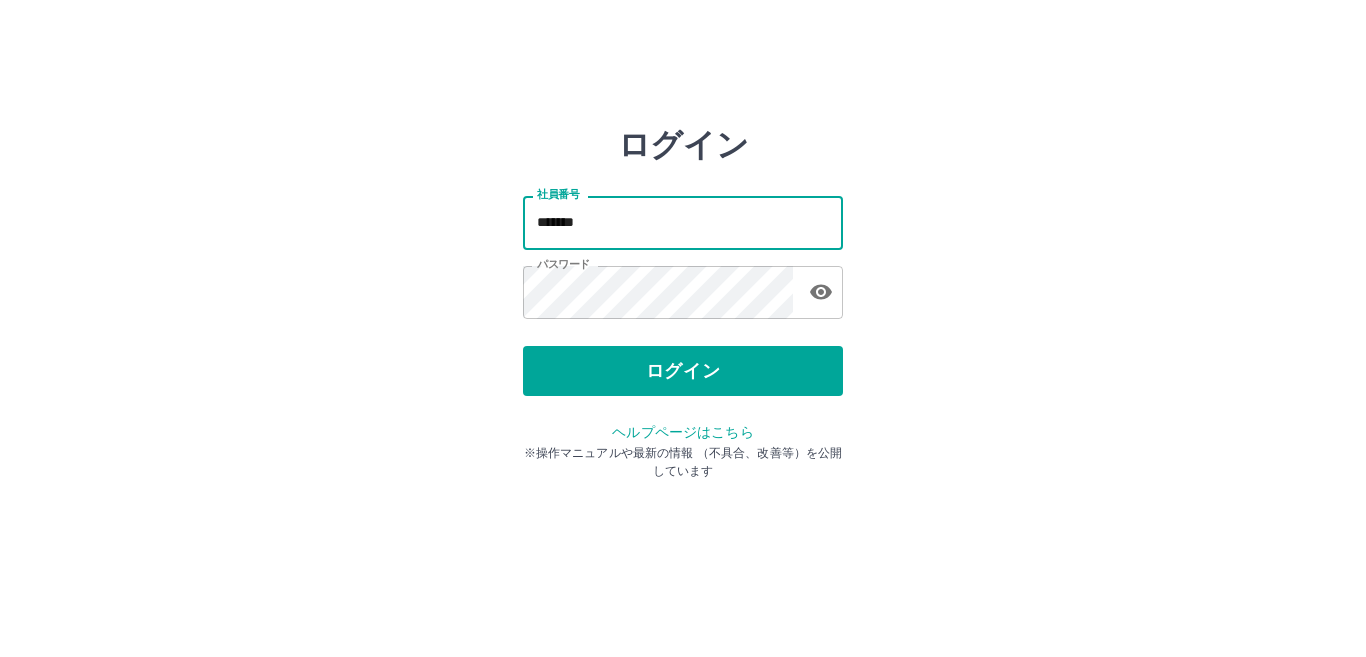 click on "*******" at bounding box center [683, 222] 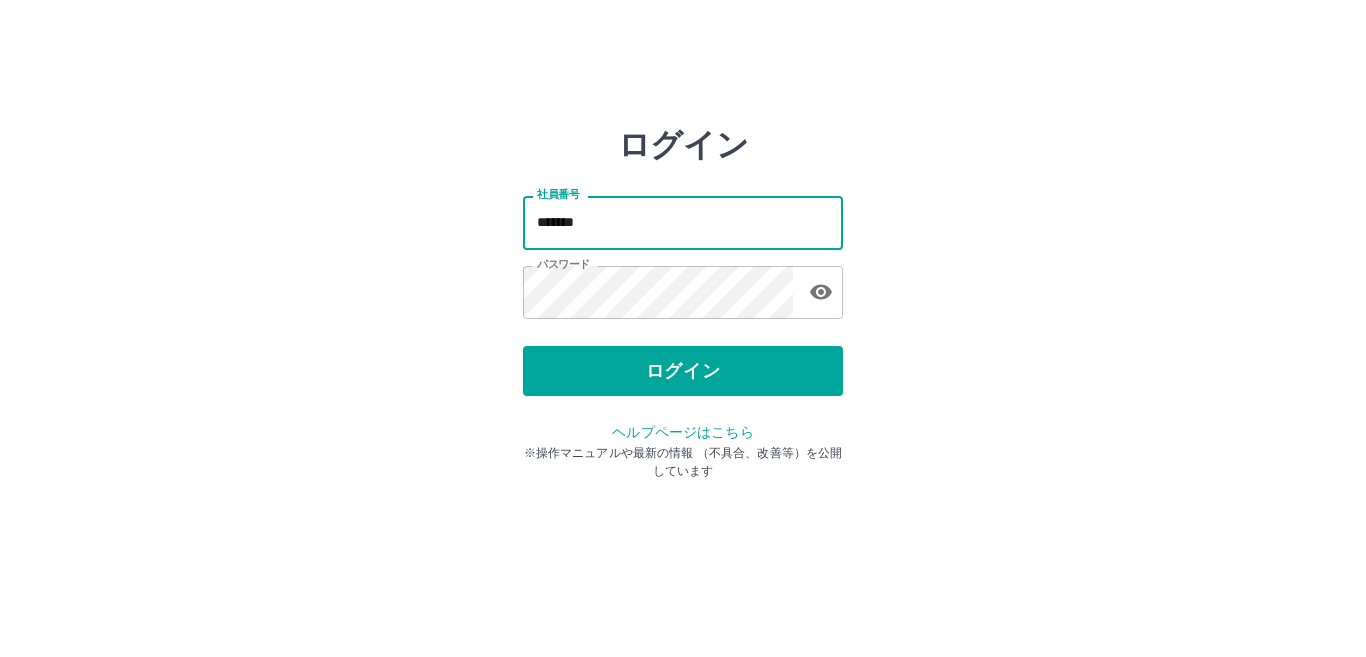 type on "*******" 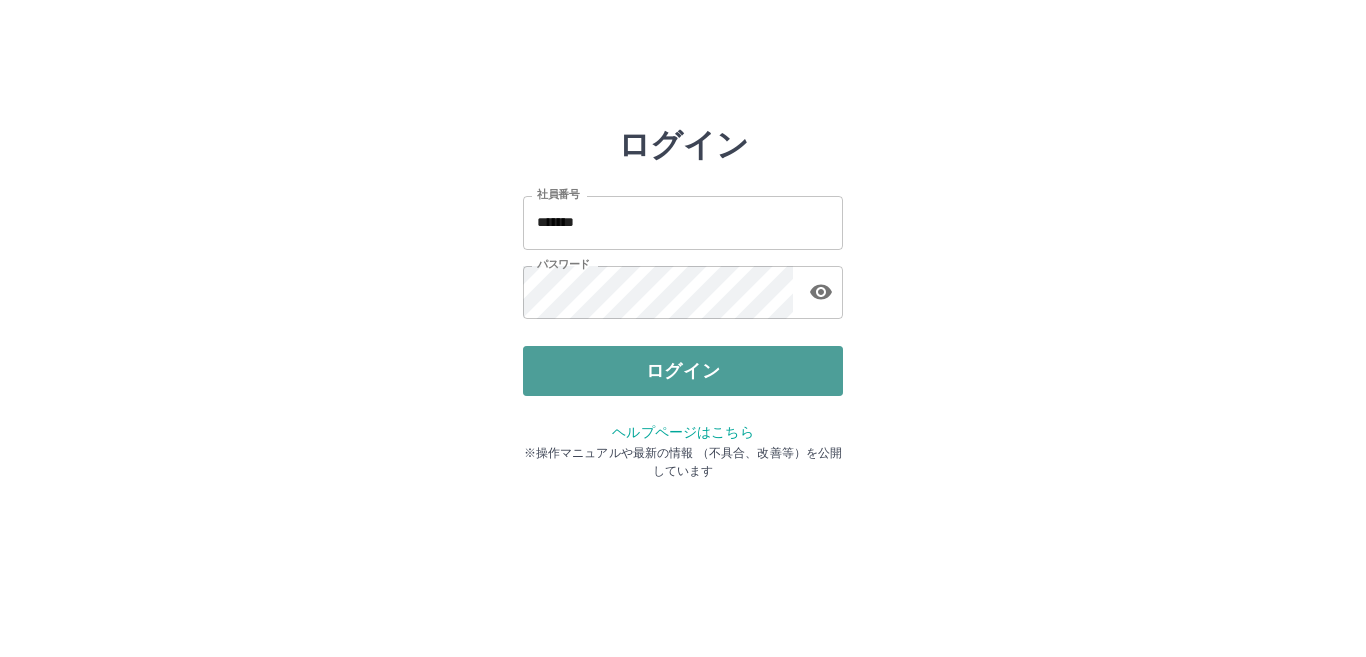 click on "ログイン" at bounding box center [683, 371] 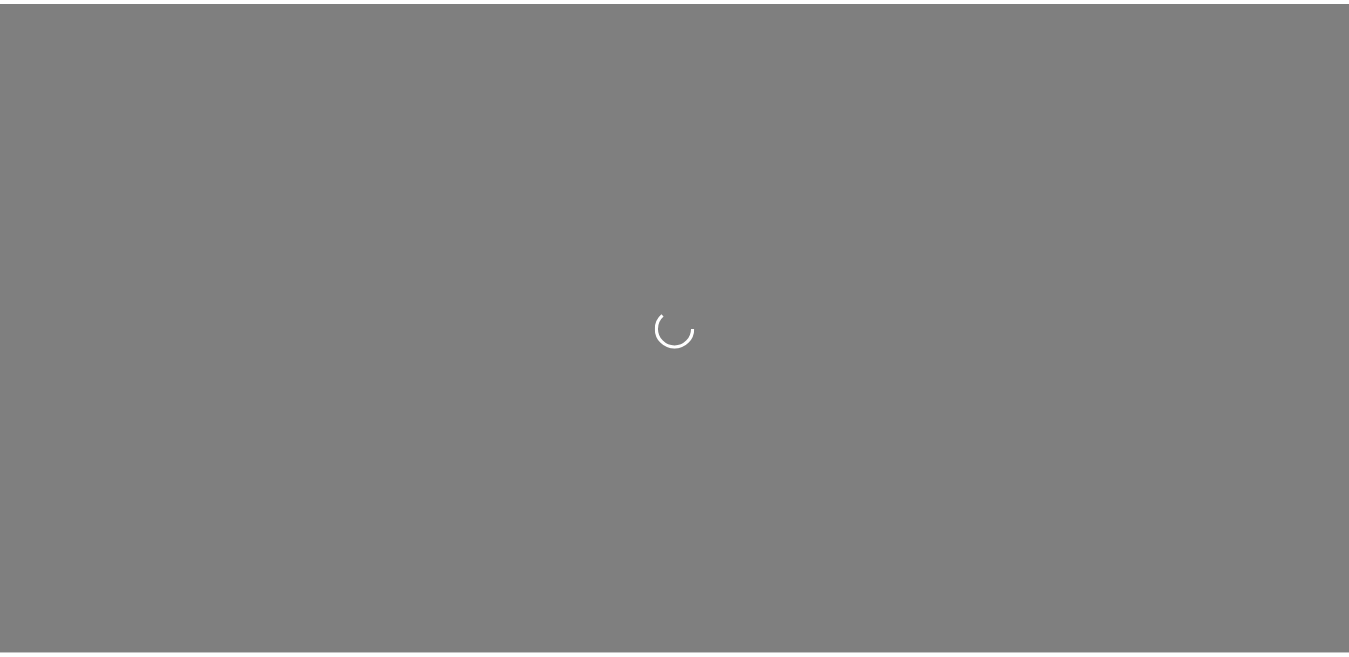 scroll, scrollTop: 0, scrollLeft: 0, axis: both 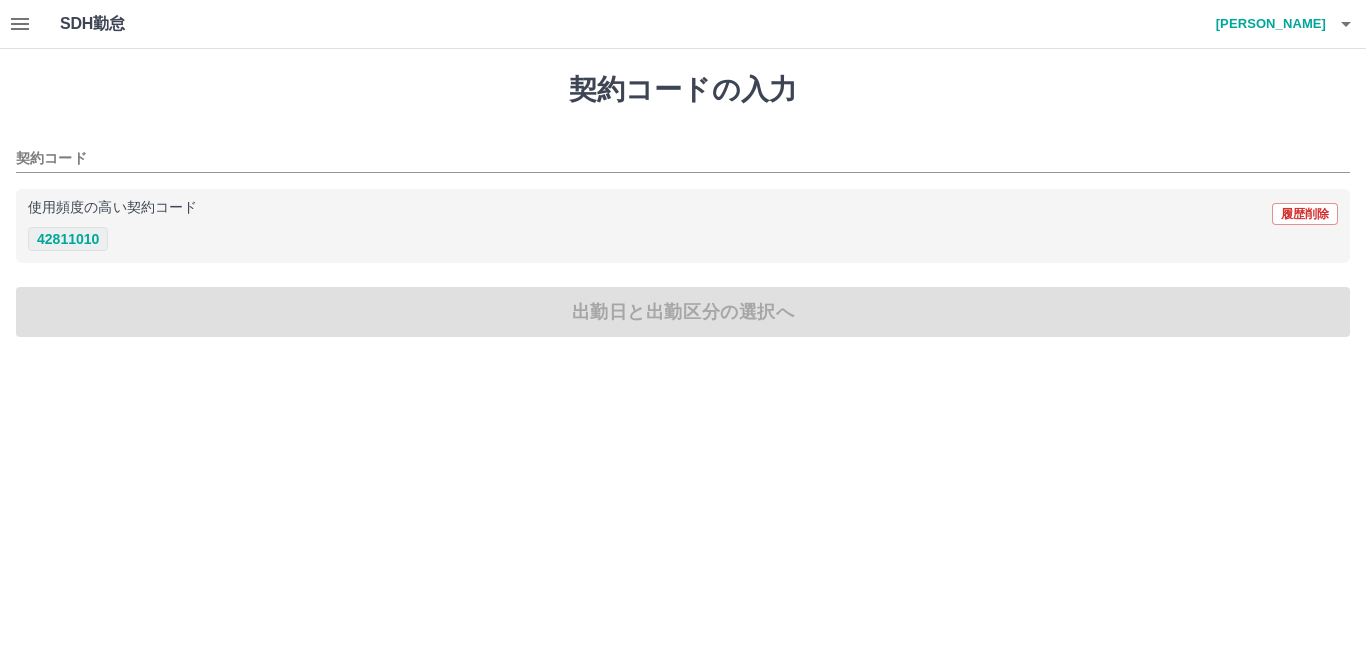 click on "42811010" at bounding box center (68, 239) 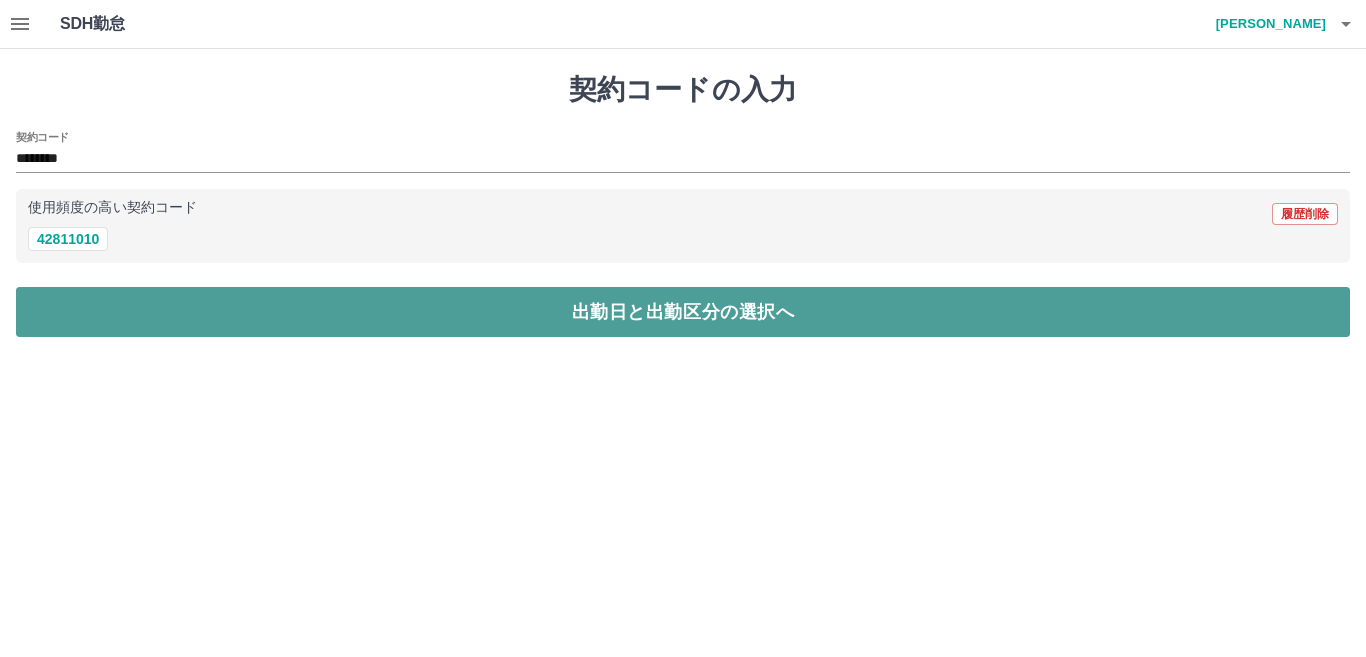 click on "出勤日と出勤区分の選択へ" at bounding box center [683, 312] 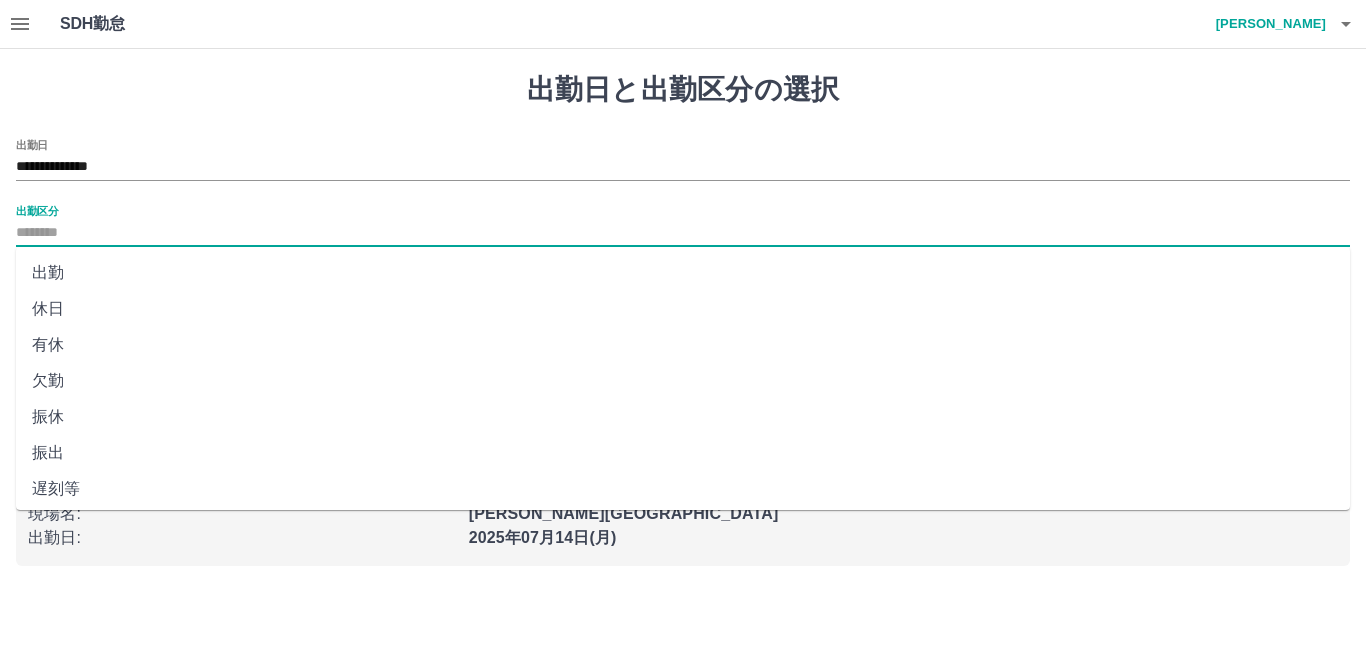 click on "出勤区分" at bounding box center [683, 233] 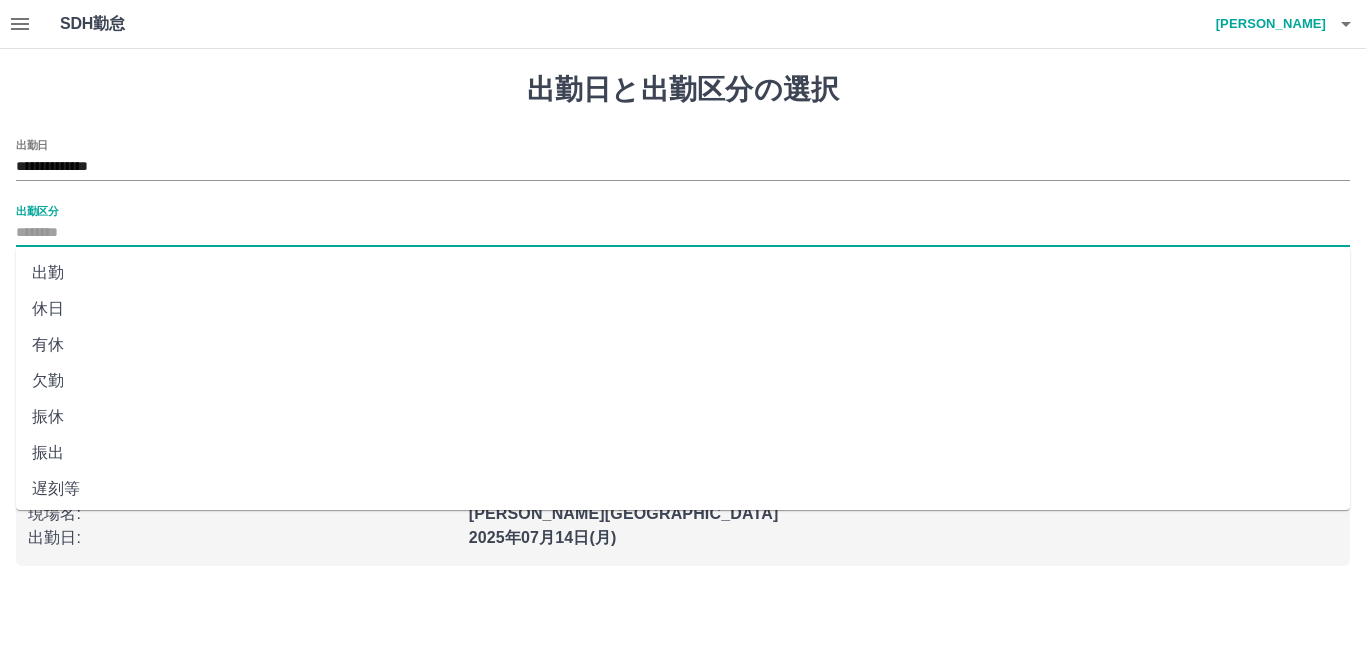 click on "出勤" at bounding box center [683, 273] 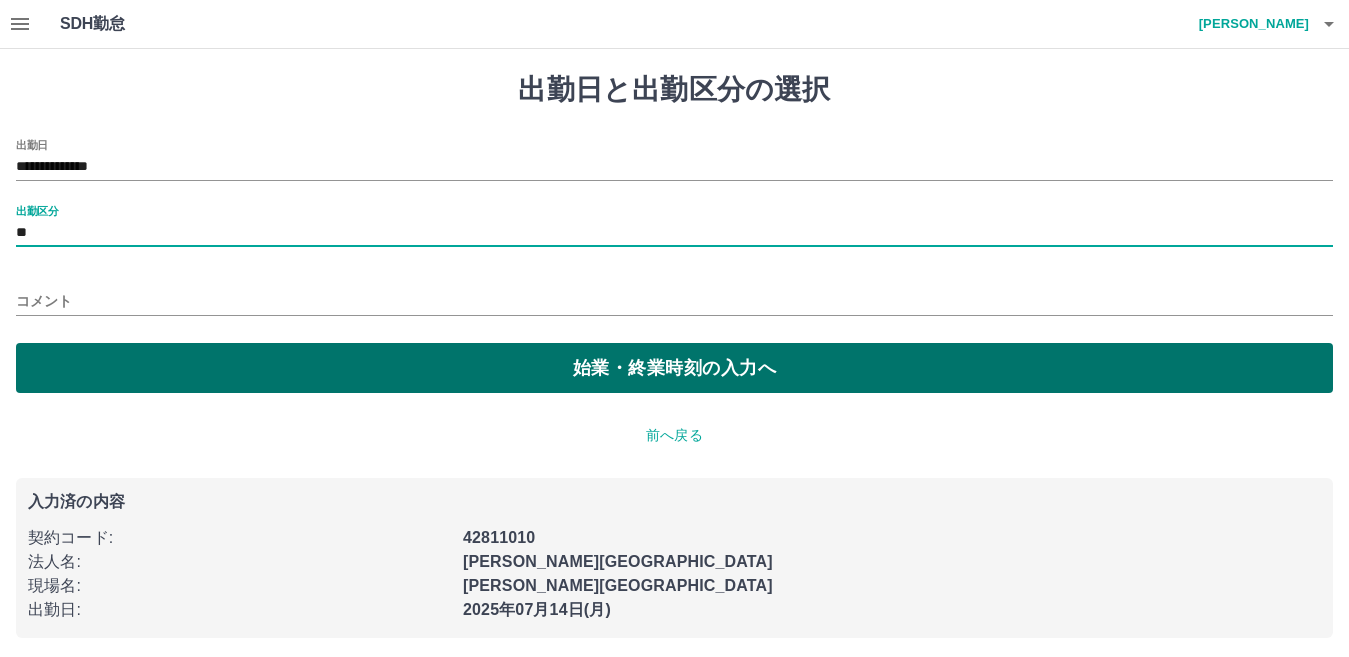 click on "始業・終業時刻の入力へ" at bounding box center (674, 368) 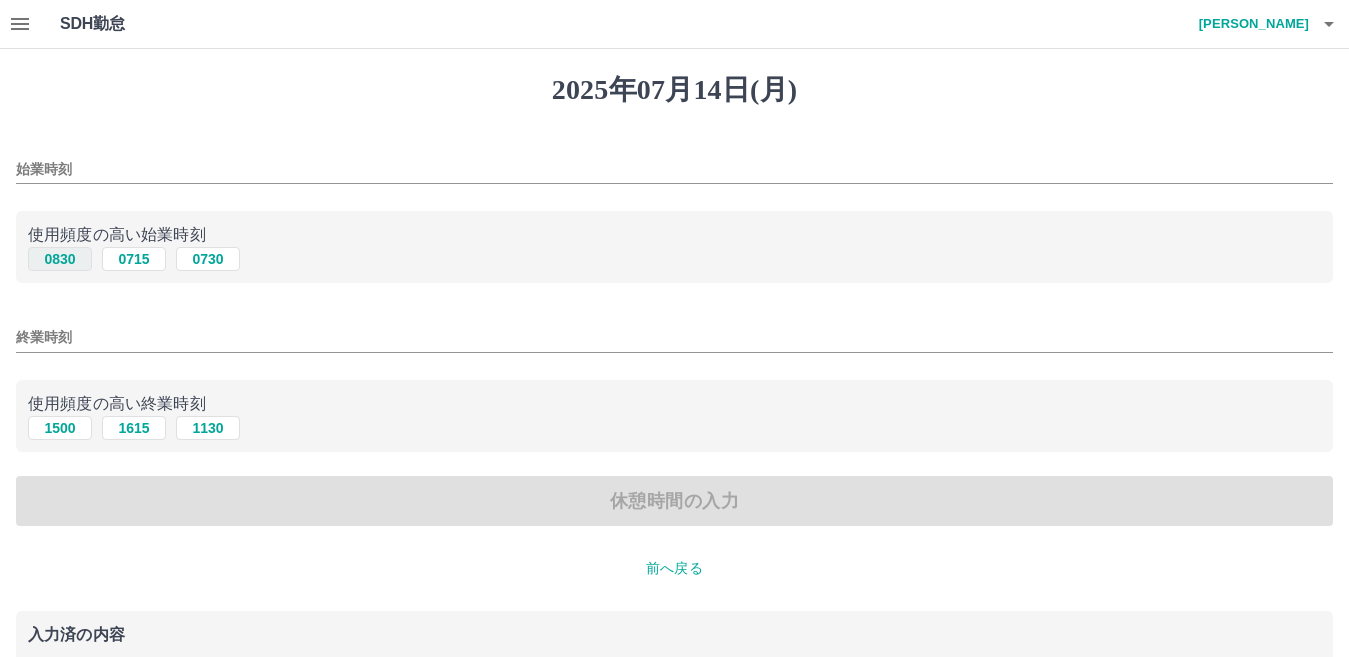 click on "0830" at bounding box center (60, 259) 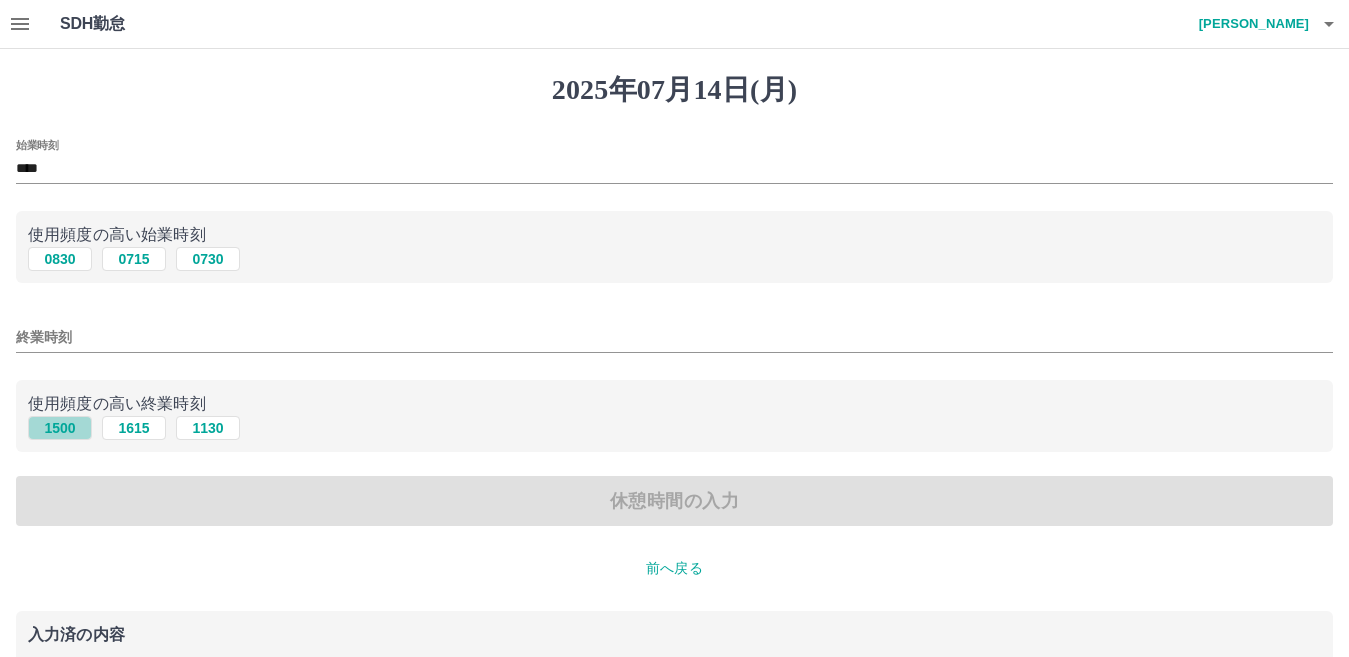 click on "1500" at bounding box center (60, 428) 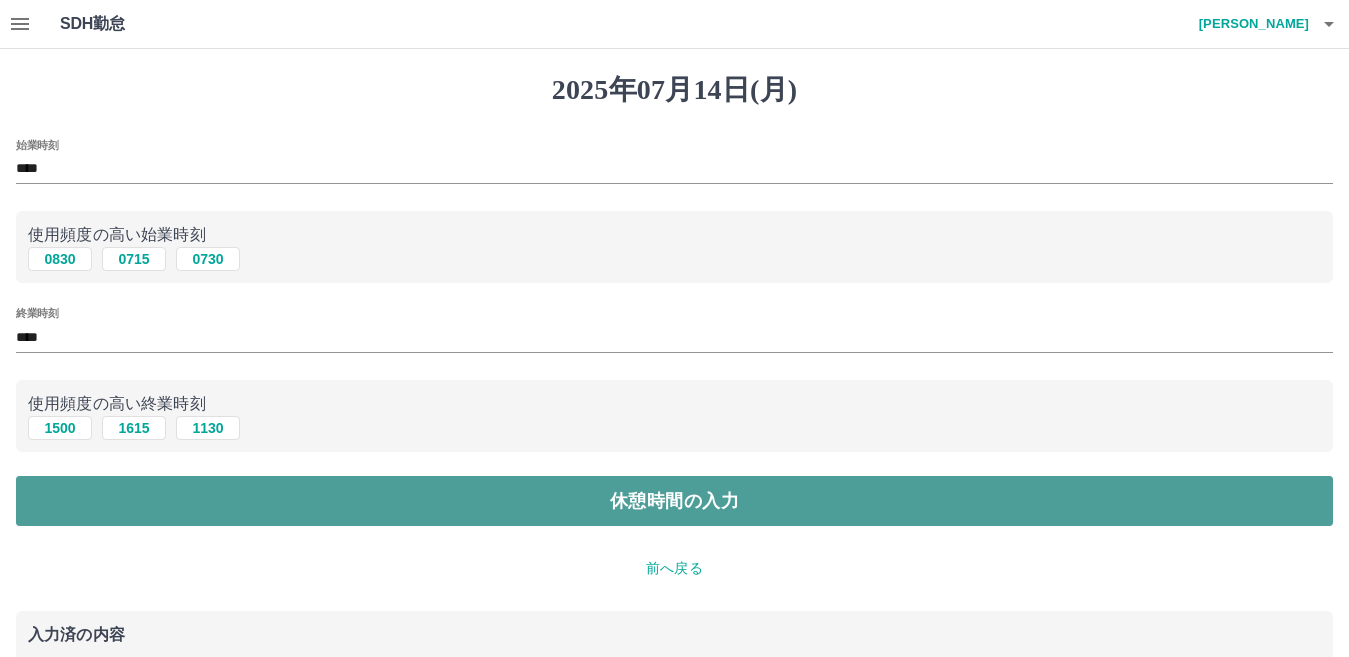 click on "休憩時間の入力" at bounding box center (674, 501) 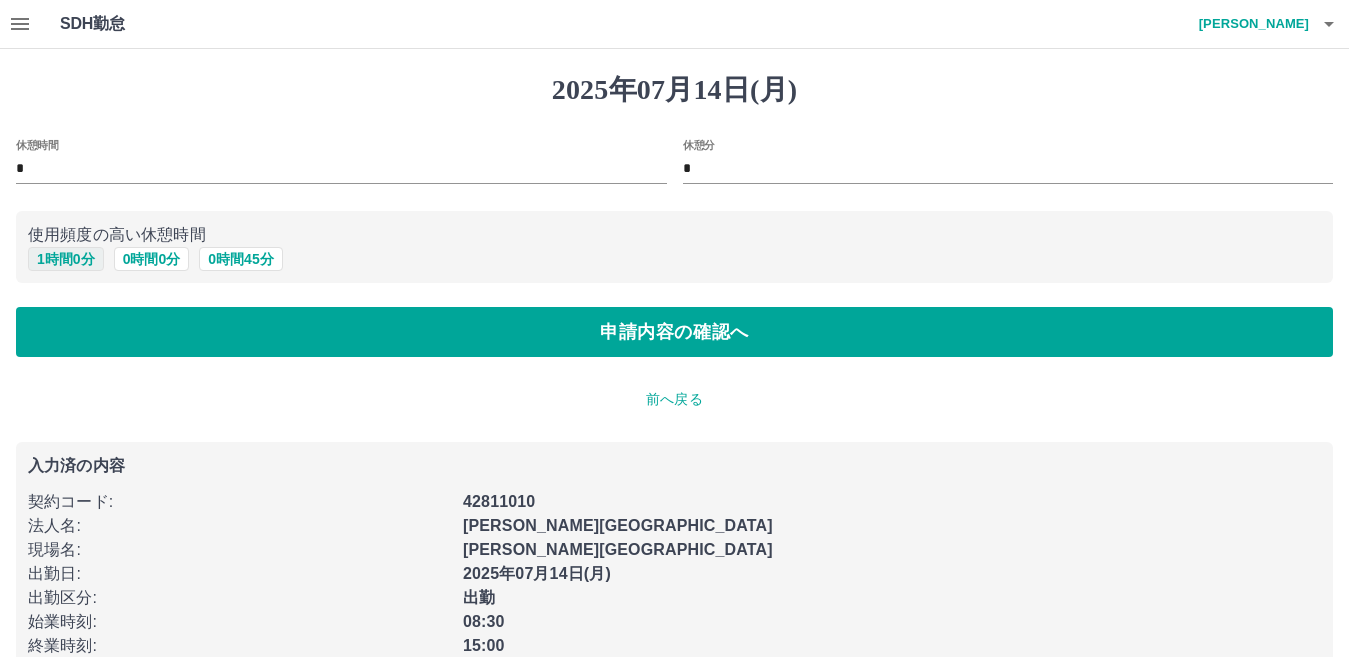 click on "1 時間 0 分" at bounding box center [66, 259] 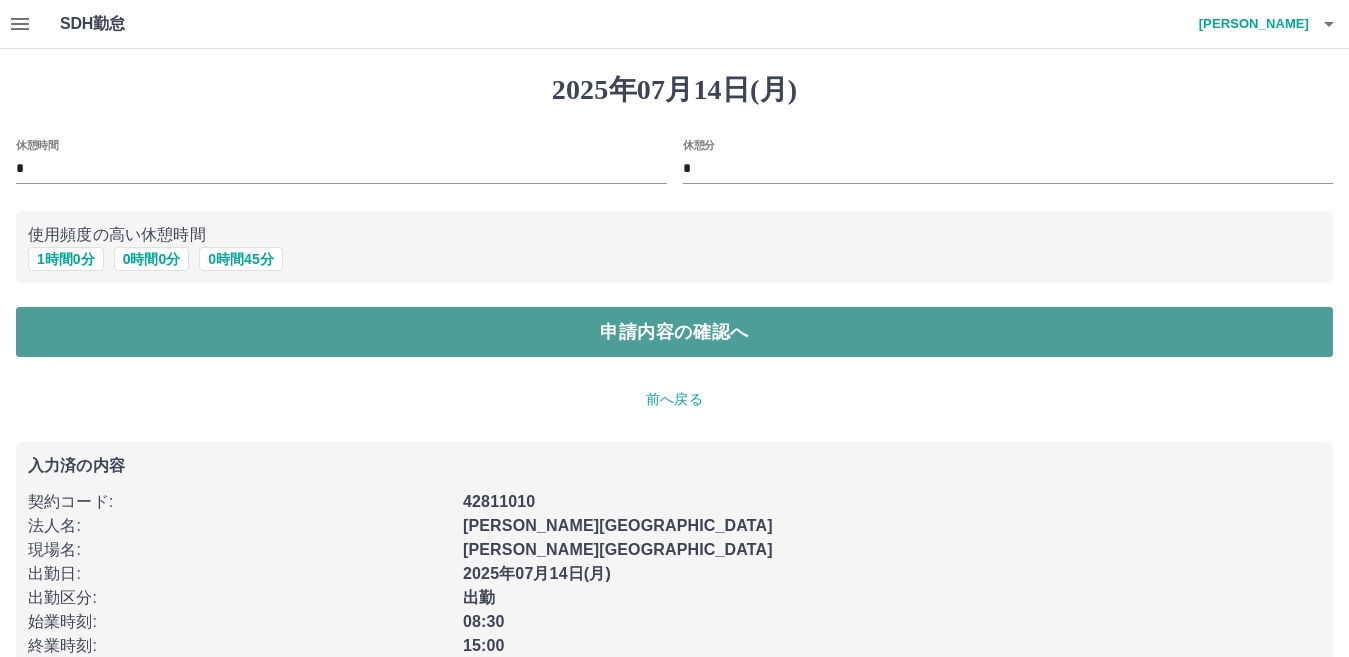 click on "申請内容の確認へ" at bounding box center (674, 332) 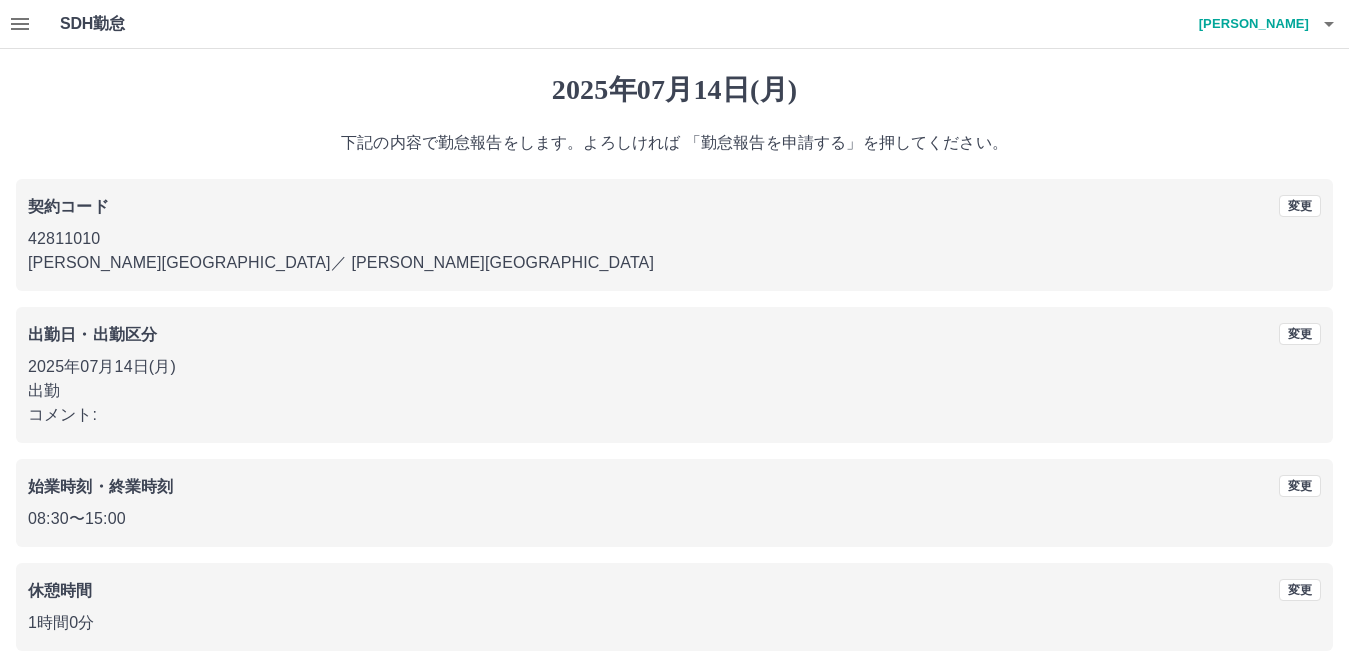 scroll, scrollTop: 92, scrollLeft: 0, axis: vertical 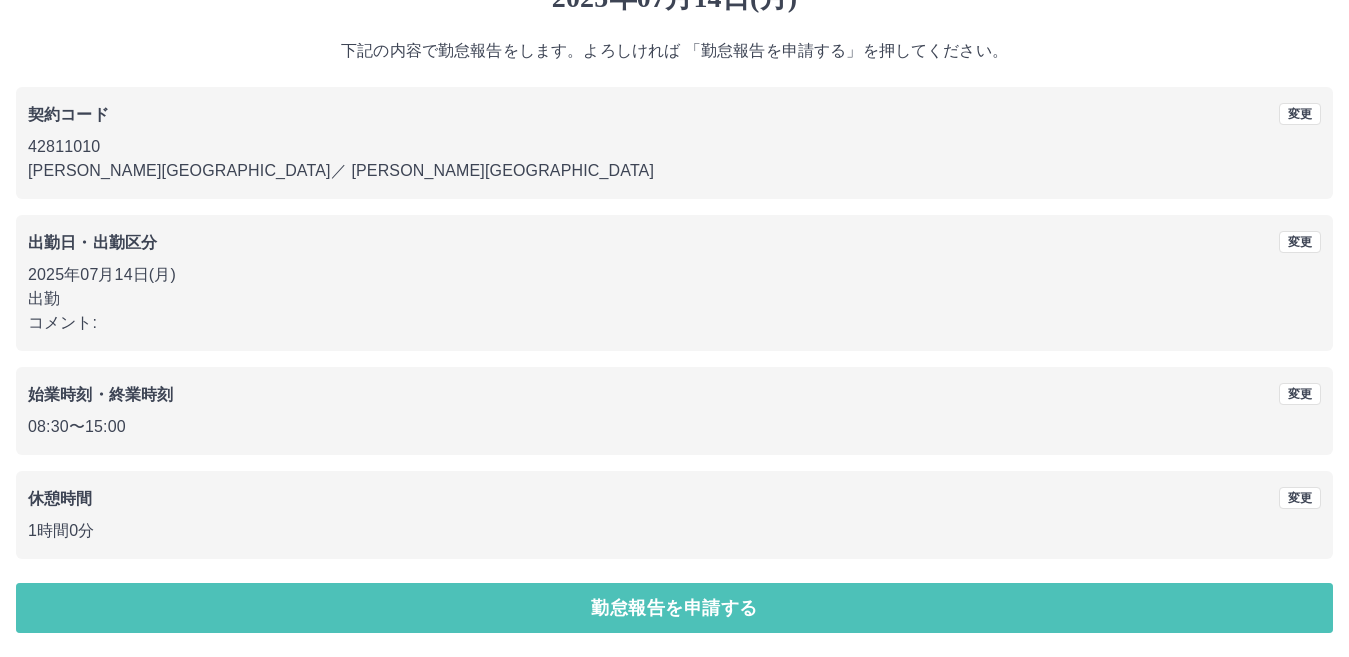click on "勤怠報告を申請する" at bounding box center [674, 608] 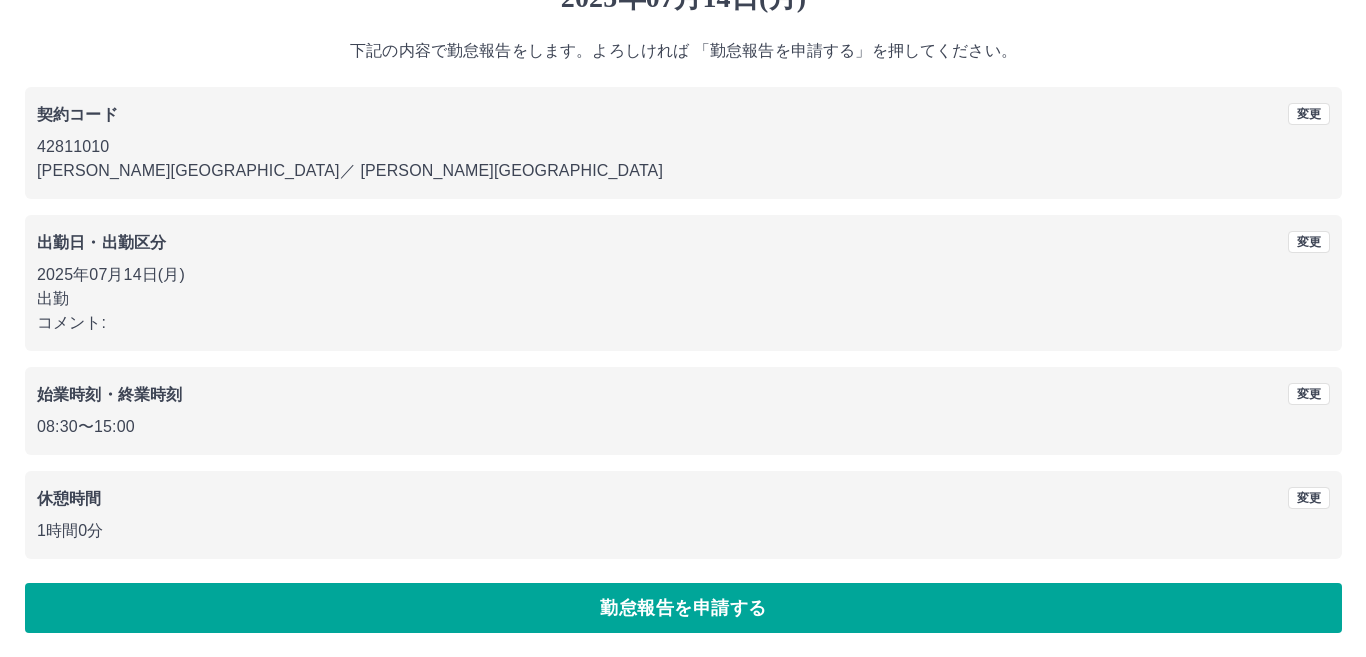 scroll, scrollTop: 0, scrollLeft: 0, axis: both 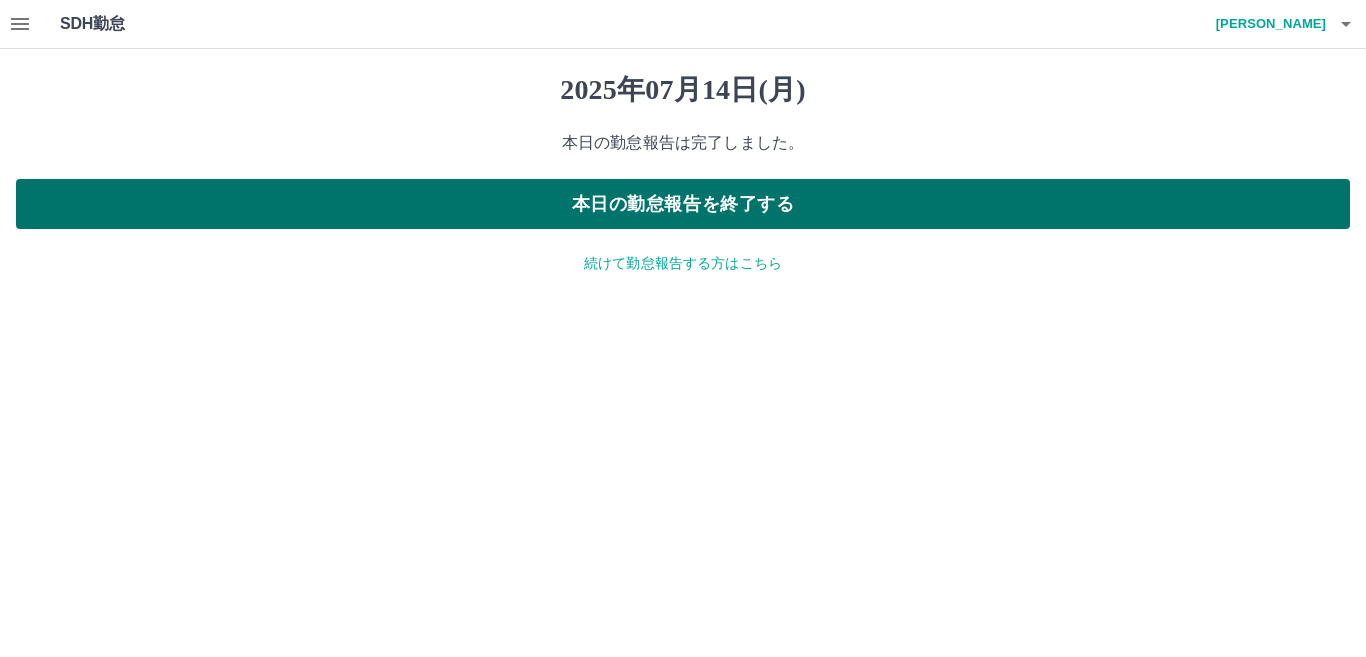 click on "本日の勤怠報告を終了する" at bounding box center [683, 204] 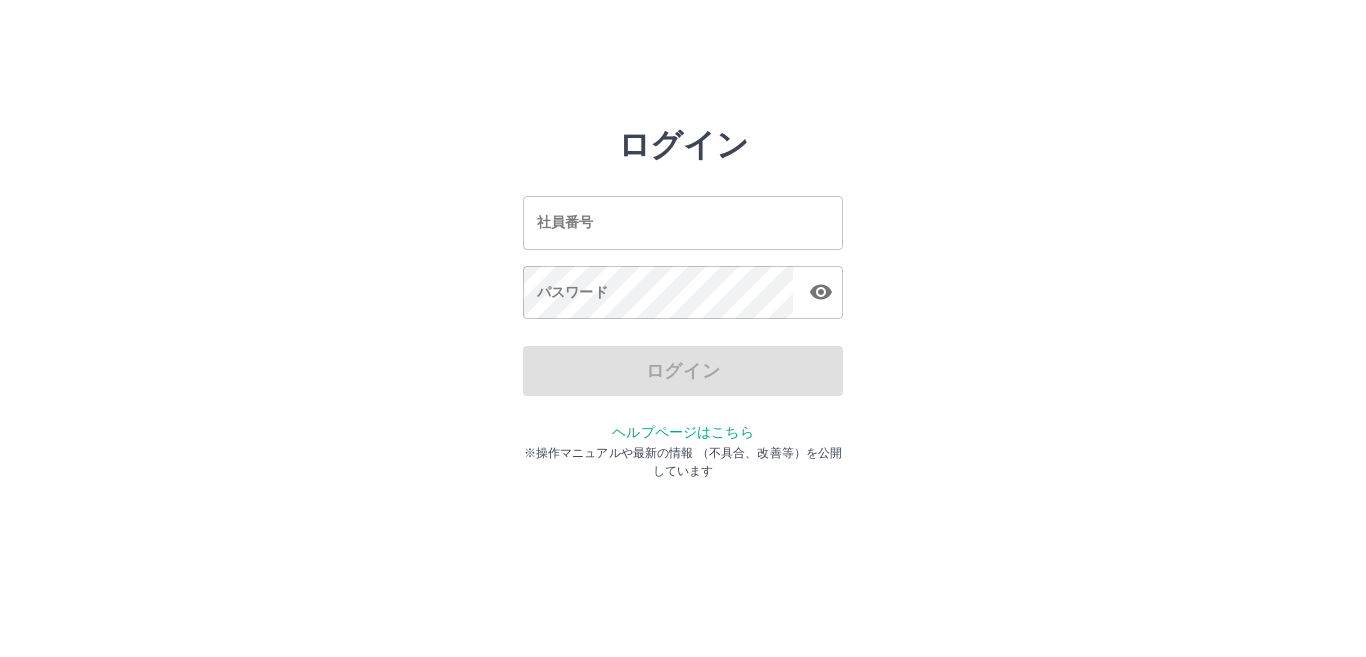 scroll, scrollTop: 0, scrollLeft: 0, axis: both 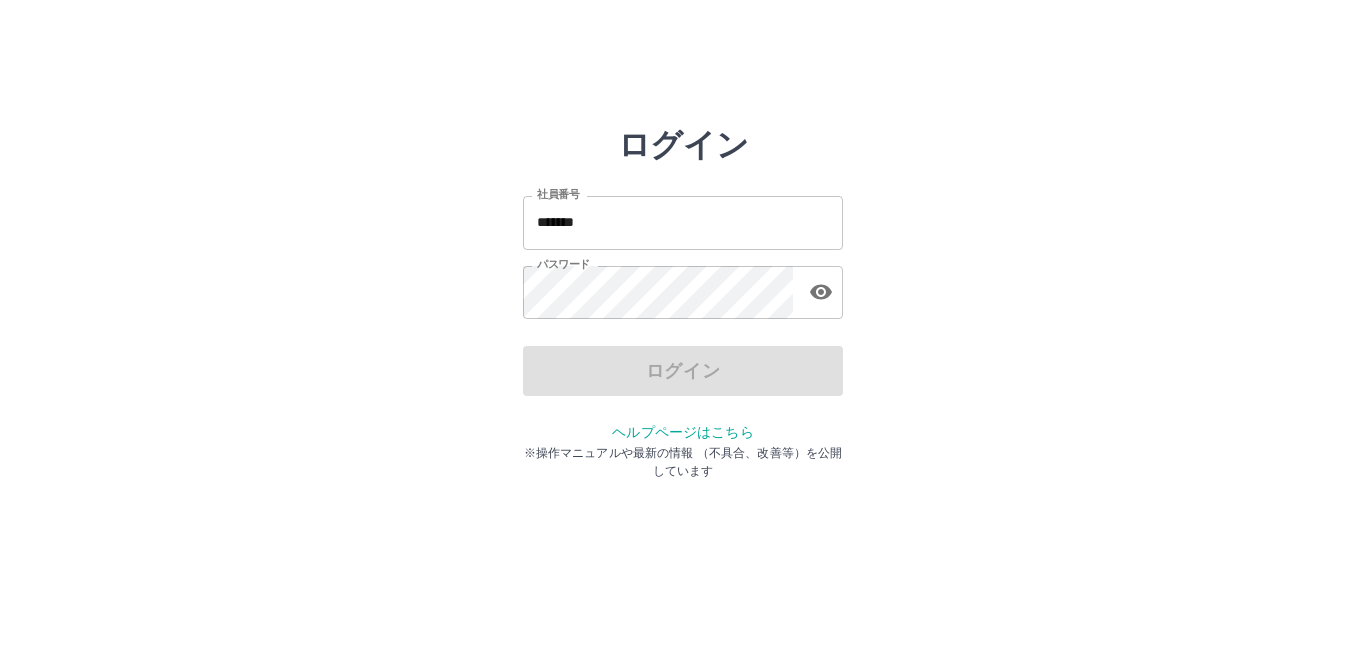 click on "*******" at bounding box center [683, 222] 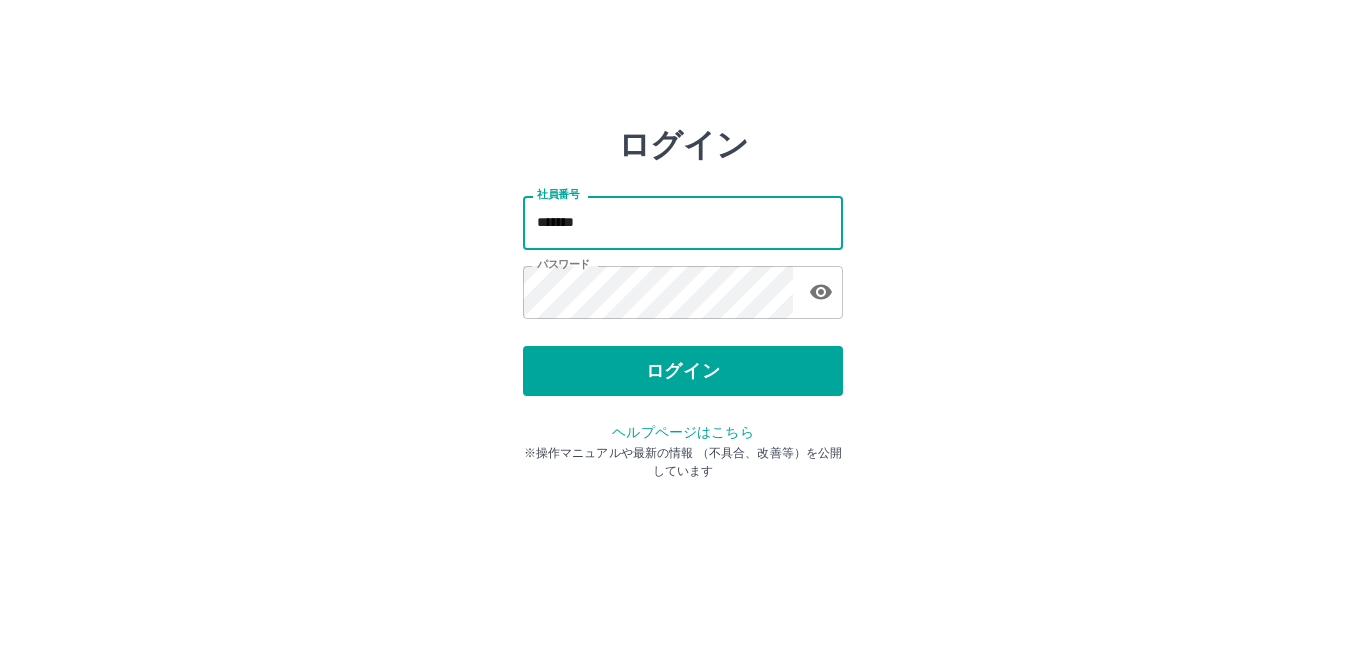 type on "*******" 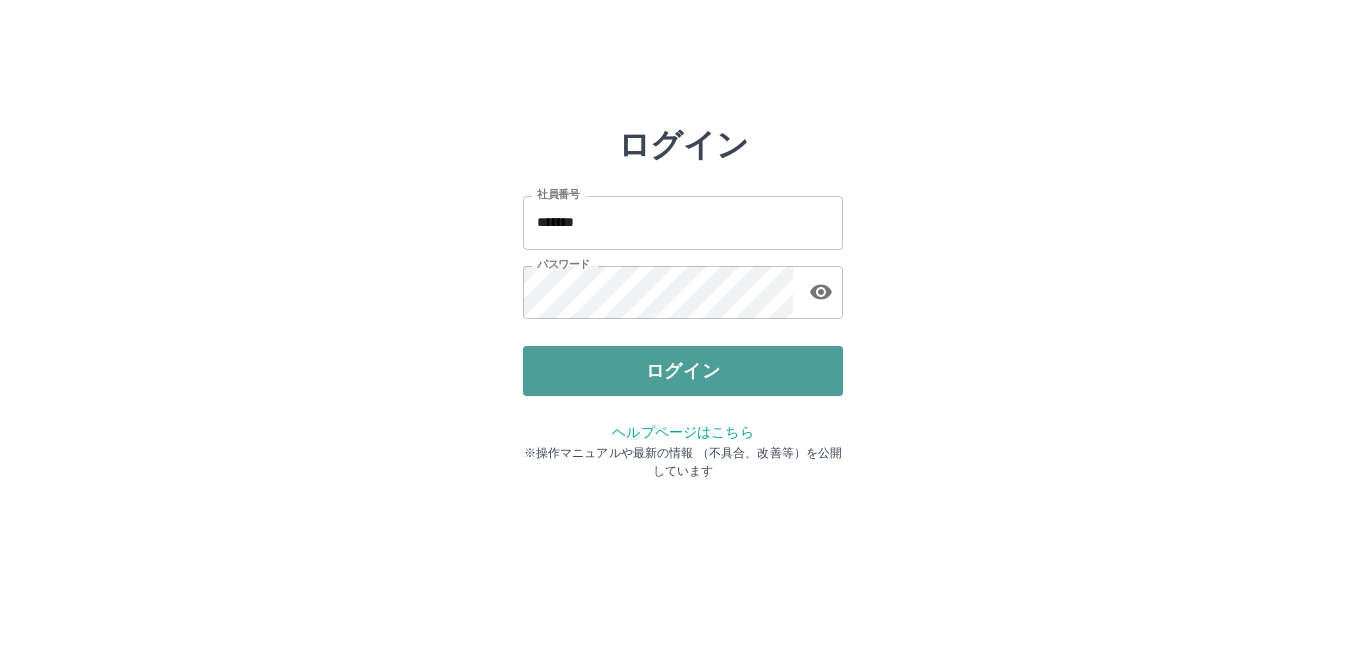click on "ログイン" at bounding box center [683, 371] 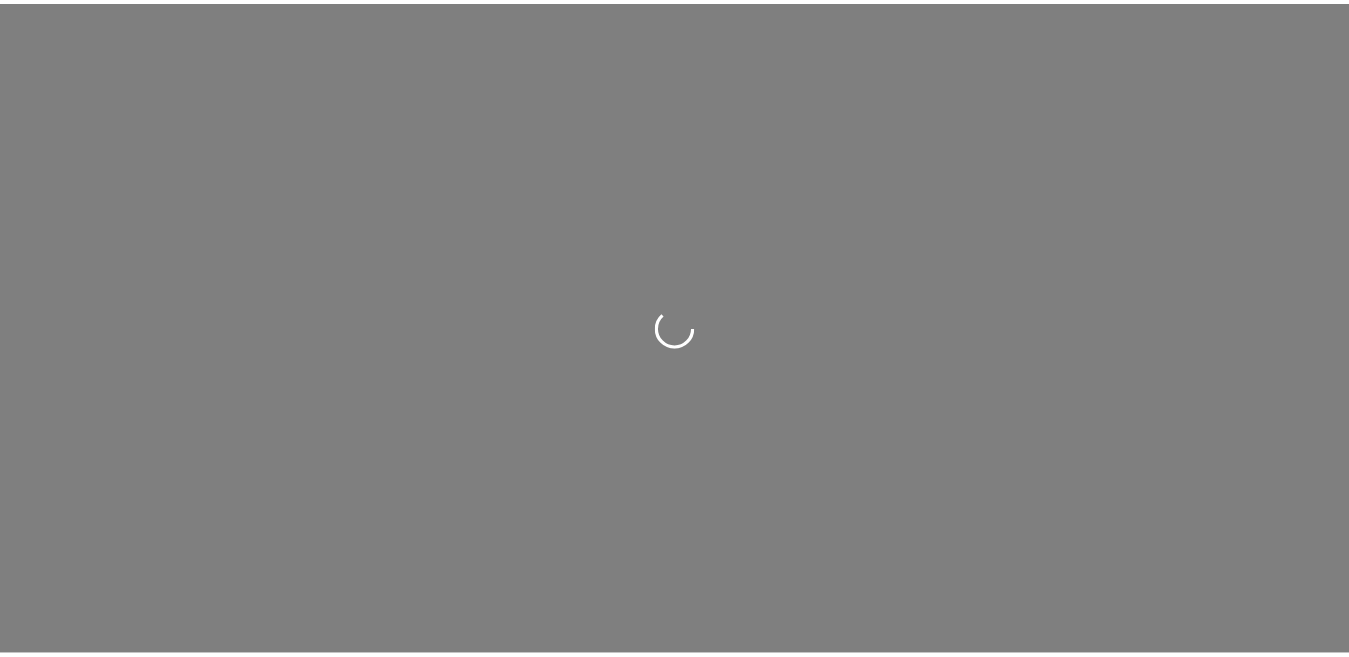 scroll, scrollTop: 0, scrollLeft: 0, axis: both 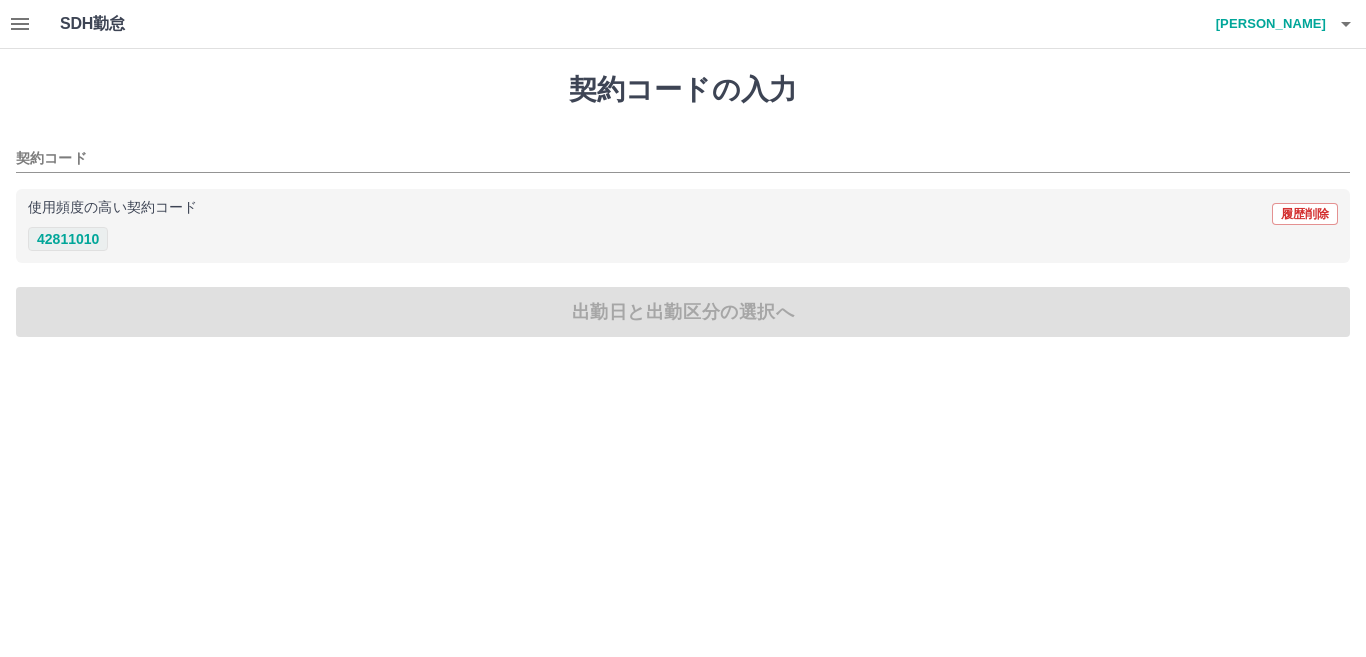 click on "42811010" at bounding box center [68, 239] 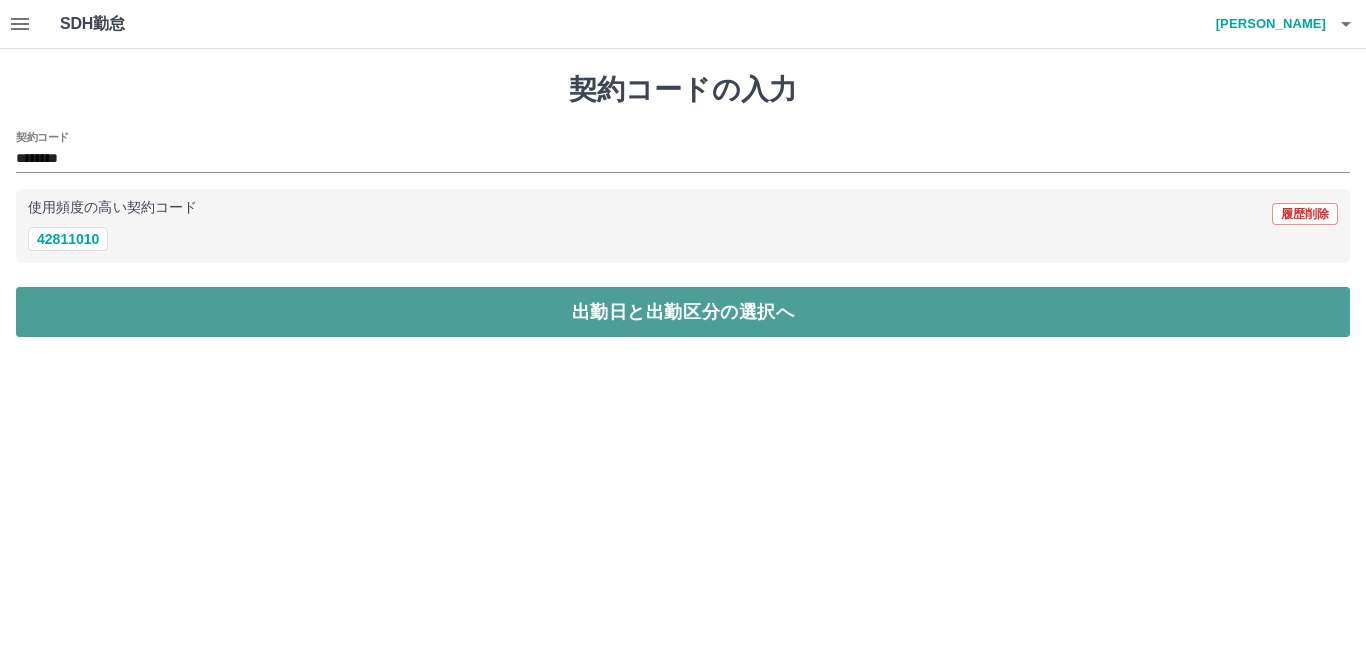click on "出勤日と出勤区分の選択へ" at bounding box center (683, 312) 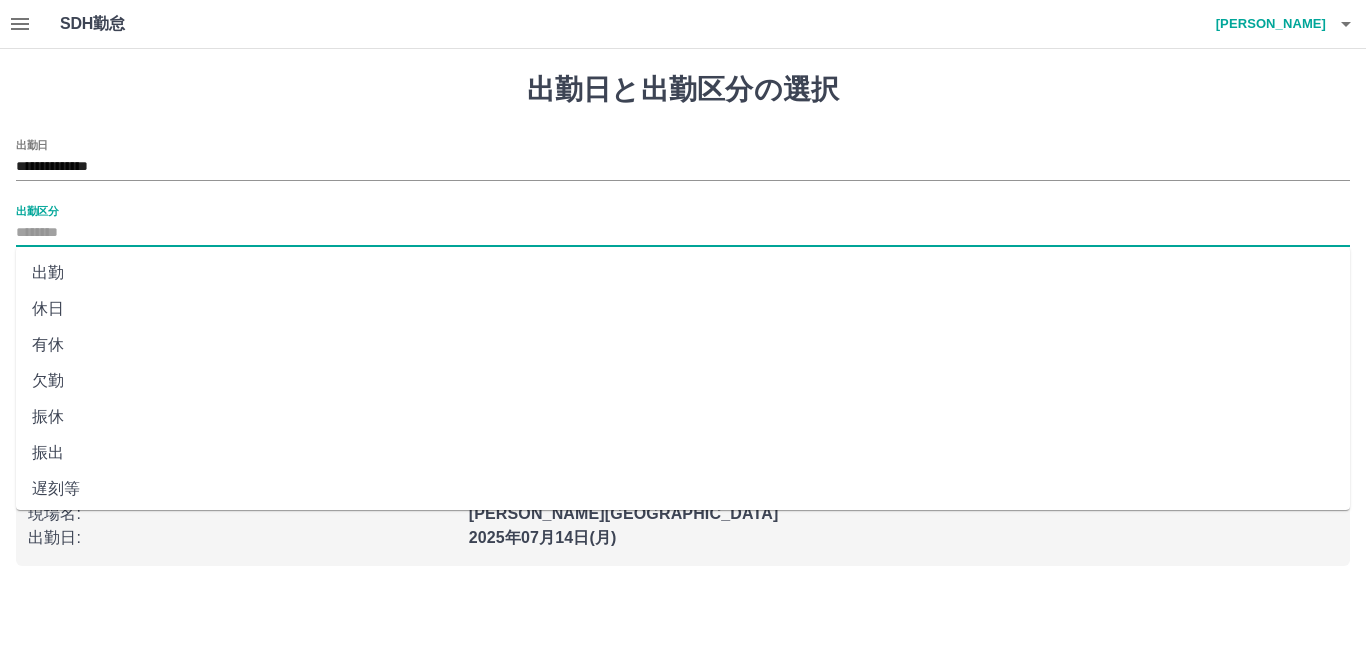 click on "出勤区分" at bounding box center [683, 233] 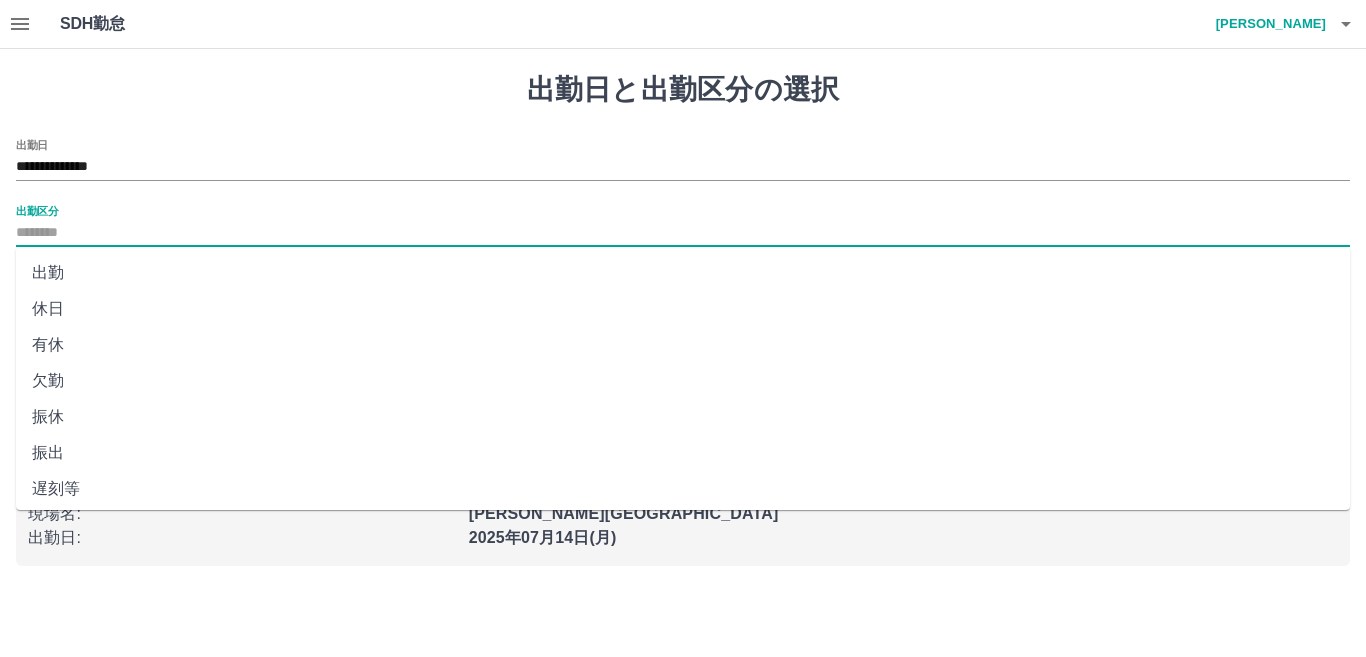 click on "出勤" at bounding box center (683, 273) 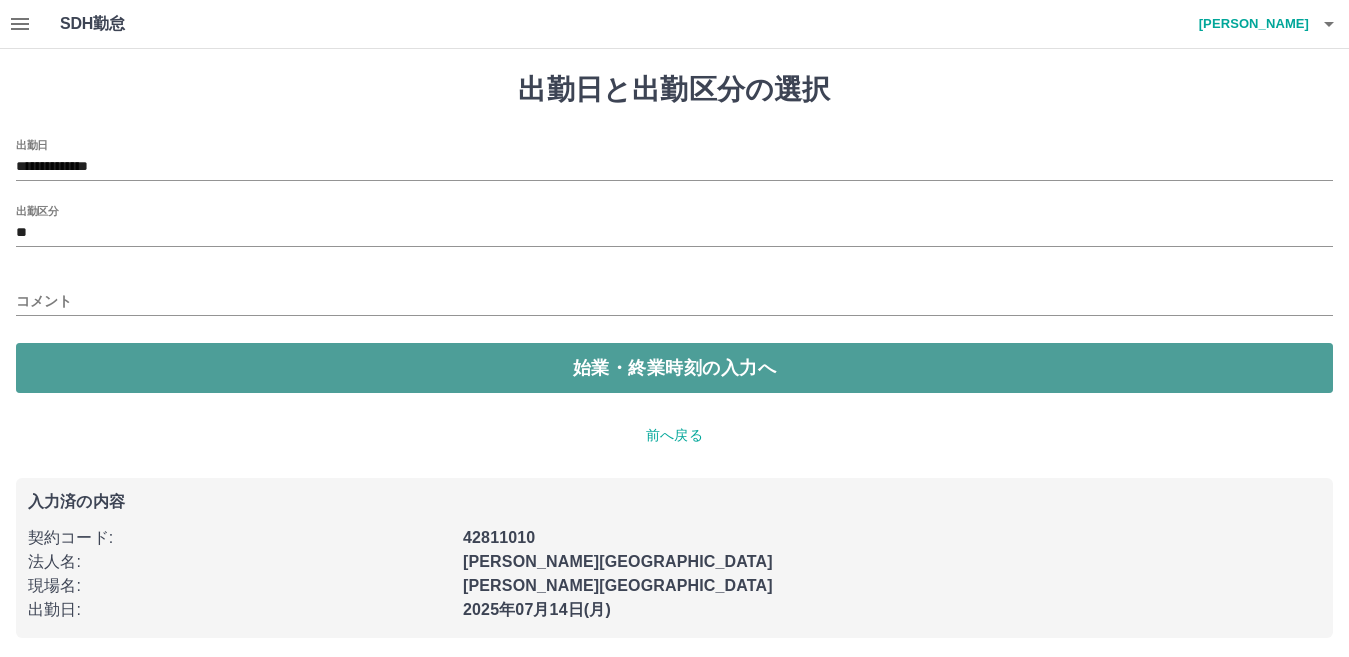 click on "始業・終業時刻の入力へ" at bounding box center [674, 368] 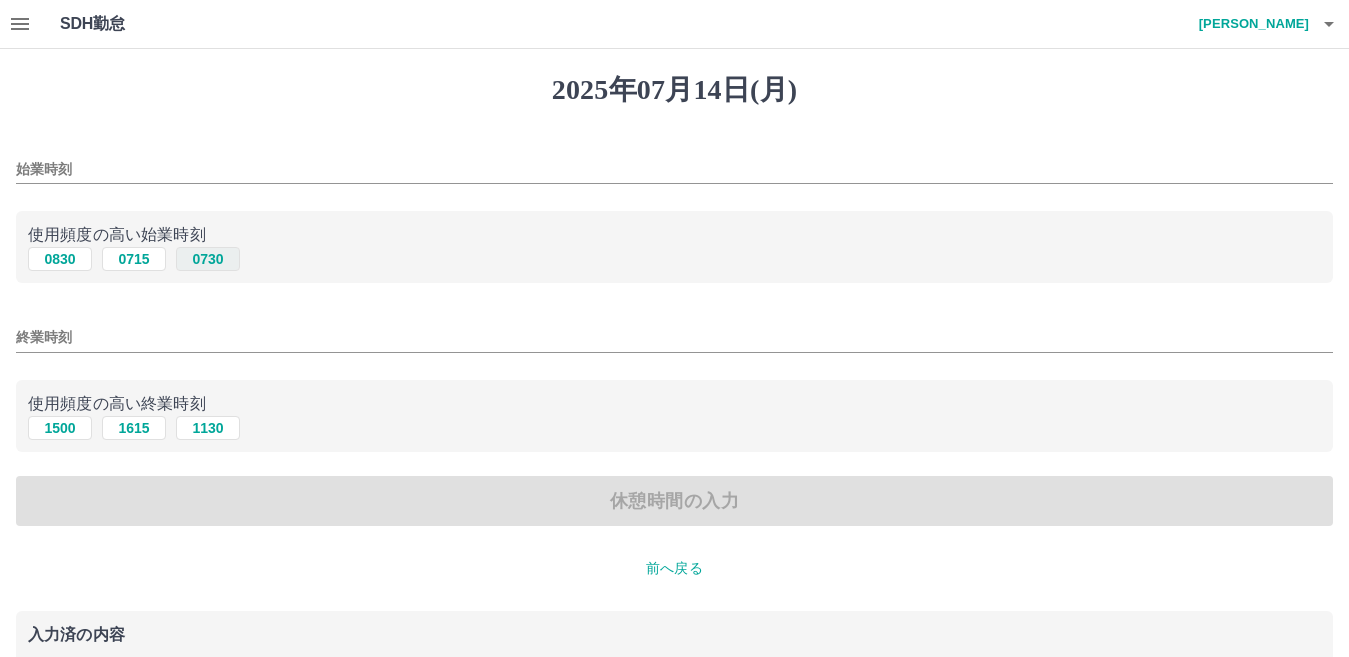 click on "0730" at bounding box center [208, 259] 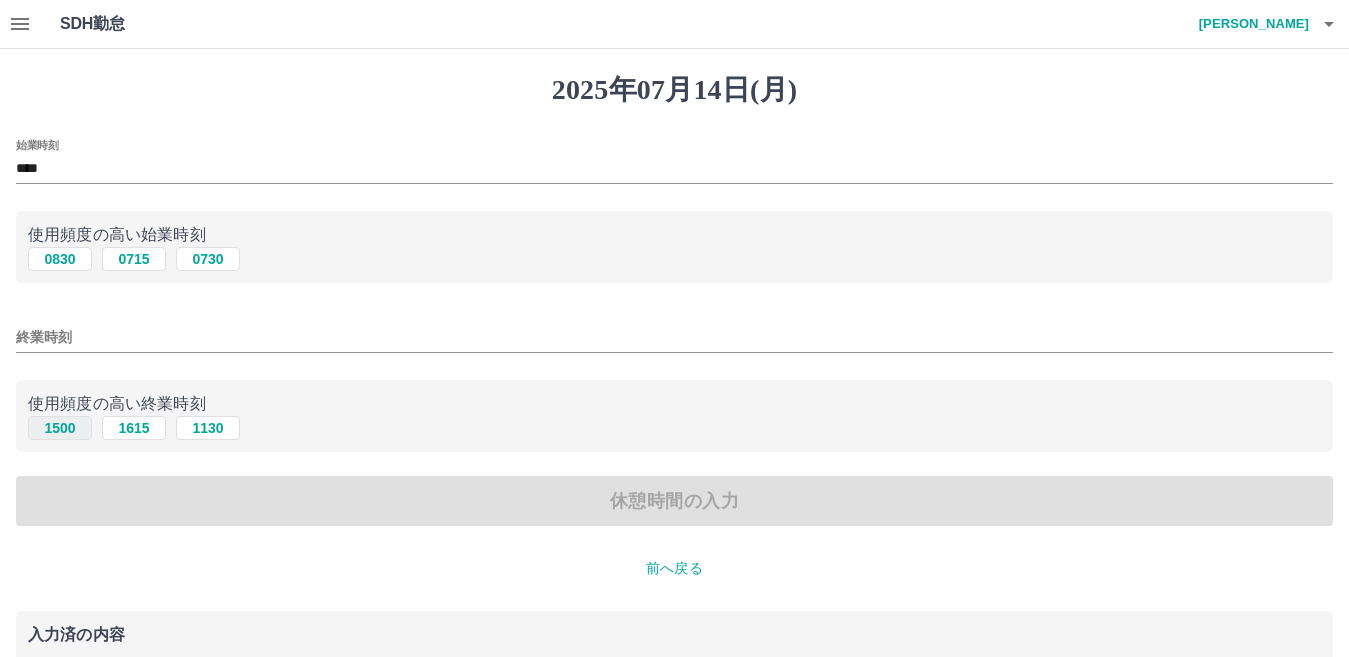 click on "1500" at bounding box center [60, 428] 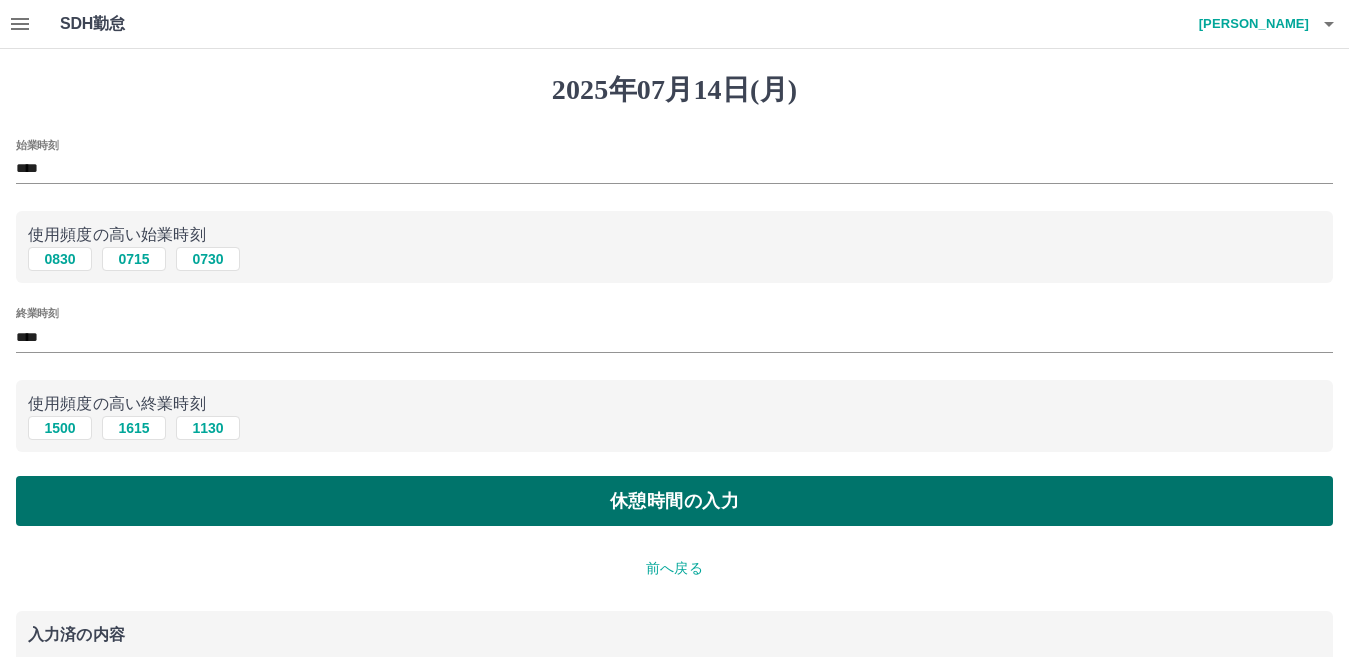 click on "休憩時間の入力" at bounding box center (674, 501) 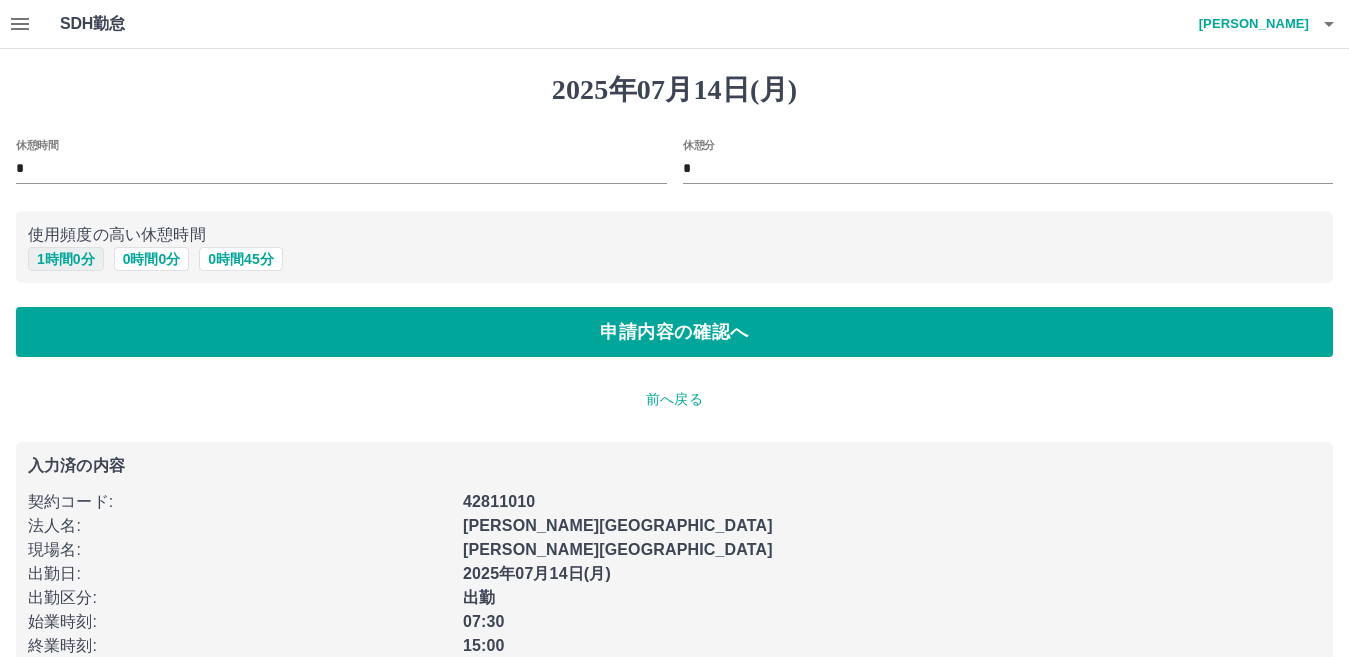 click on "1 時間 0 分" at bounding box center (66, 259) 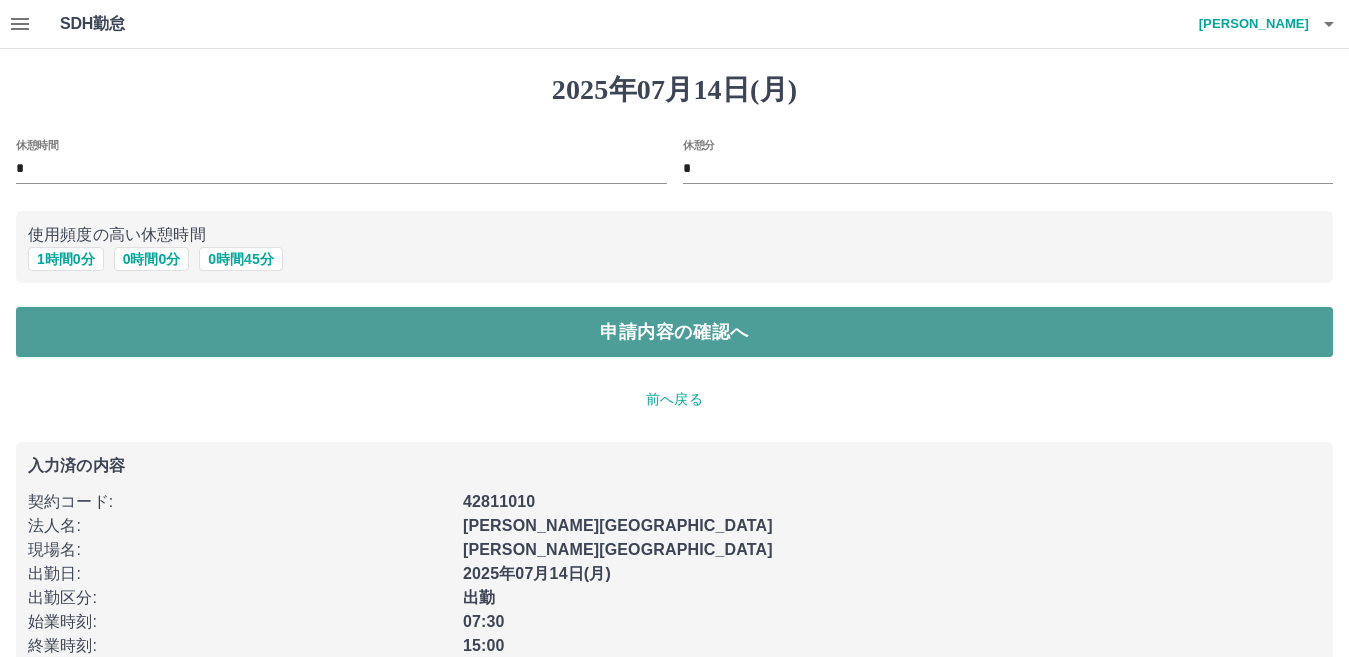 click on "申請内容の確認へ" at bounding box center (674, 332) 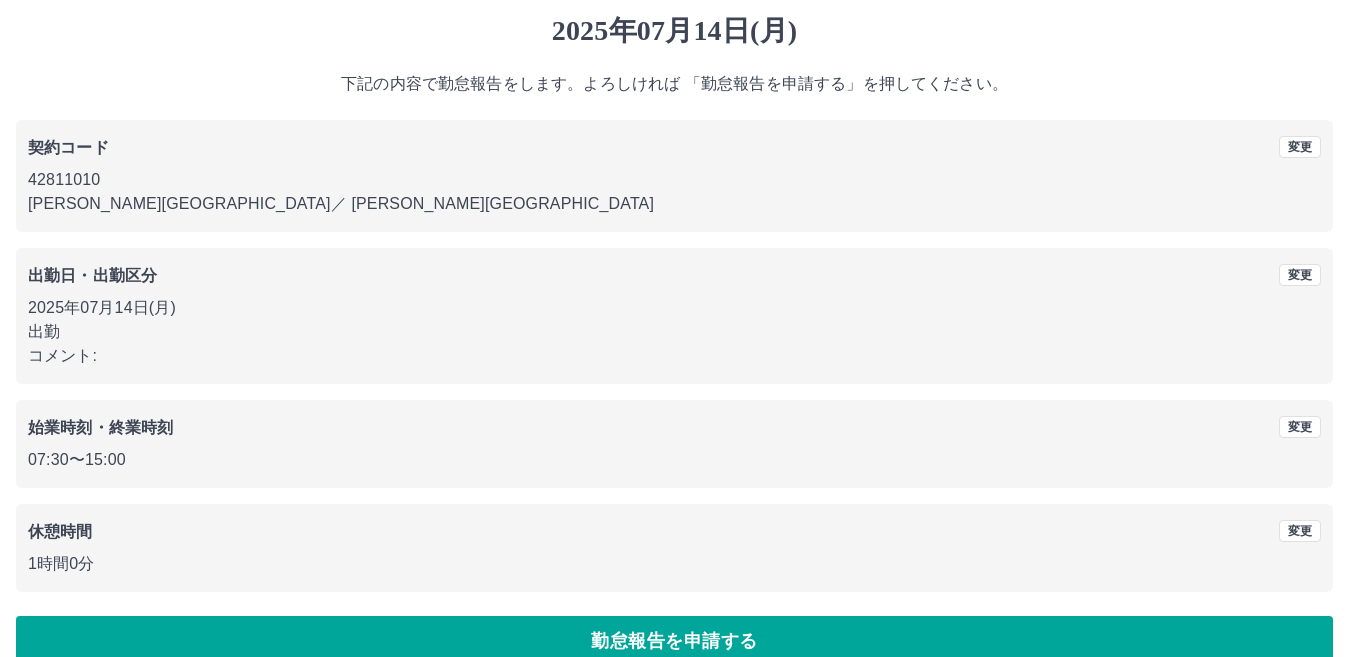 scroll, scrollTop: 92, scrollLeft: 0, axis: vertical 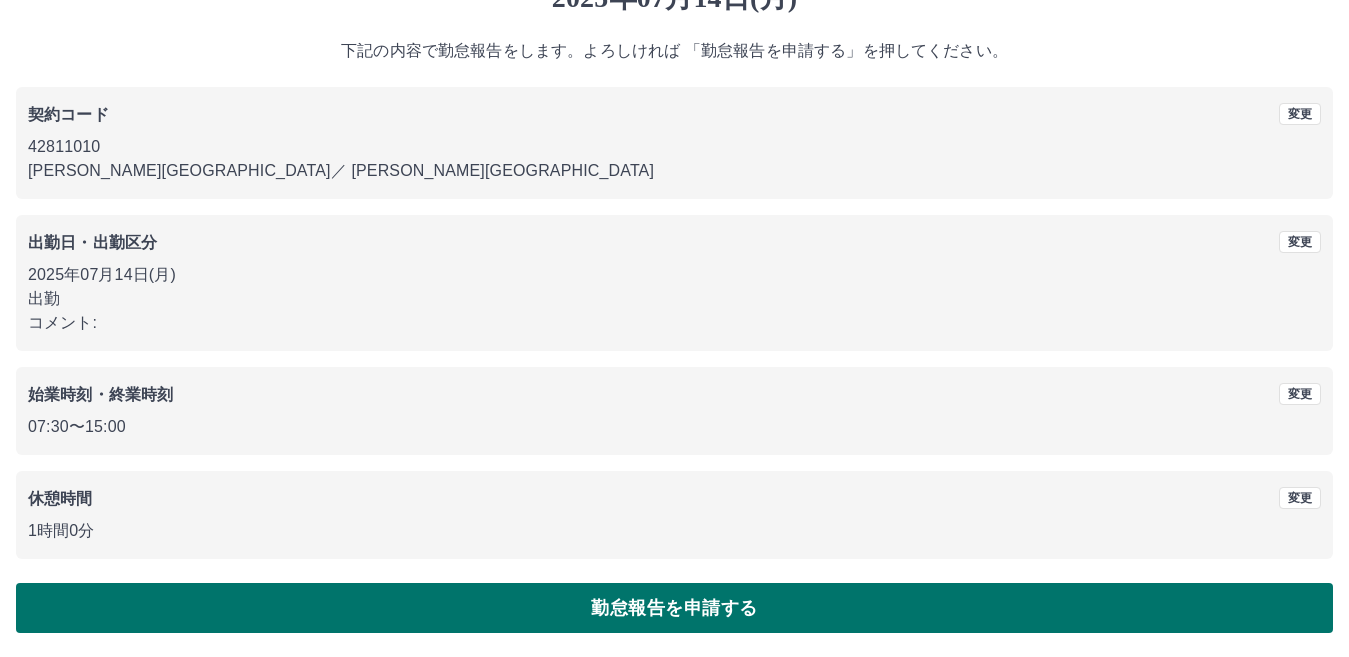 click on "勤怠報告を申請する" at bounding box center (674, 608) 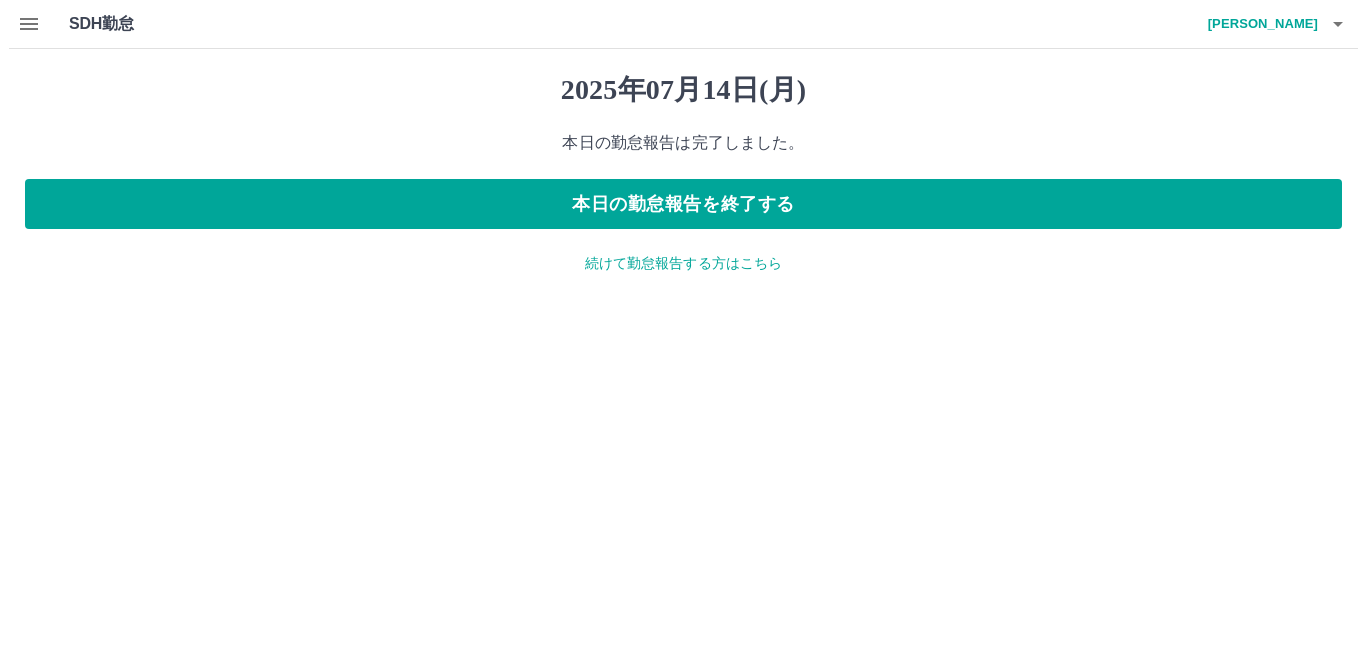 scroll, scrollTop: 0, scrollLeft: 0, axis: both 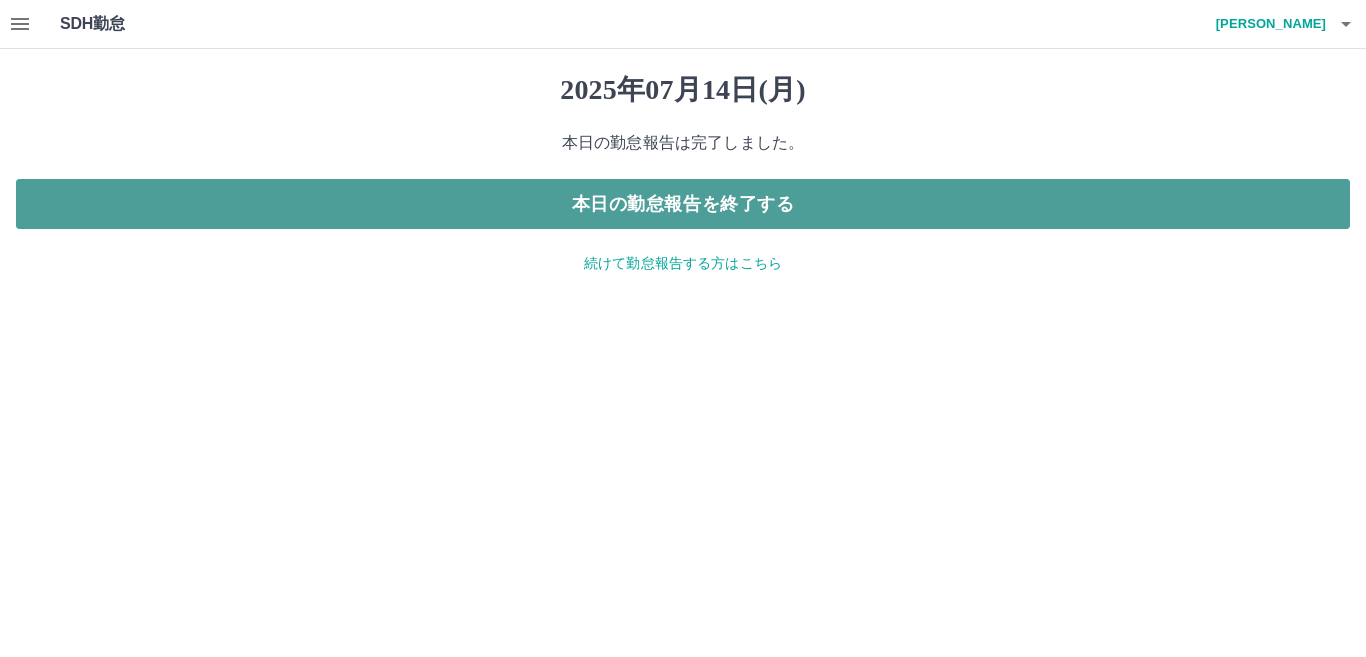 click on "本日の勤怠報告を終了する" at bounding box center (683, 204) 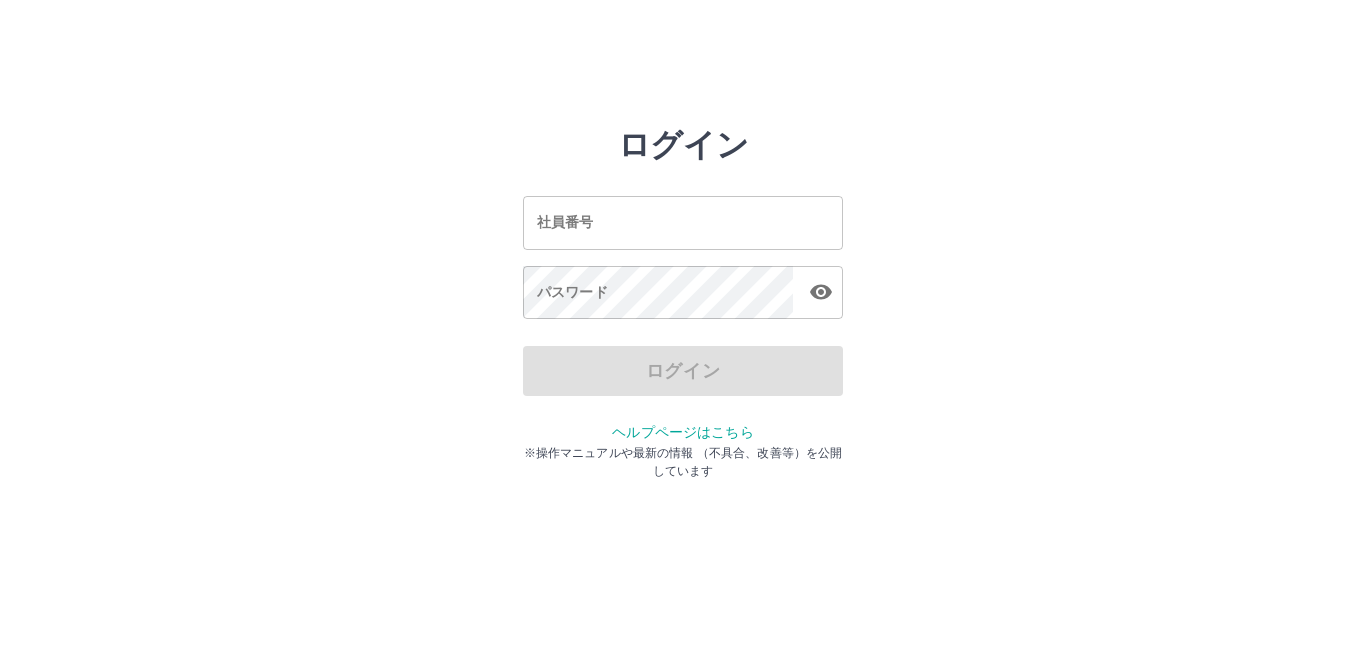scroll, scrollTop: 0, scrollLeft: 0, axis: both 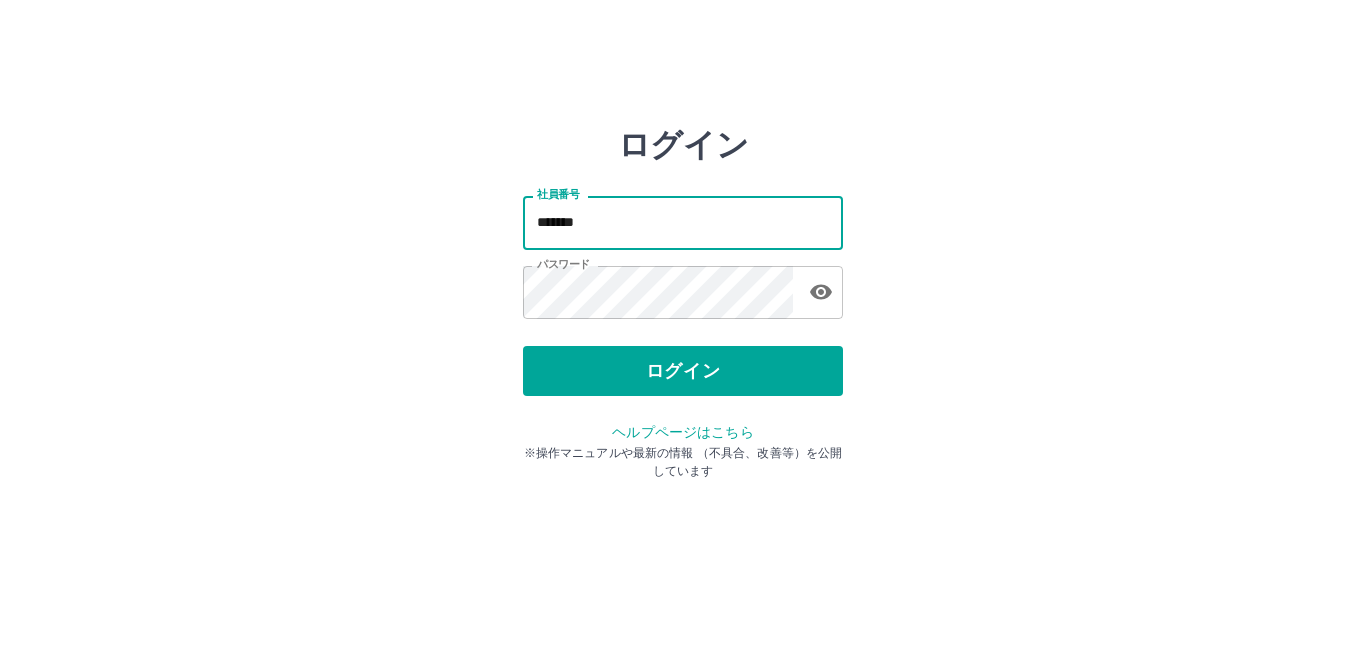 click on "*******" at bounding box center [683, 222] 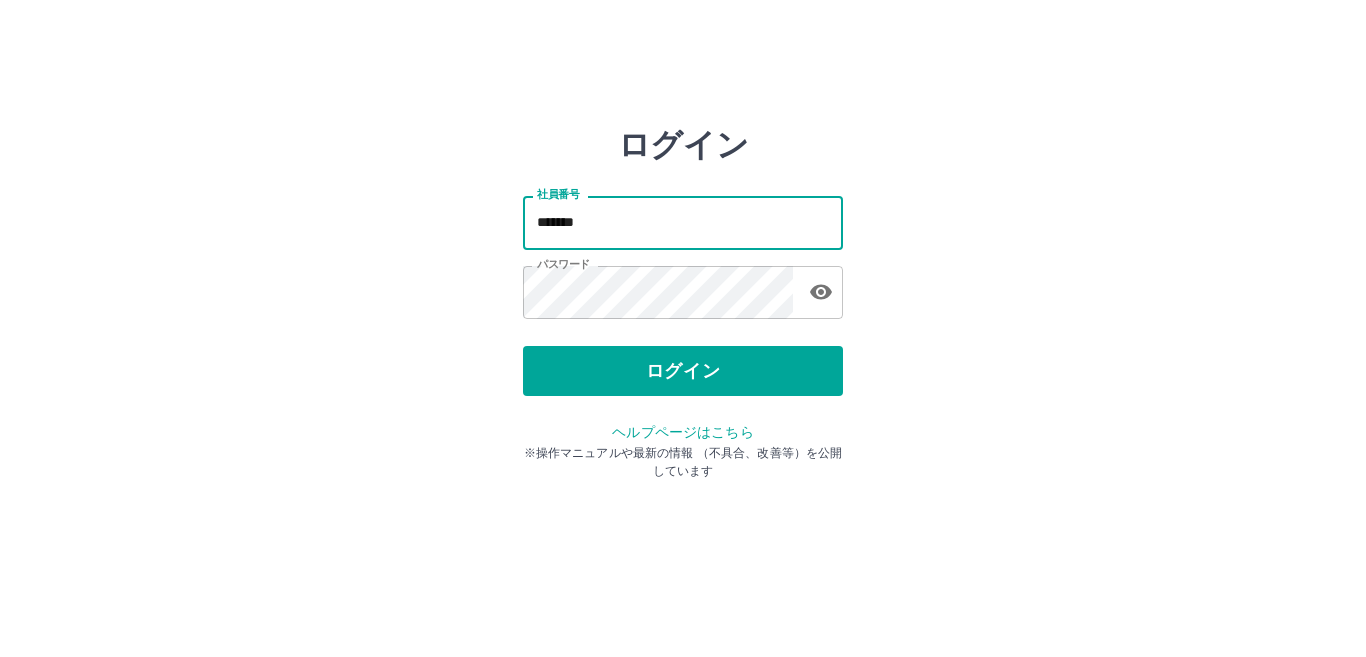 type on "*******" 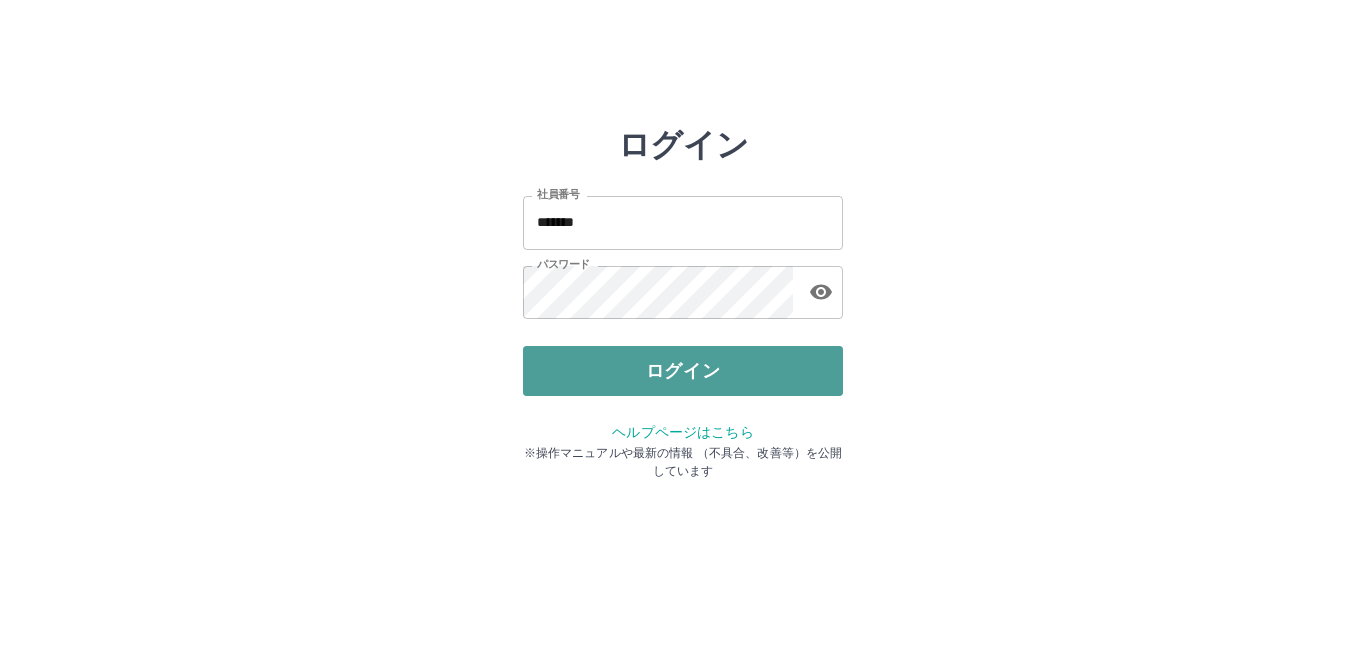 click on "ログイン" at bounding box center [683, 371] 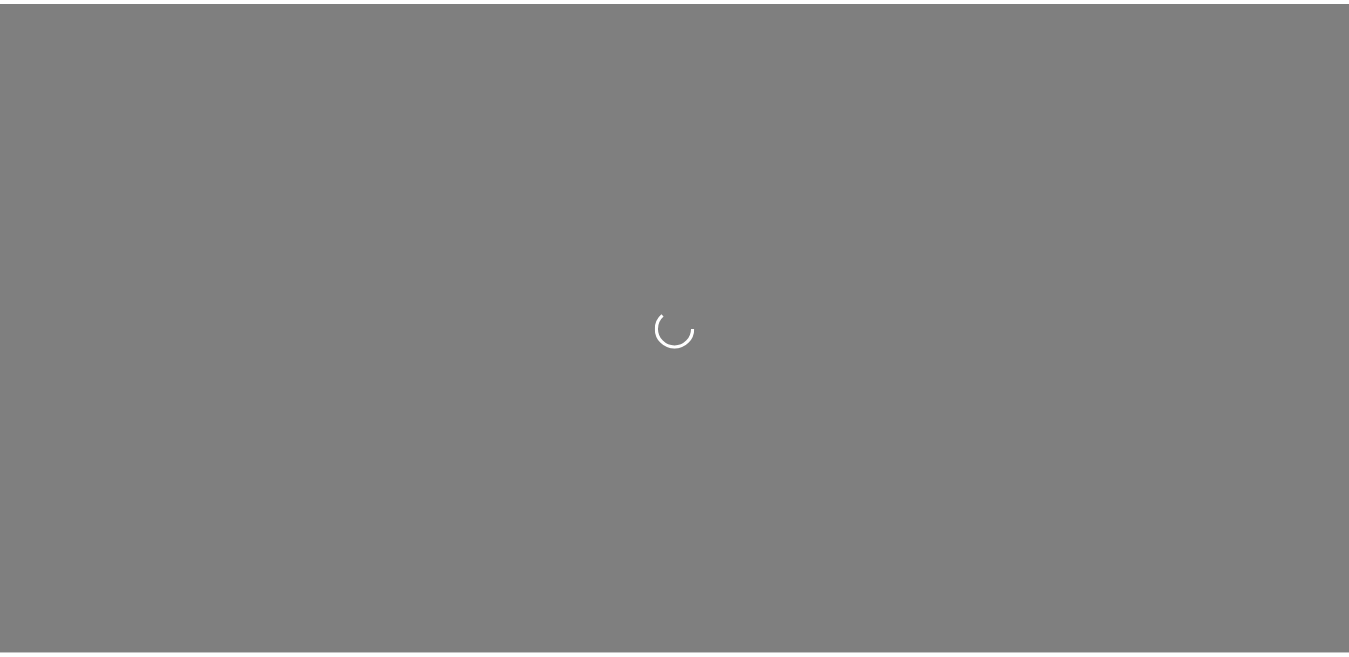 scroll, scrollTop: 0, scrollLeft: 0, axis: both 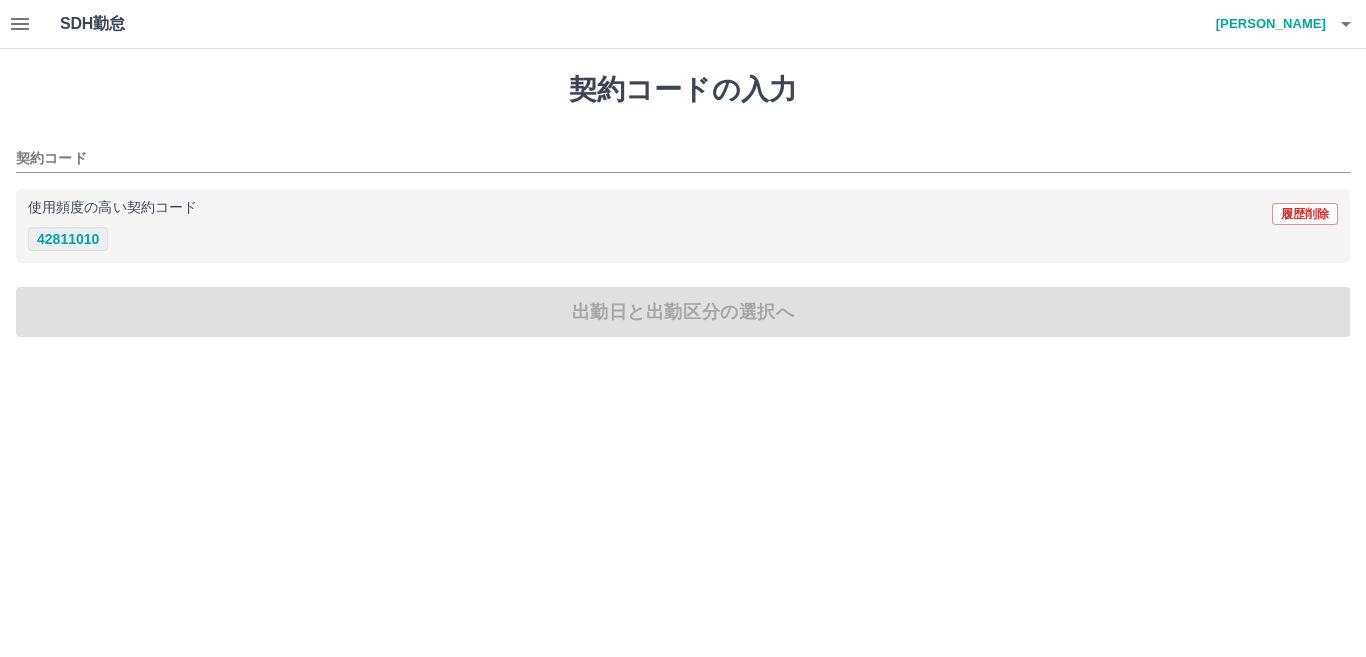 click on "42811010" at bounding box center (68, 239) 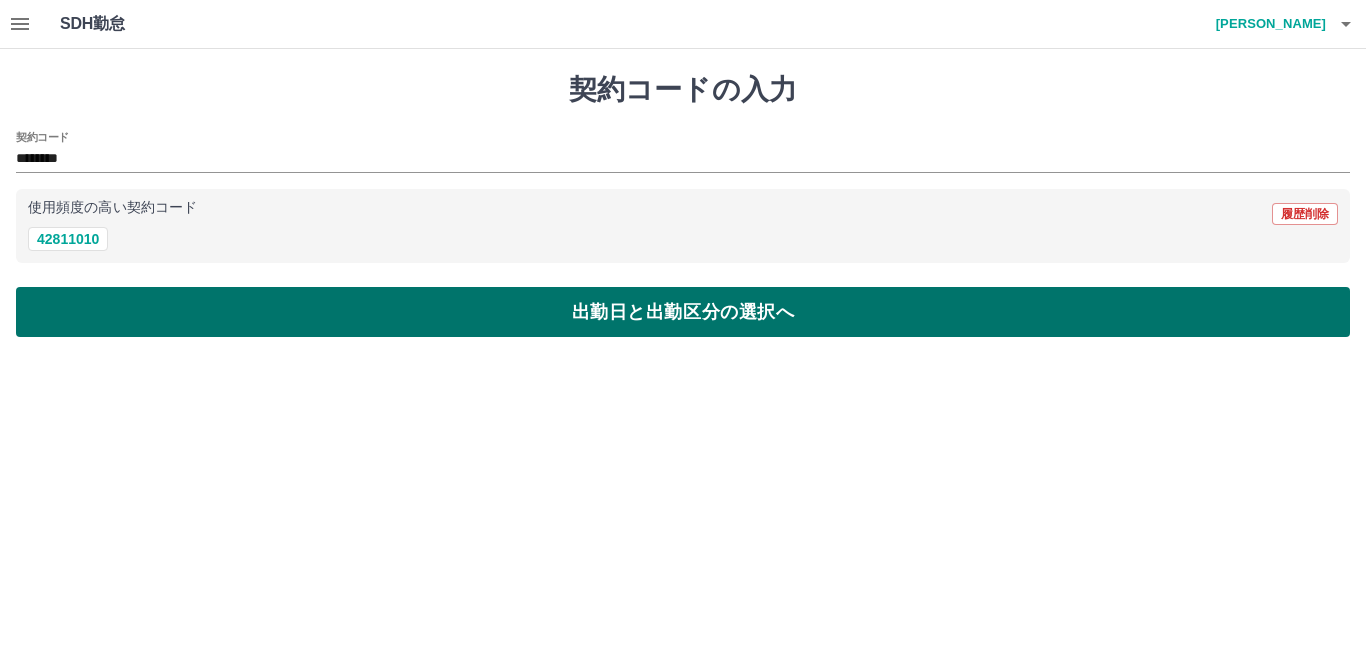 click on "出勤日と出勤区分の選択へ" at bounding box center (683, 312) 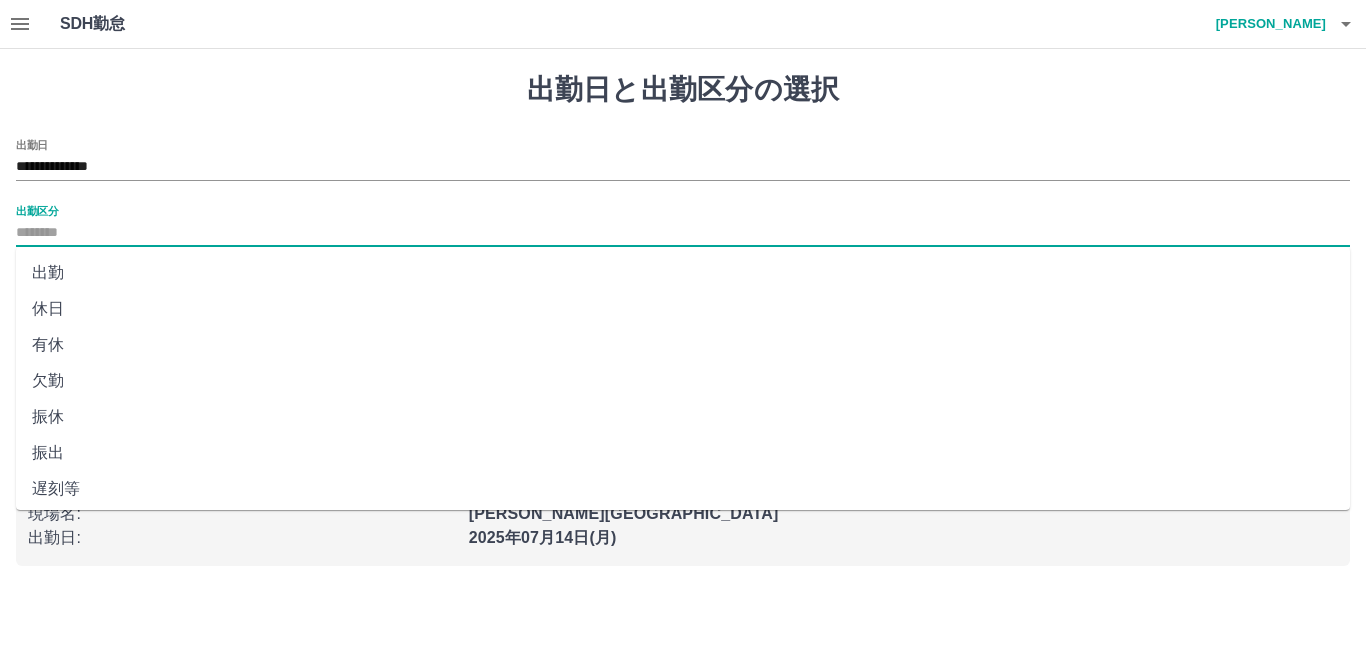 click on "出勤区分" at bounding box center (683, 233) 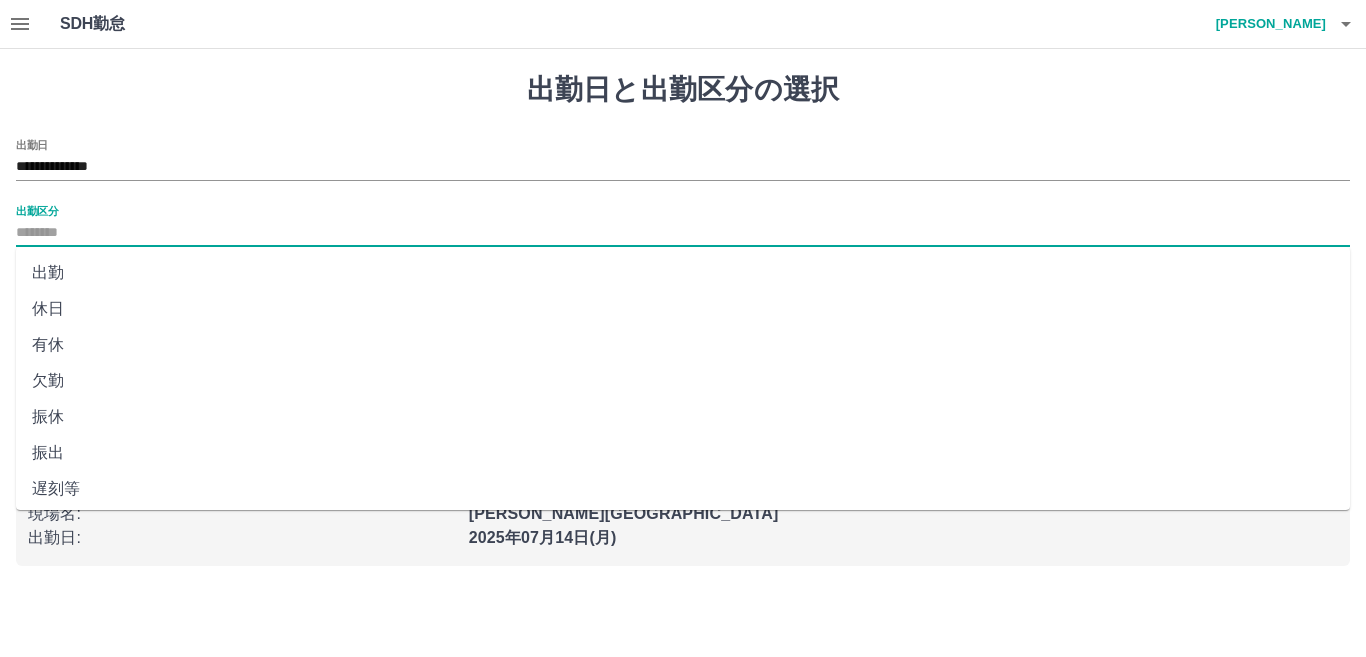 click on "出勤" at bounding box center [683, 273] 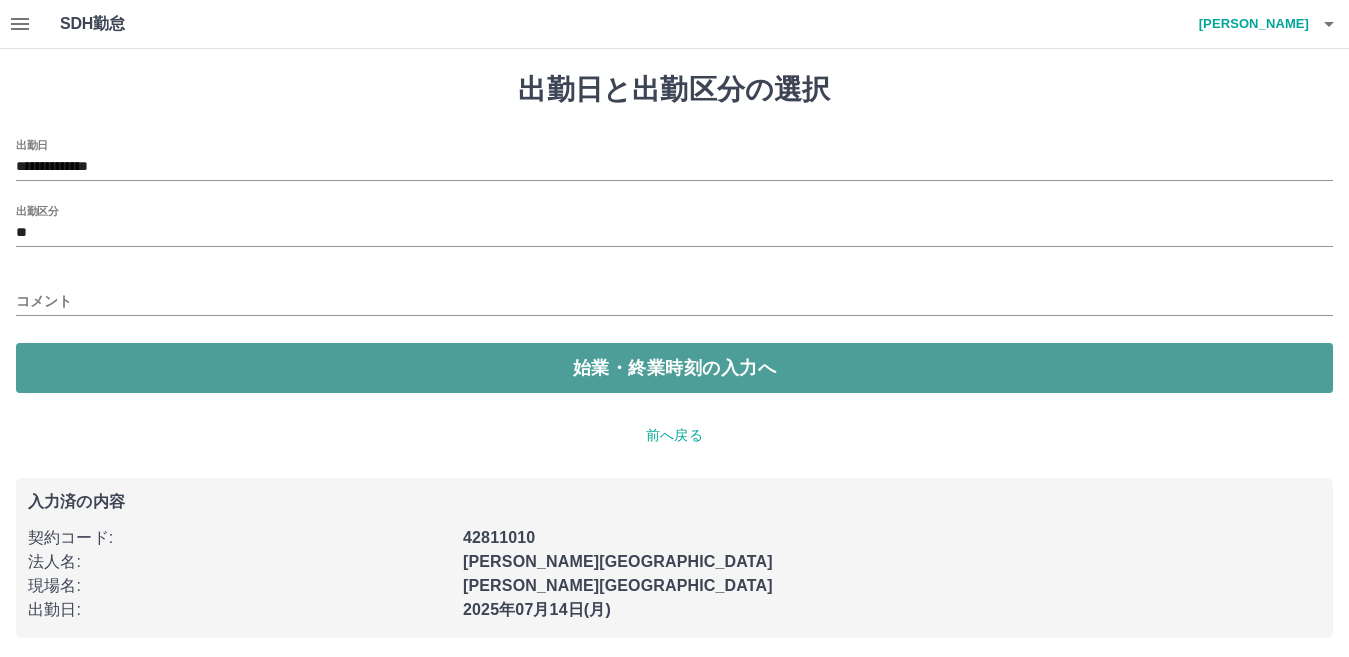 click on "始業・終業時刻の入力へ" at bounding box center [674, 368] 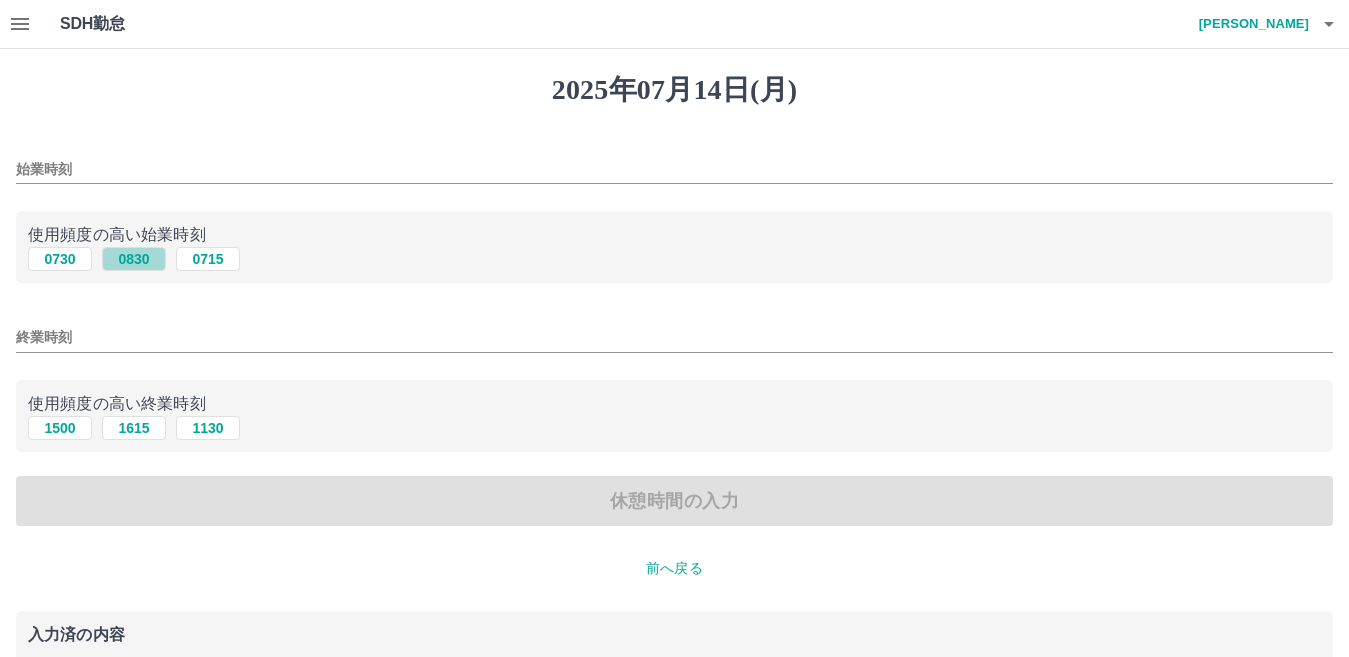 click on "0830" at bounding box center [134, 259] 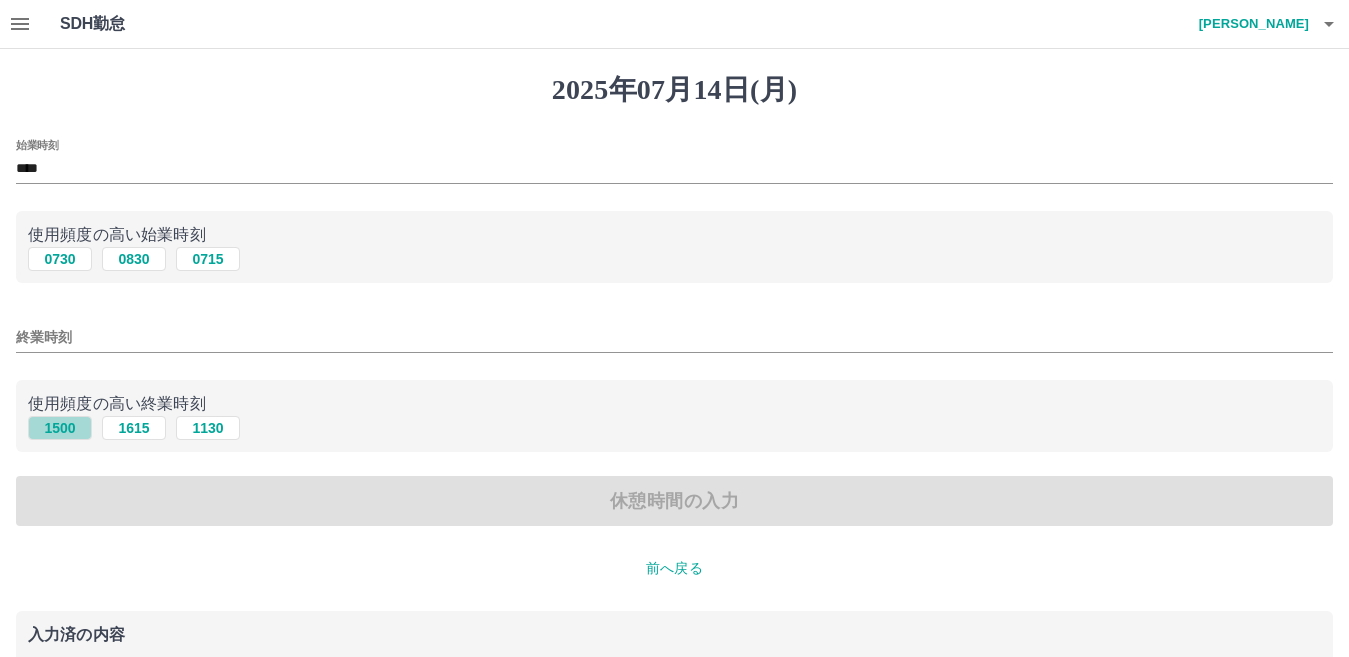 click on "1500" at bounding box center (60, 428) 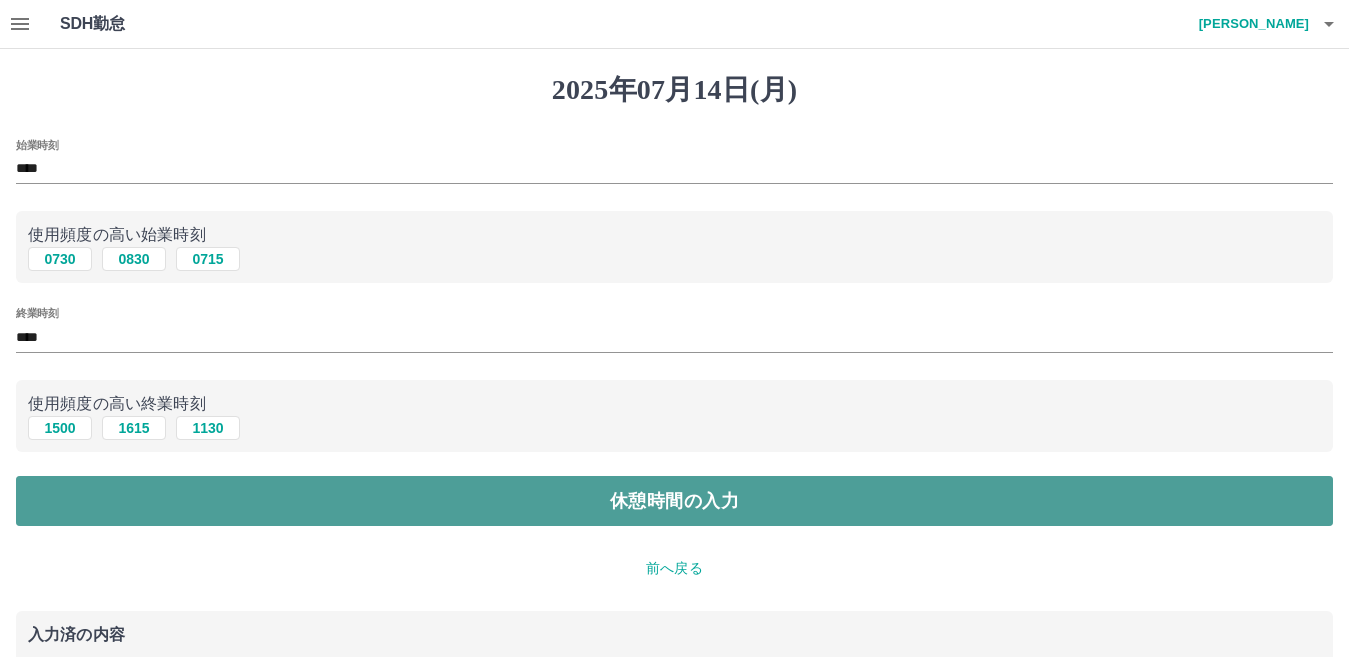 click on "休憩時間の入力" at bounding box center (674, 501) 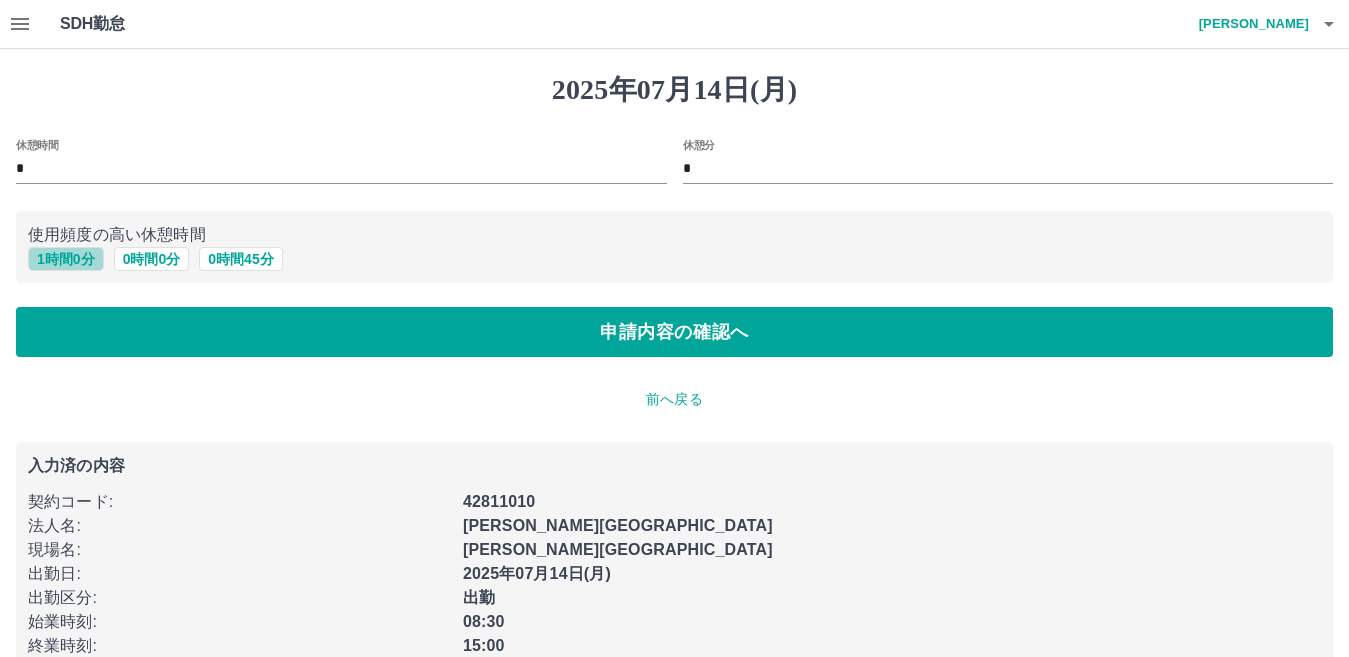 click on "1 時間 0 分" at bounding box center (66, 259) 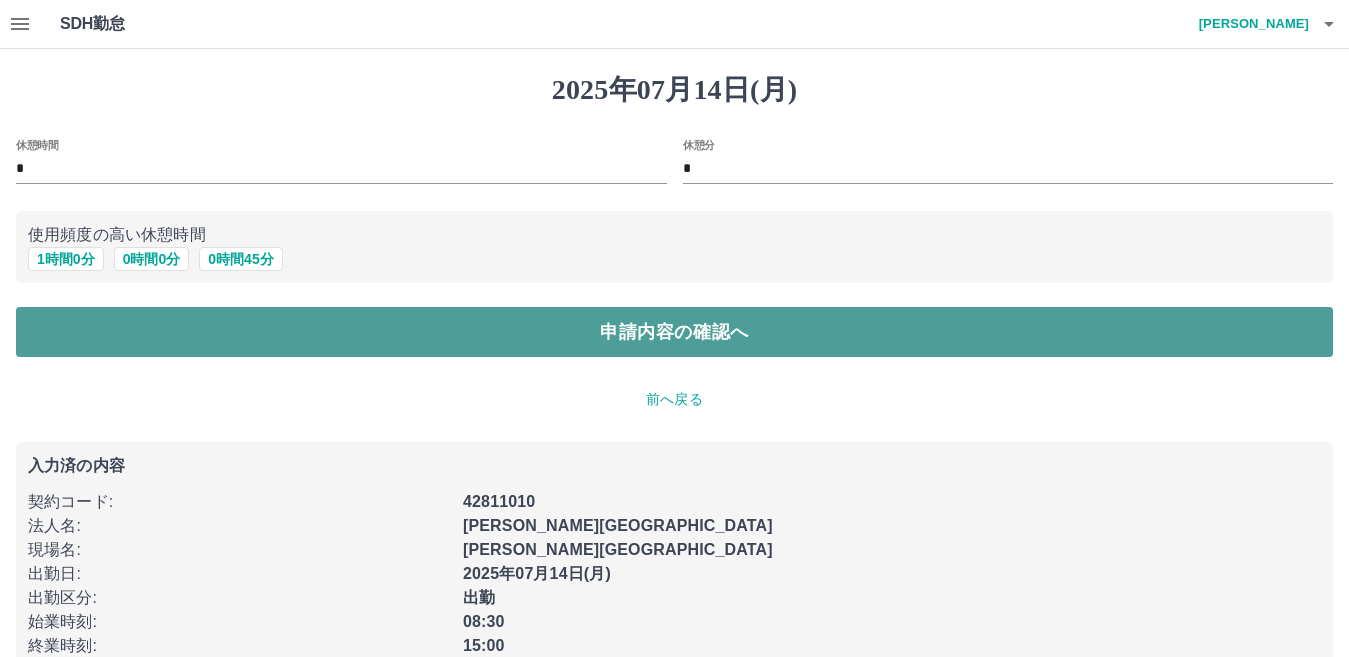click on "申請内容の確認へ" at bounding box center [674, 332] 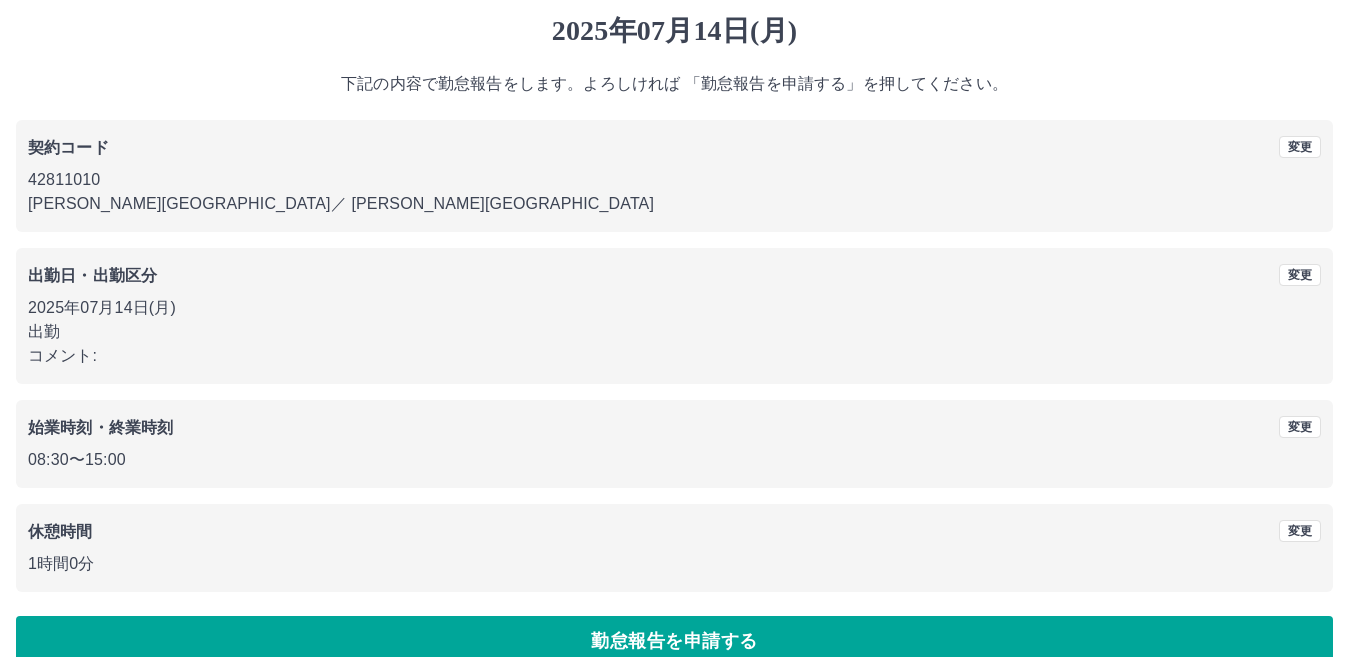 scroll, scrollTop: 92, scrollLeft: 0, axis: vertical 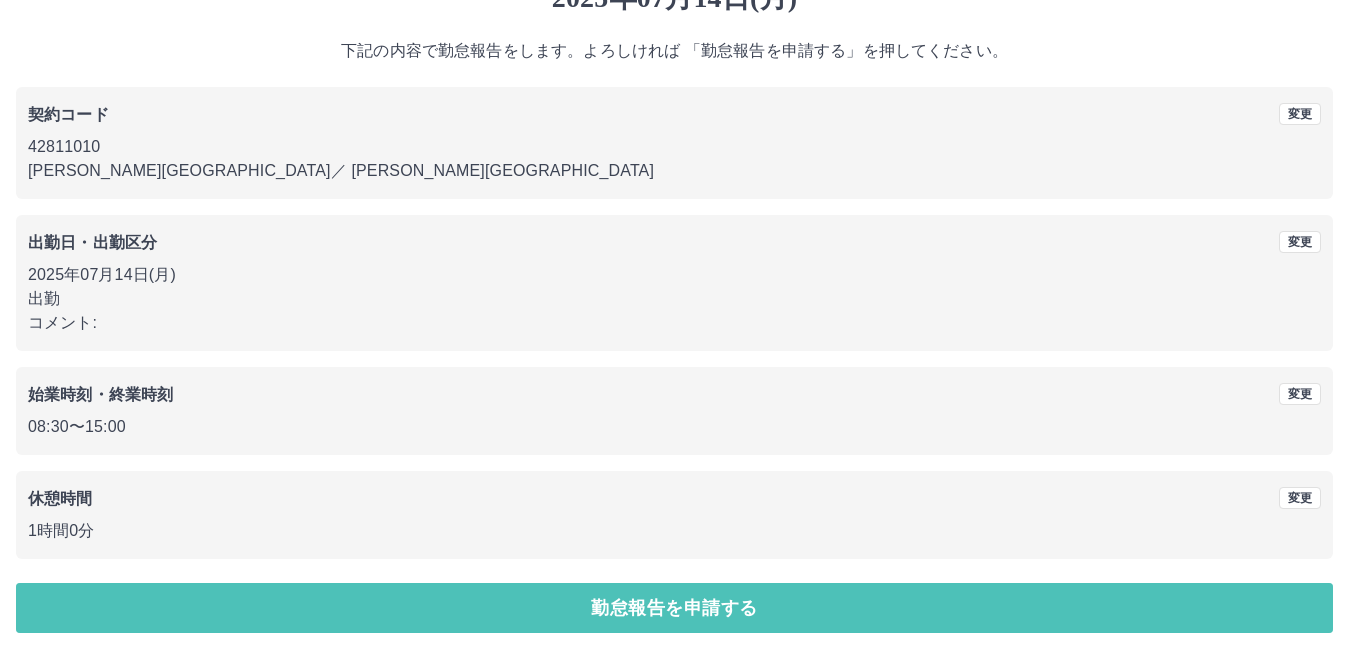 click on "勤怠報告を申請する" at bounding box center [674, 608] 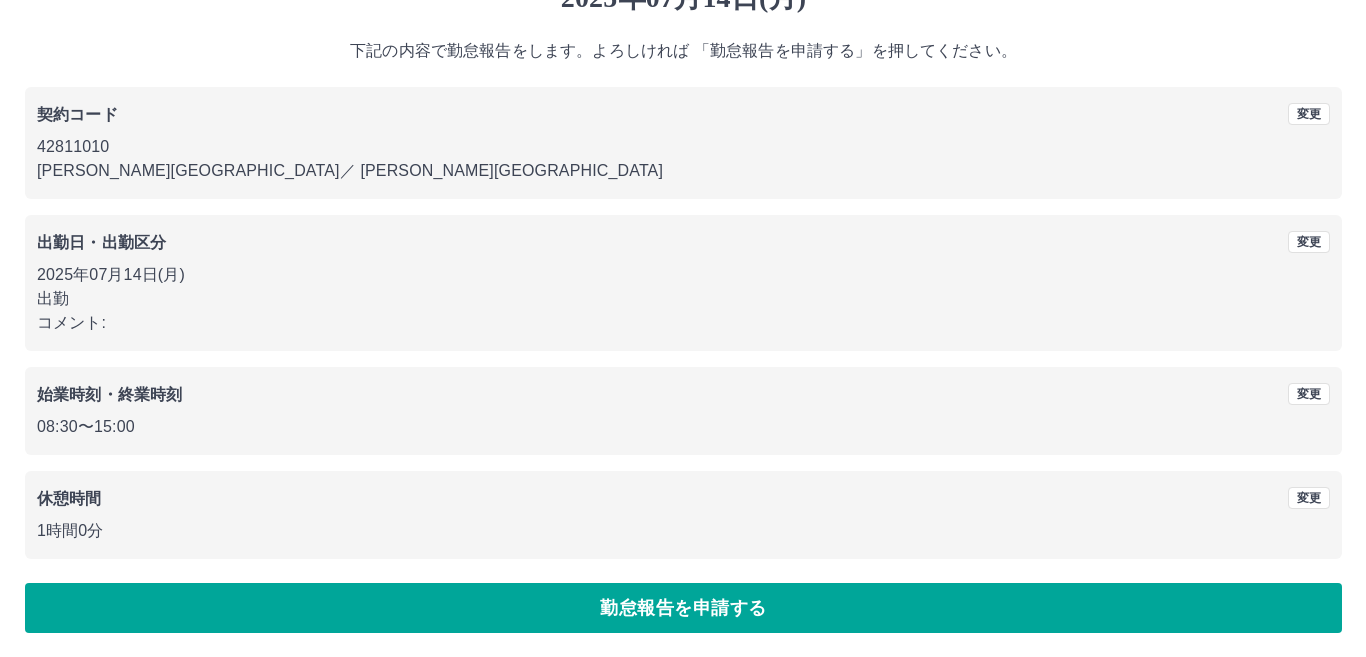 scroll, scrollTop: 0, scrollLeft: 0, axis: both 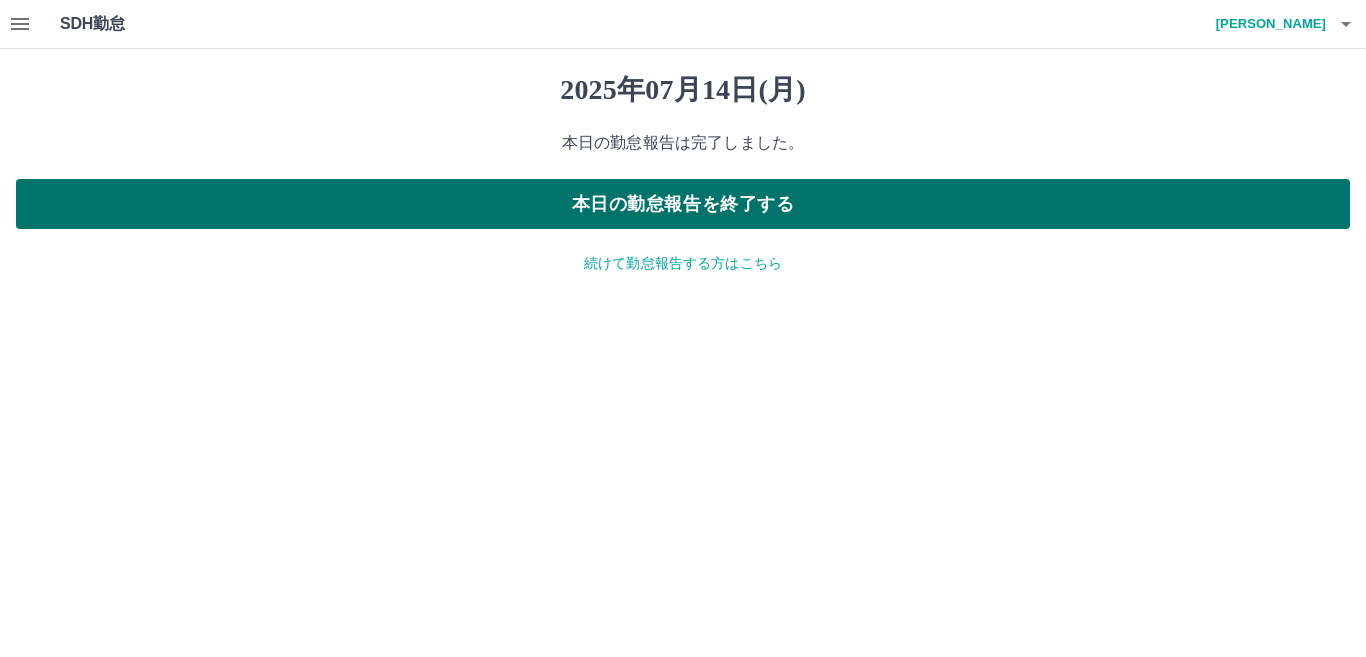 click on "本日の勤怠報告を終了する" at bounding box center [683, 204] 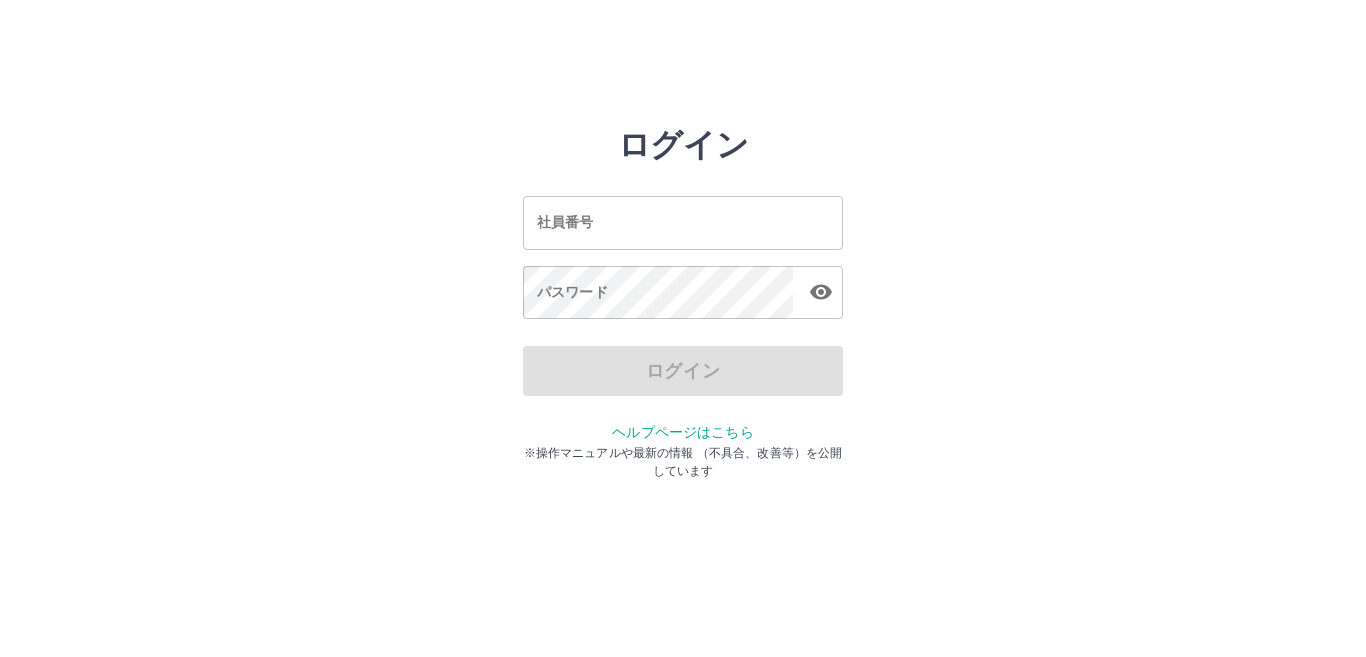 scroll, scrollTop: 0, scrollLeft: 0, axis: both 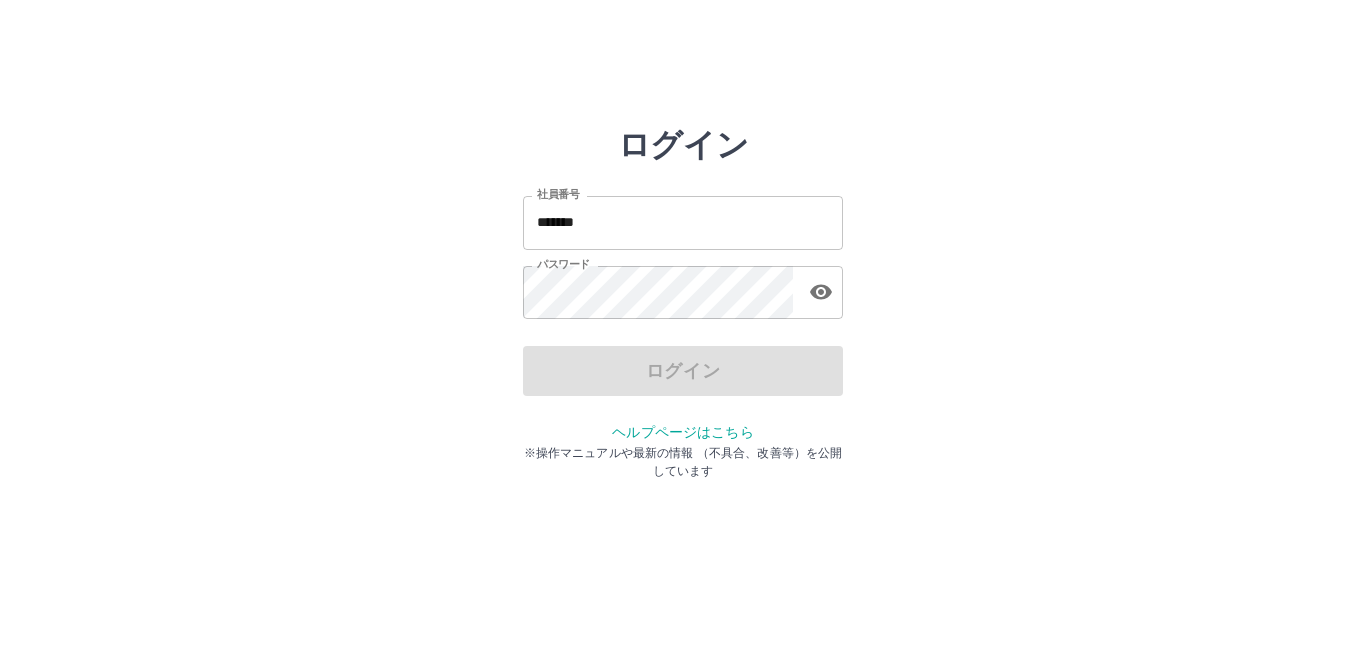 click on "*******" at bounding box center [683, 222] 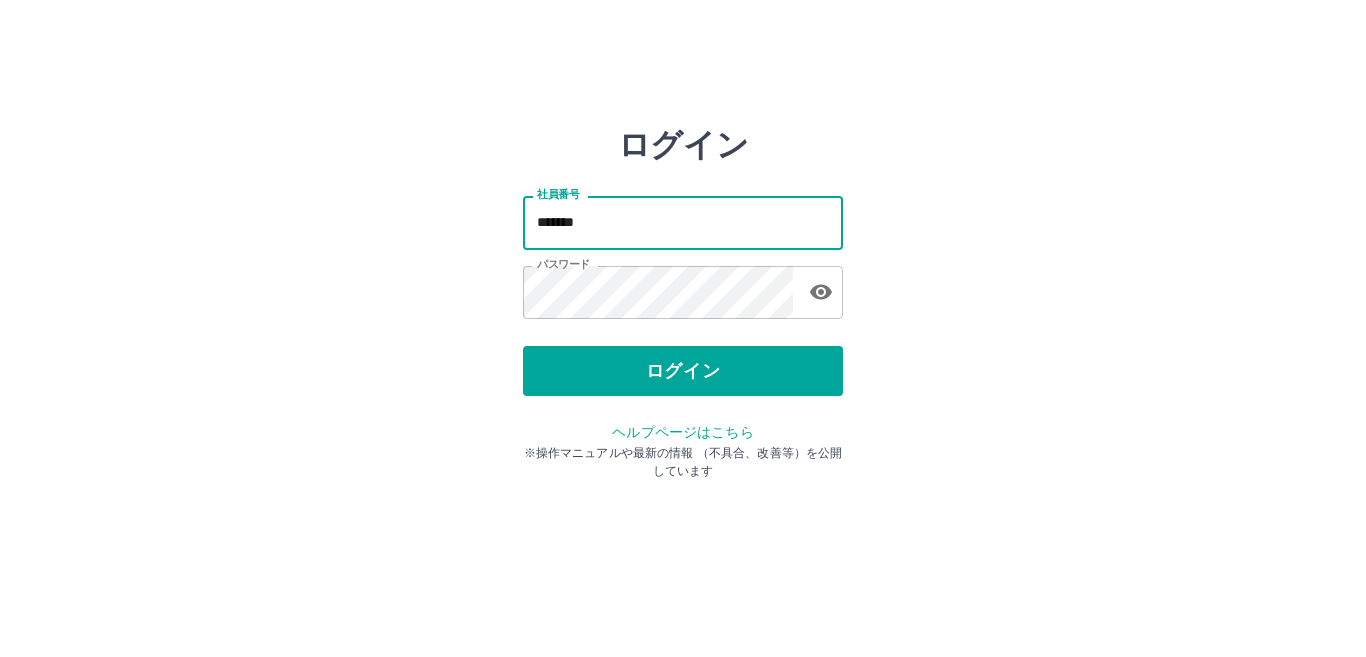 type on "*******" 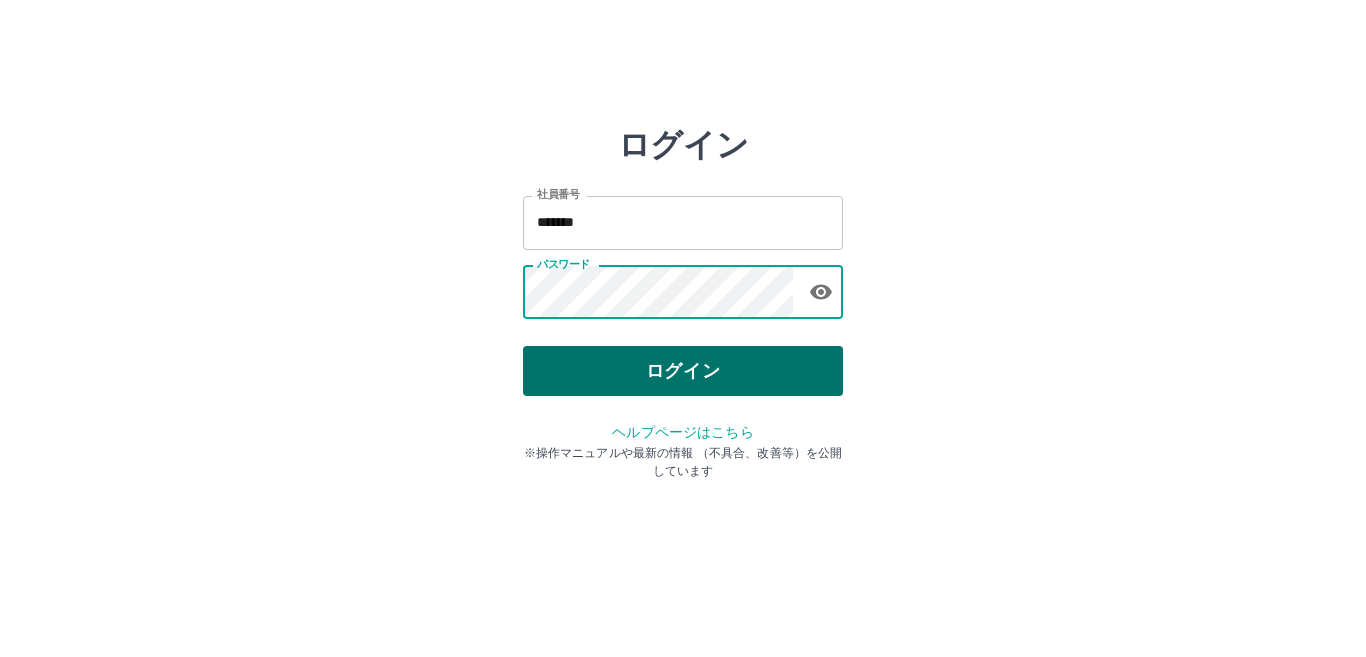 click on "ログイン" at bounding box center [683, 371] 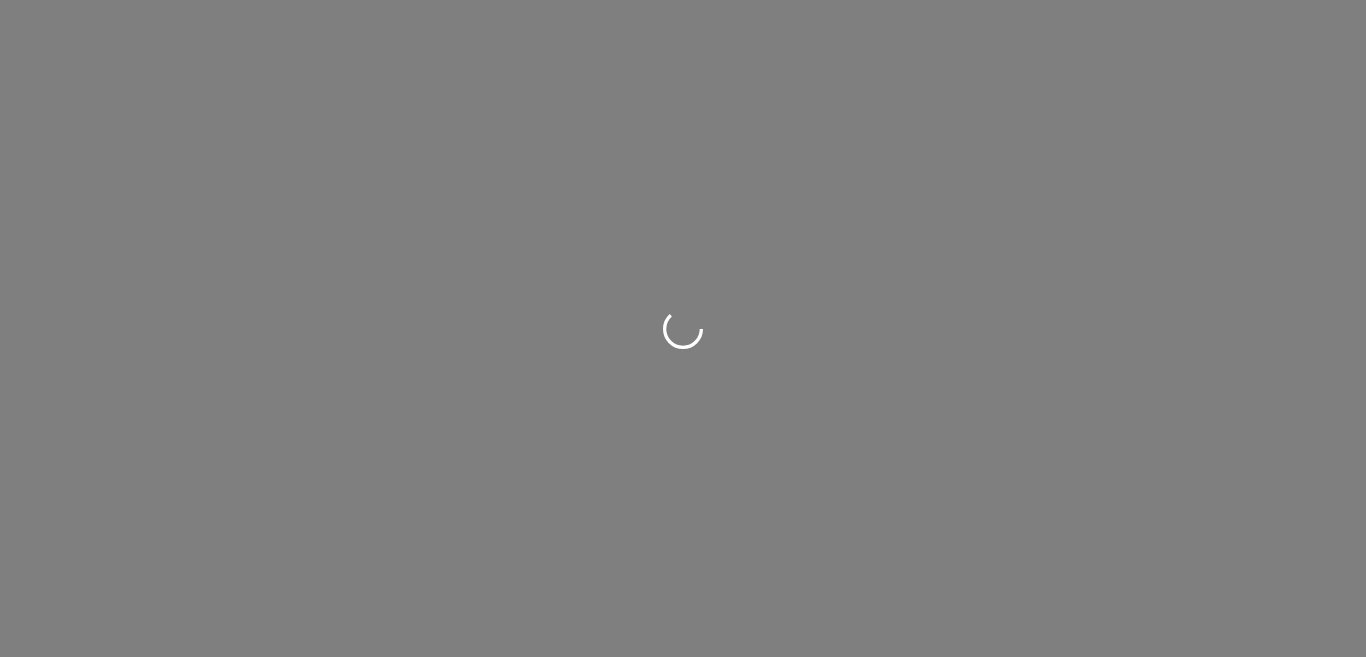 scroll, scrollTop: 0, scrollLeft: 0, axis: both 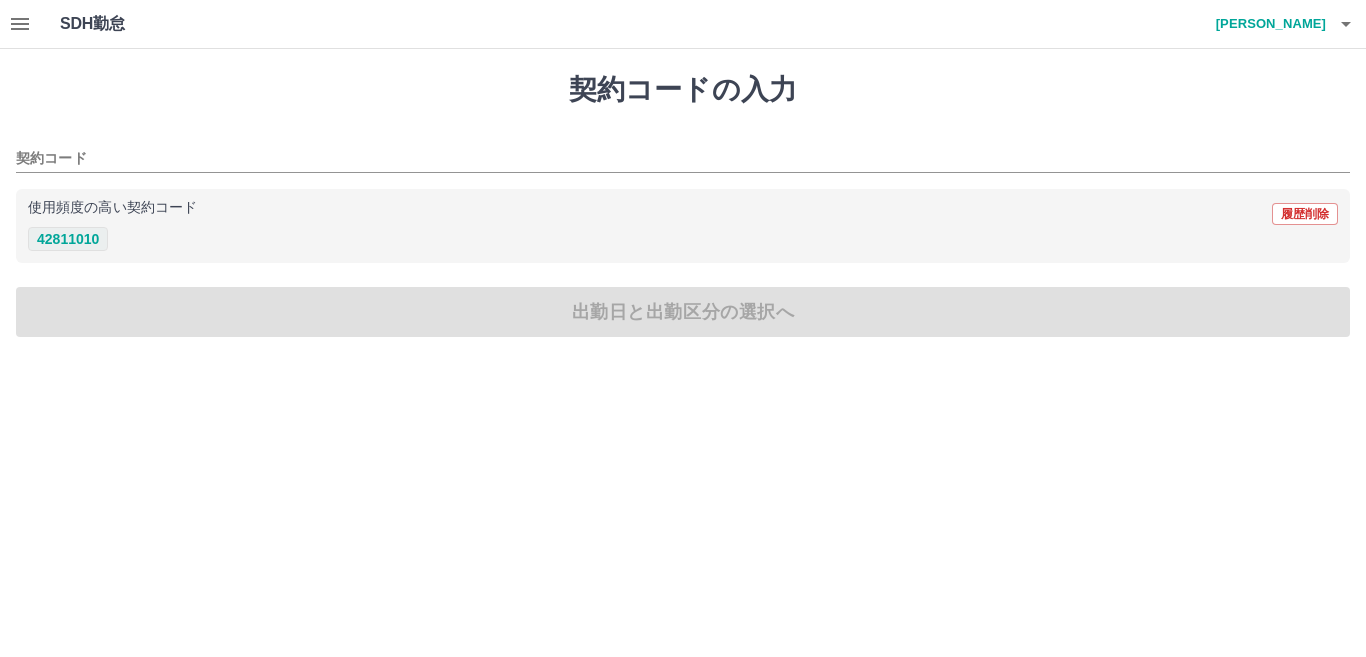 click on "42811010" at bounding box center (68, 239) 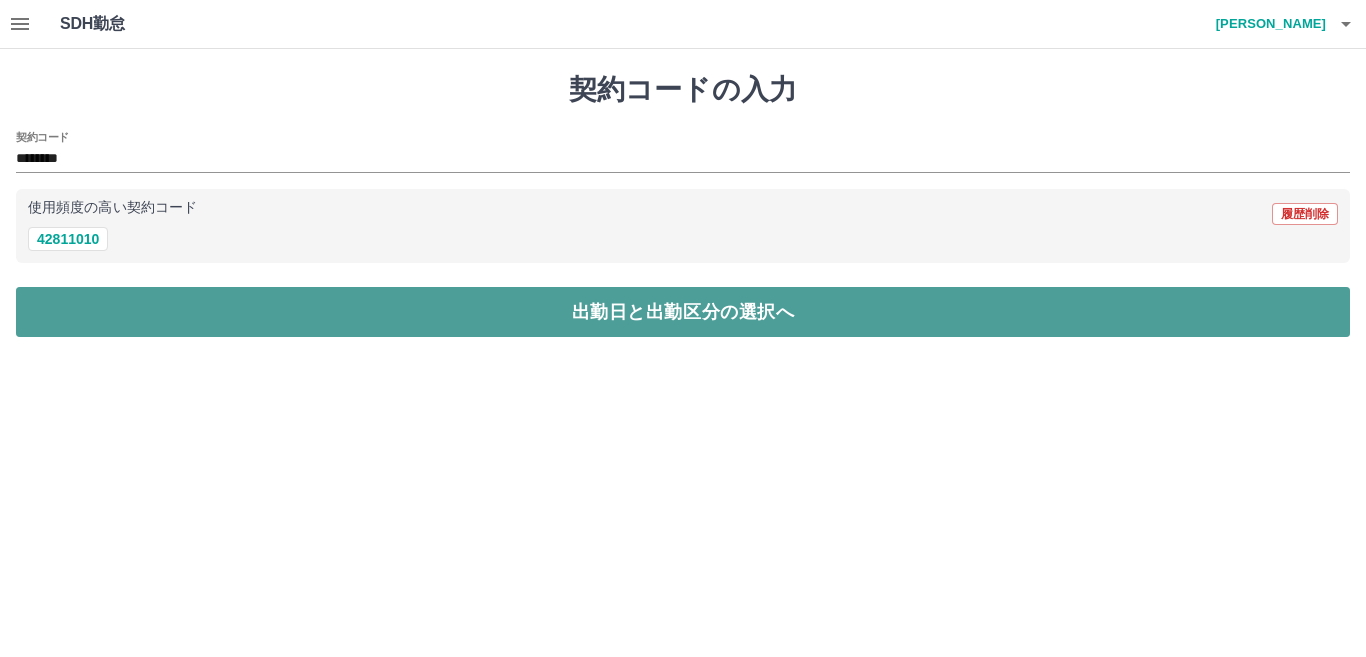 click on "出勤日と出勤区分の選択へ" at bounding box center (683, 312) 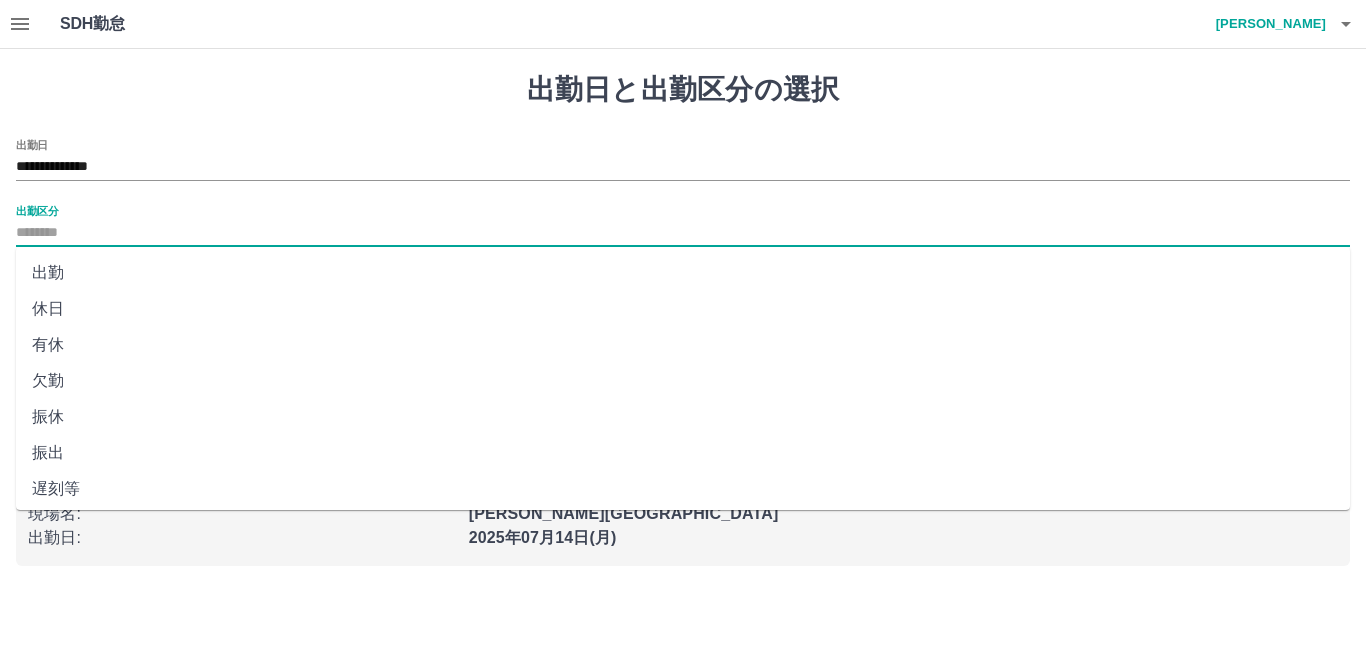 click on "出勤区分" at bounding box center (683, 233) 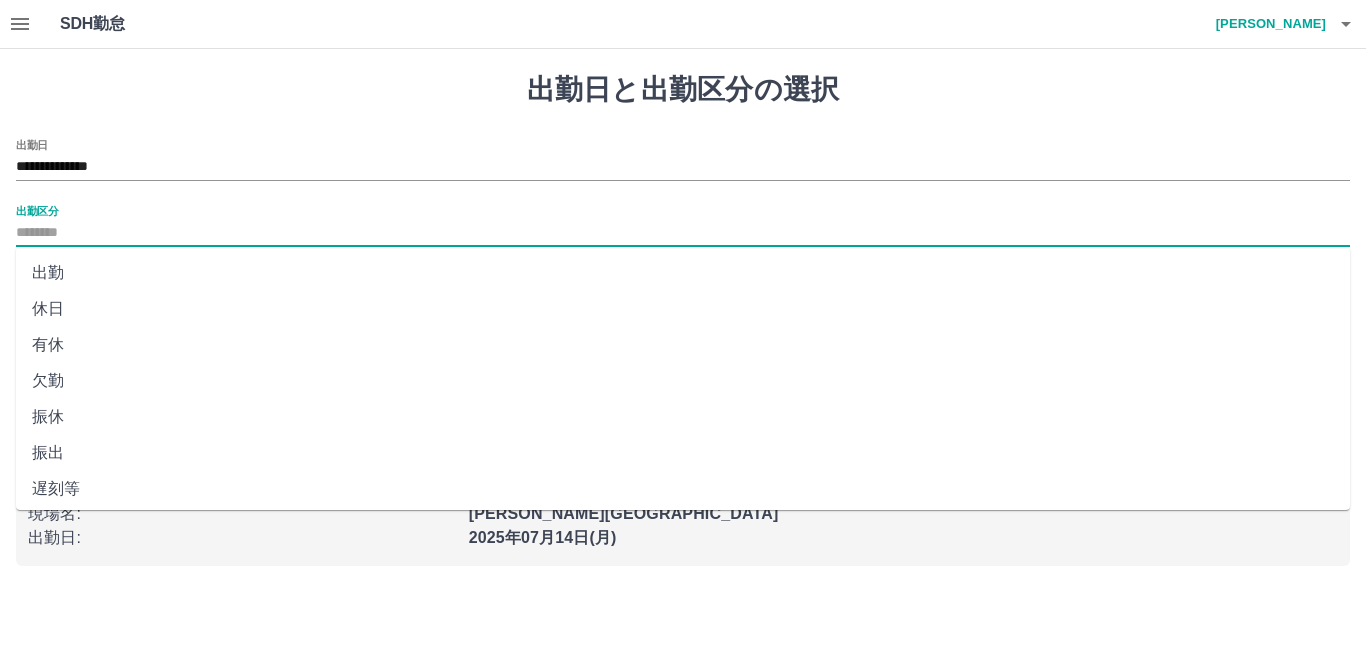 click on "休日" at bounding box center [683, 309] 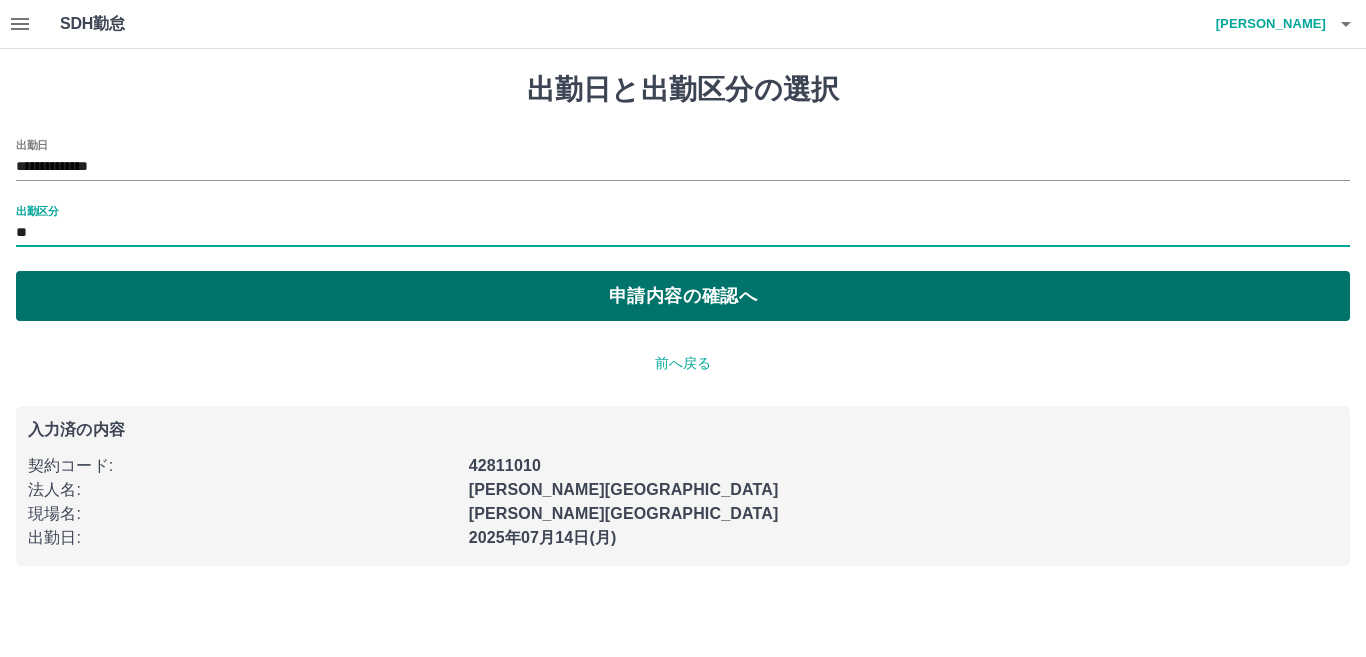 click on "申請内容の確認へ" at bounding box center (683, 296) 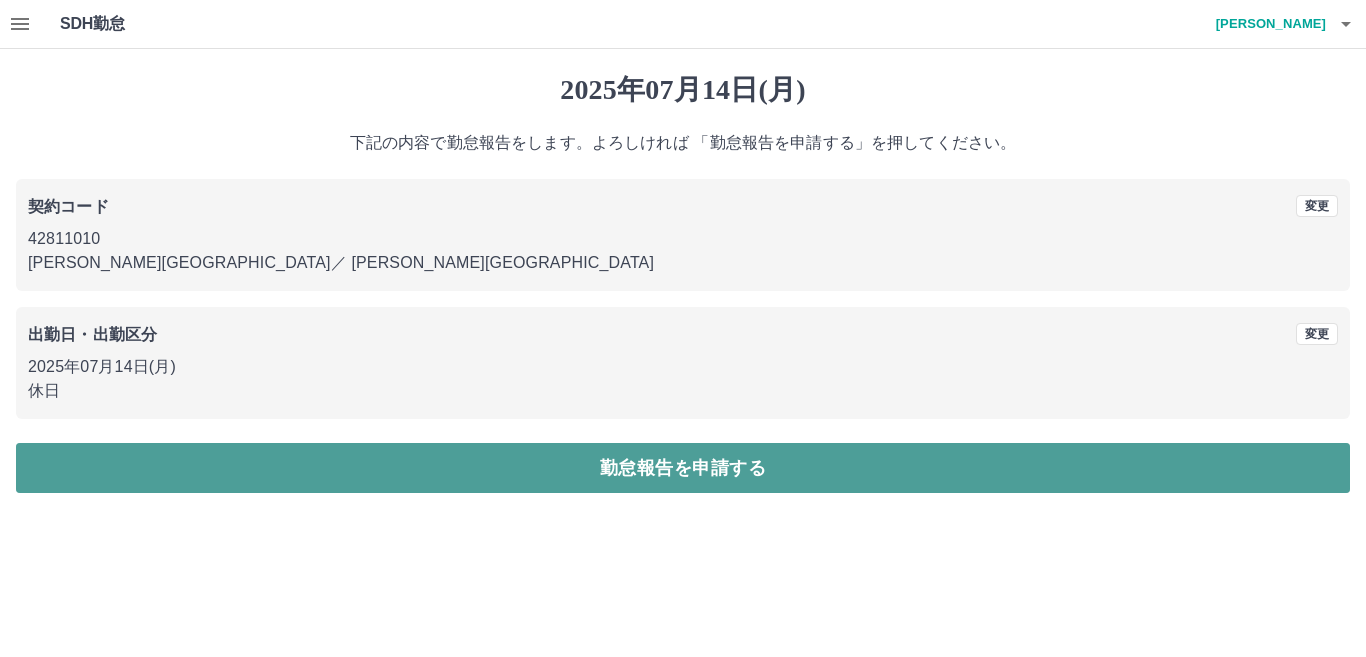 click on "勤怠報告を申請する" at bounding box center (683, 468) 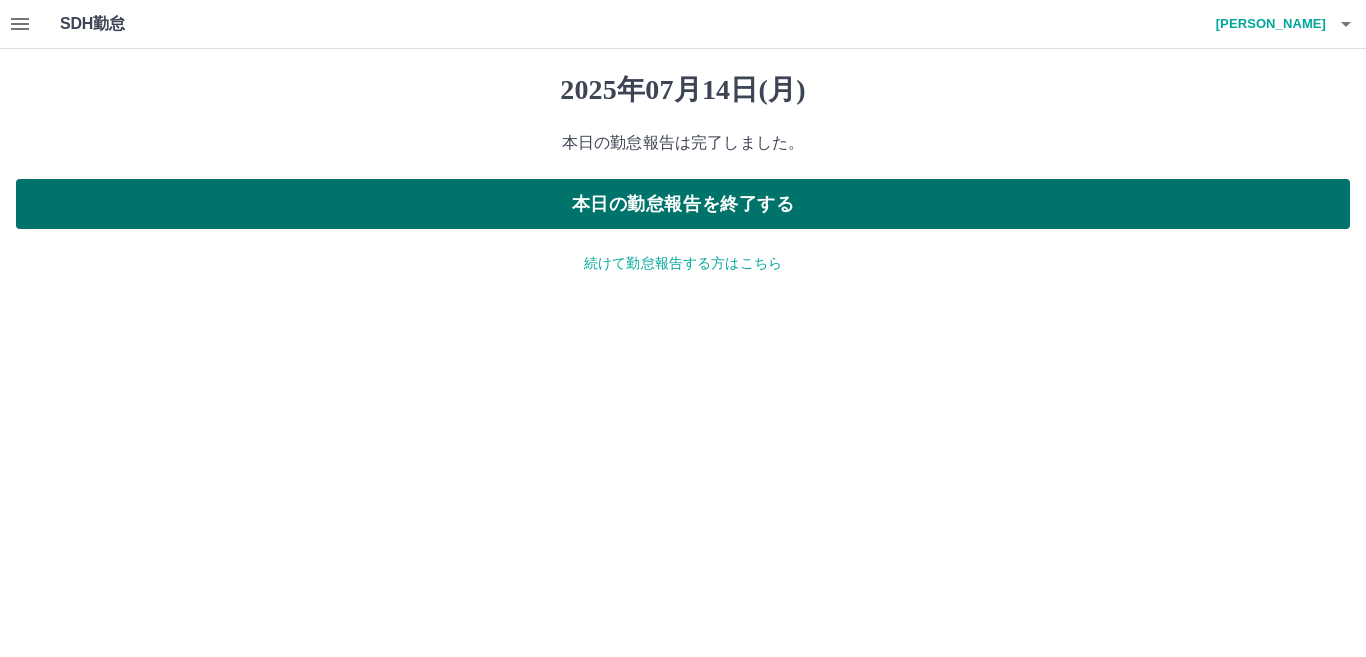 click on "本日の勤怠報告を終了する" at bounding box center [683, 204] 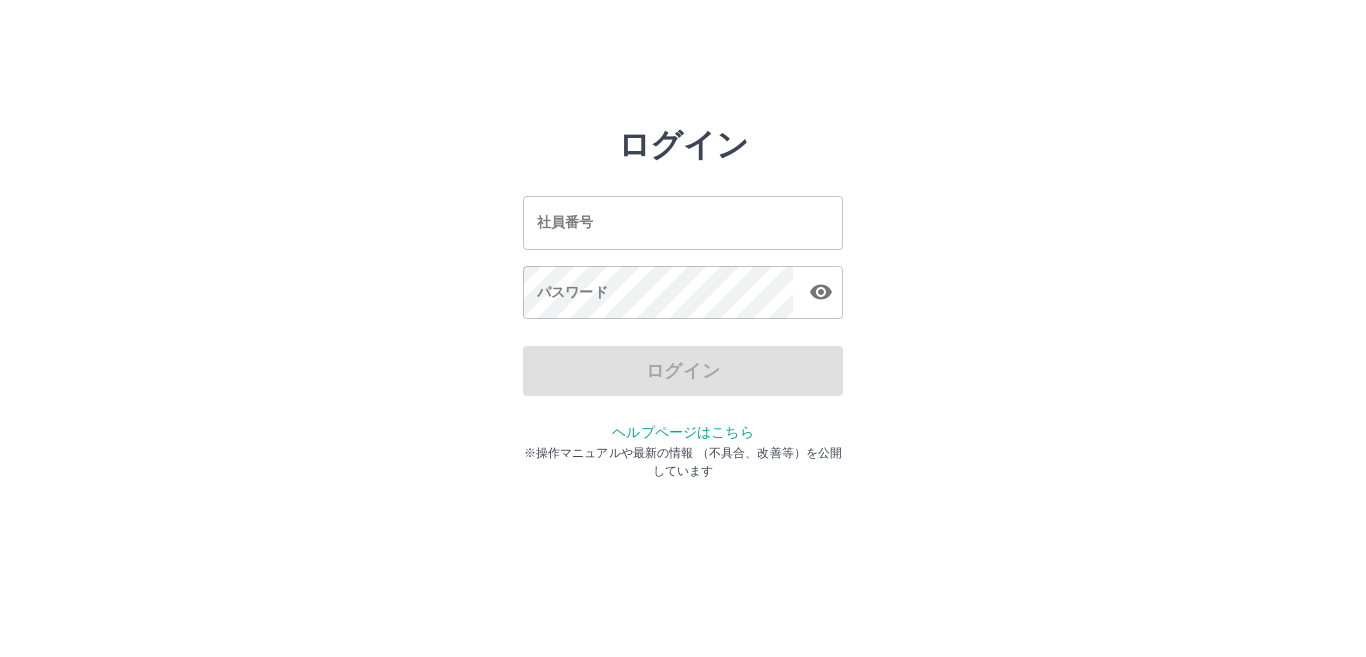 scroll, scrollTop: 0, scrollLeft: 0, axis: both 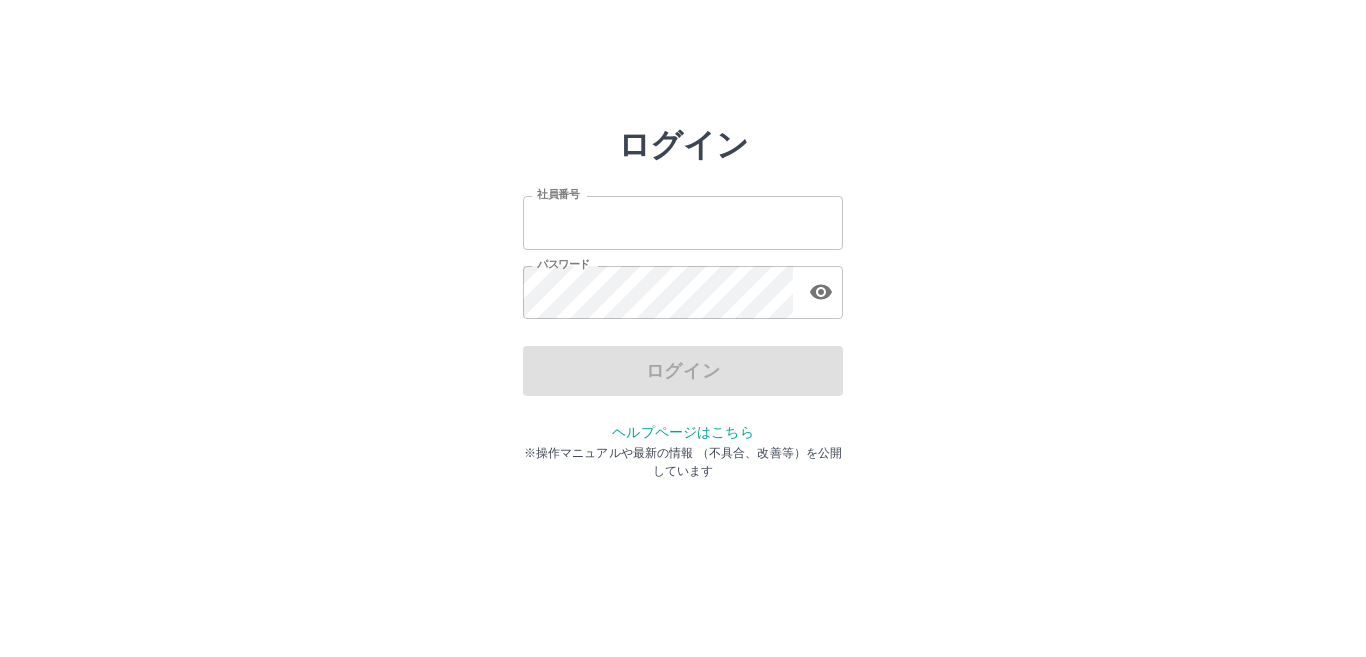 type on "*******" 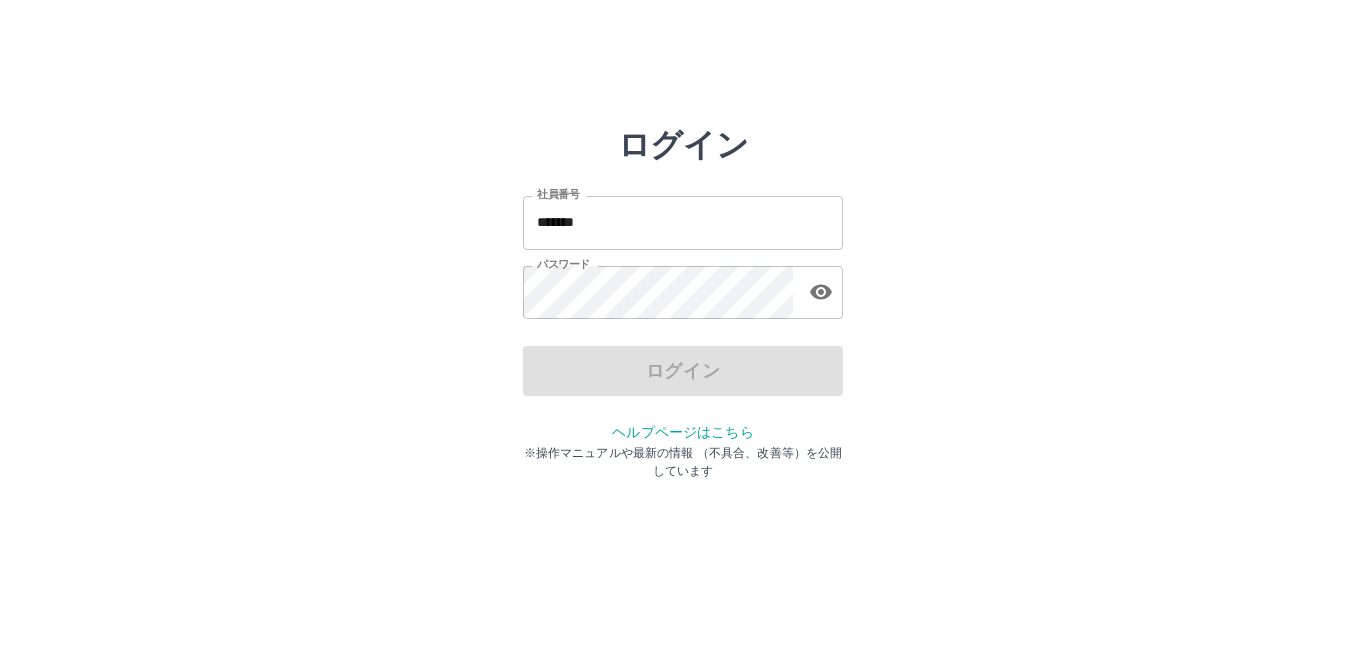 click on "*******" at bounding box center [683, 222] 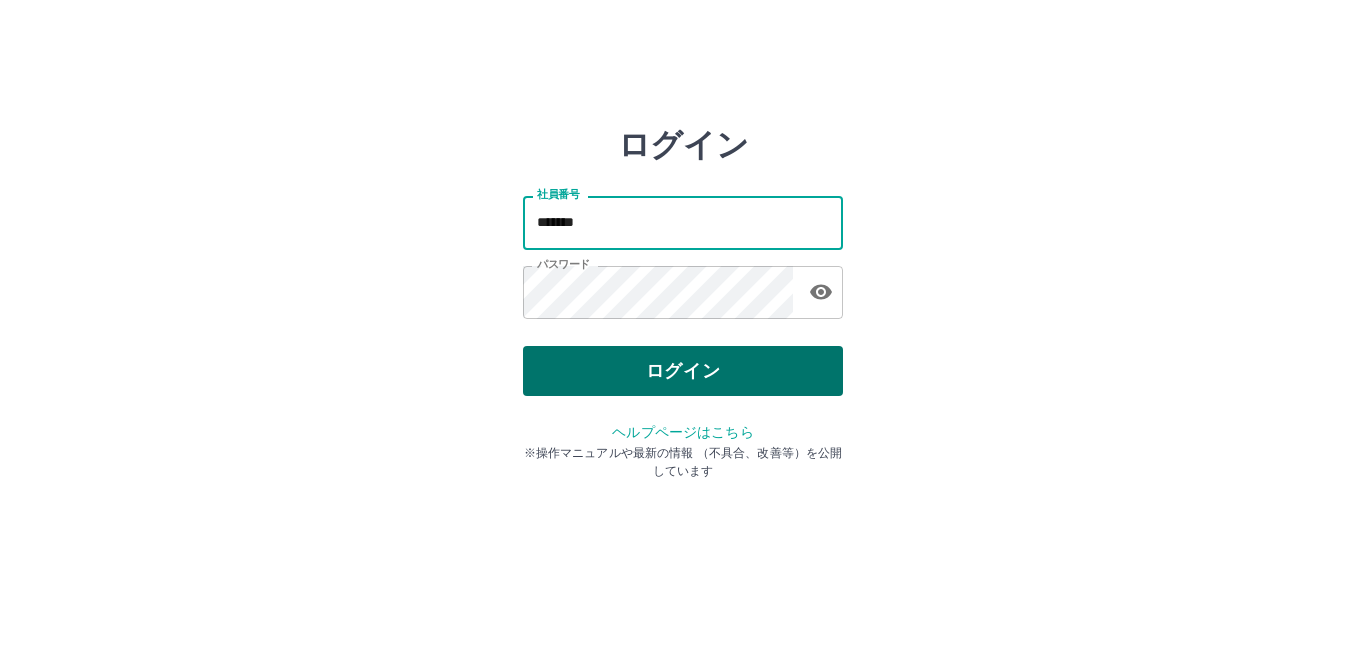 click on "ログイン" at bounding box center (683, 371) 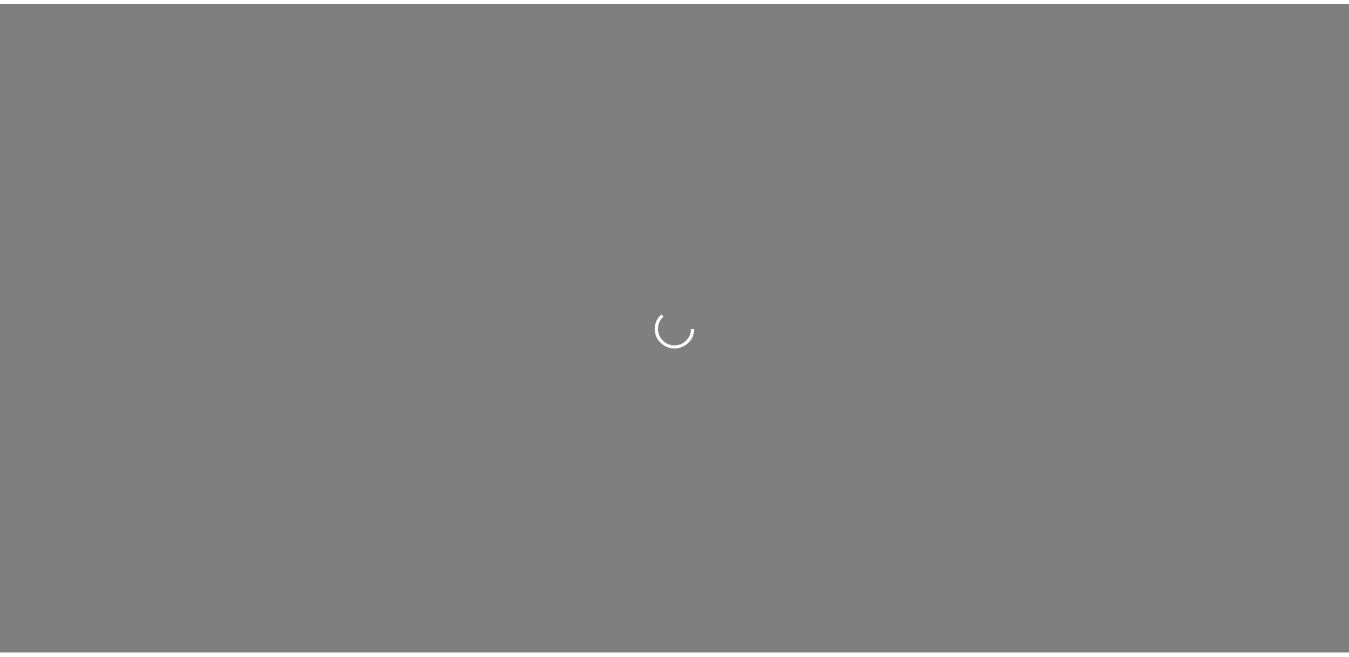 scroll, scrollTop: 0, scrollLeft: 0, axis: both 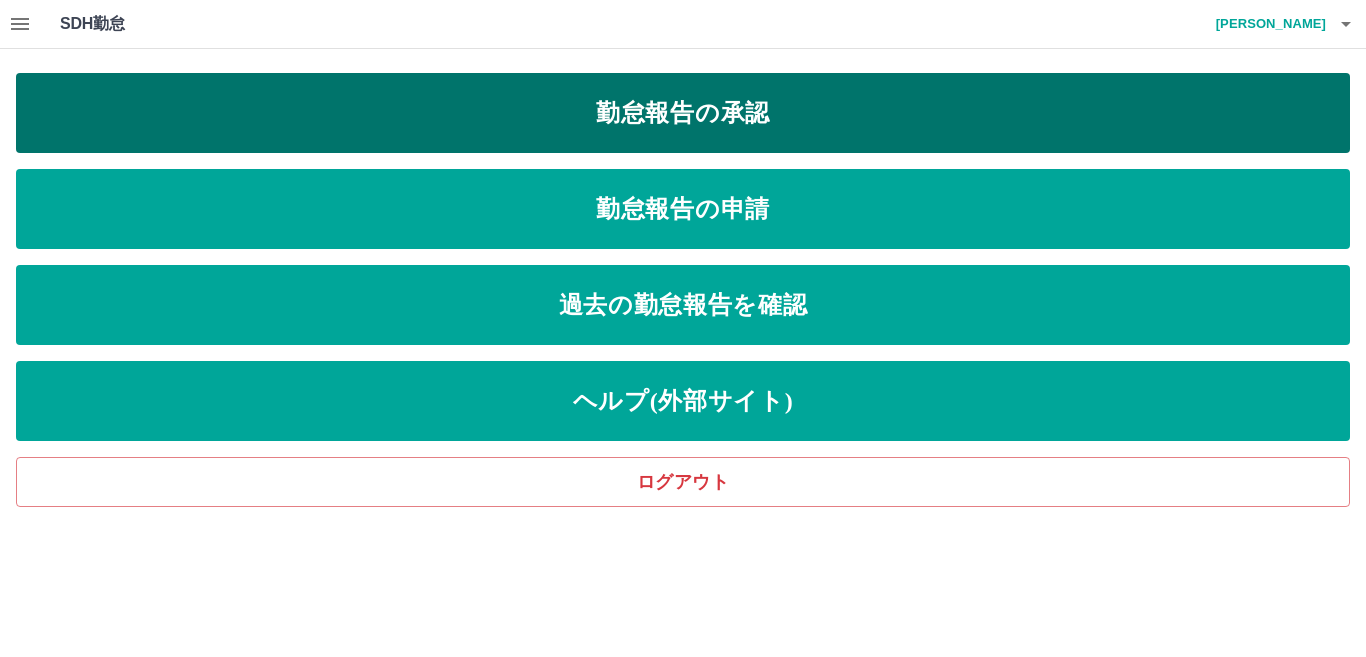 click on "勤怠報告の承認" at bounding box center (683, 113) 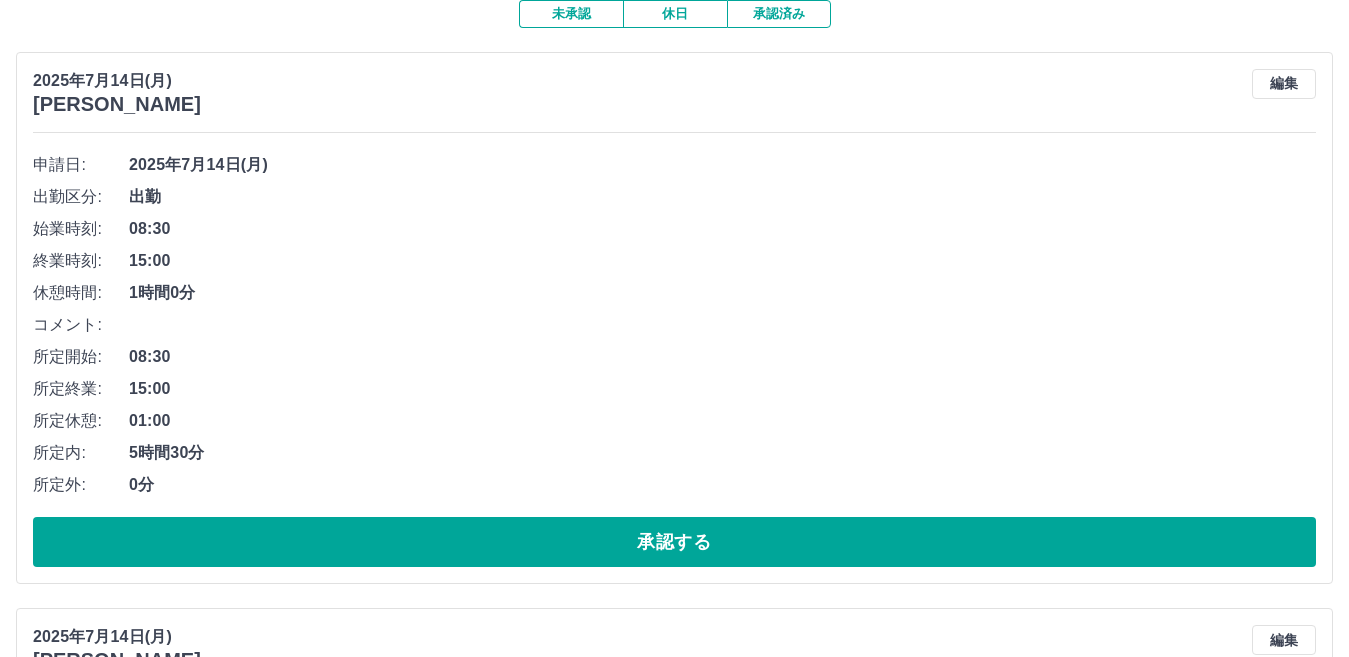 scroll, scrollTop: 200, scrollLeft: 0, axis: vertical 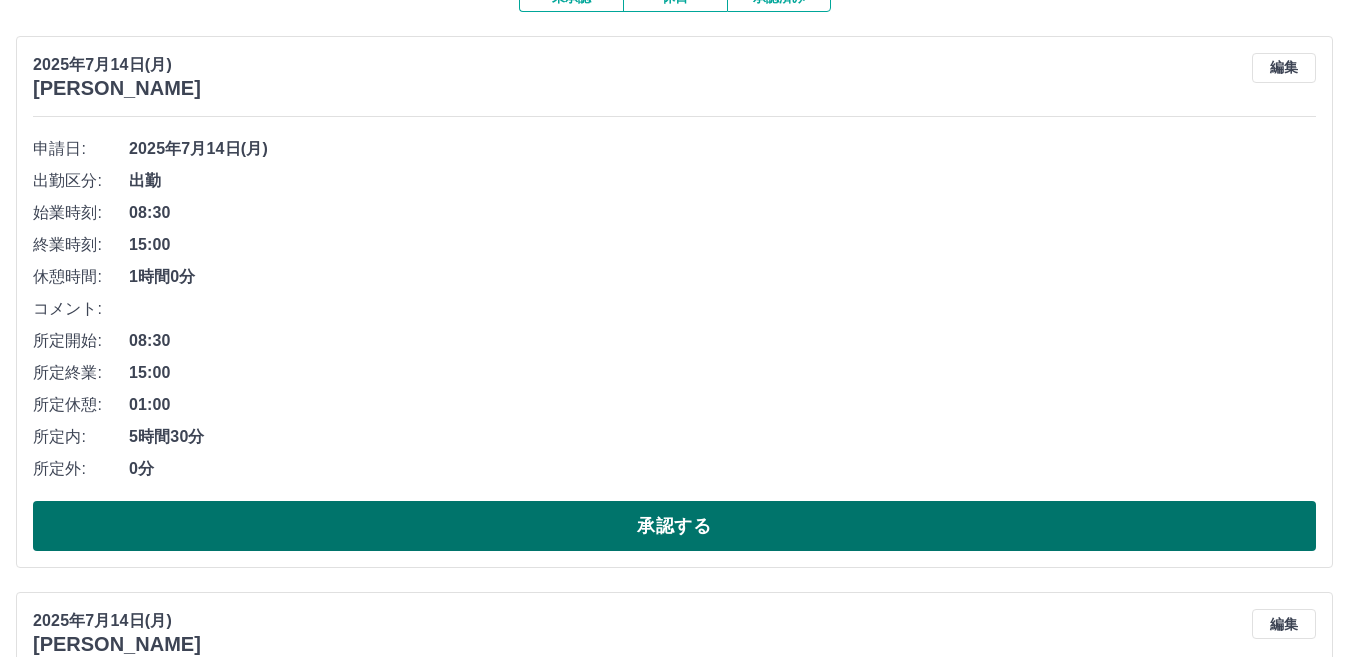 click on "承認する" at bounding box center (674, 526) 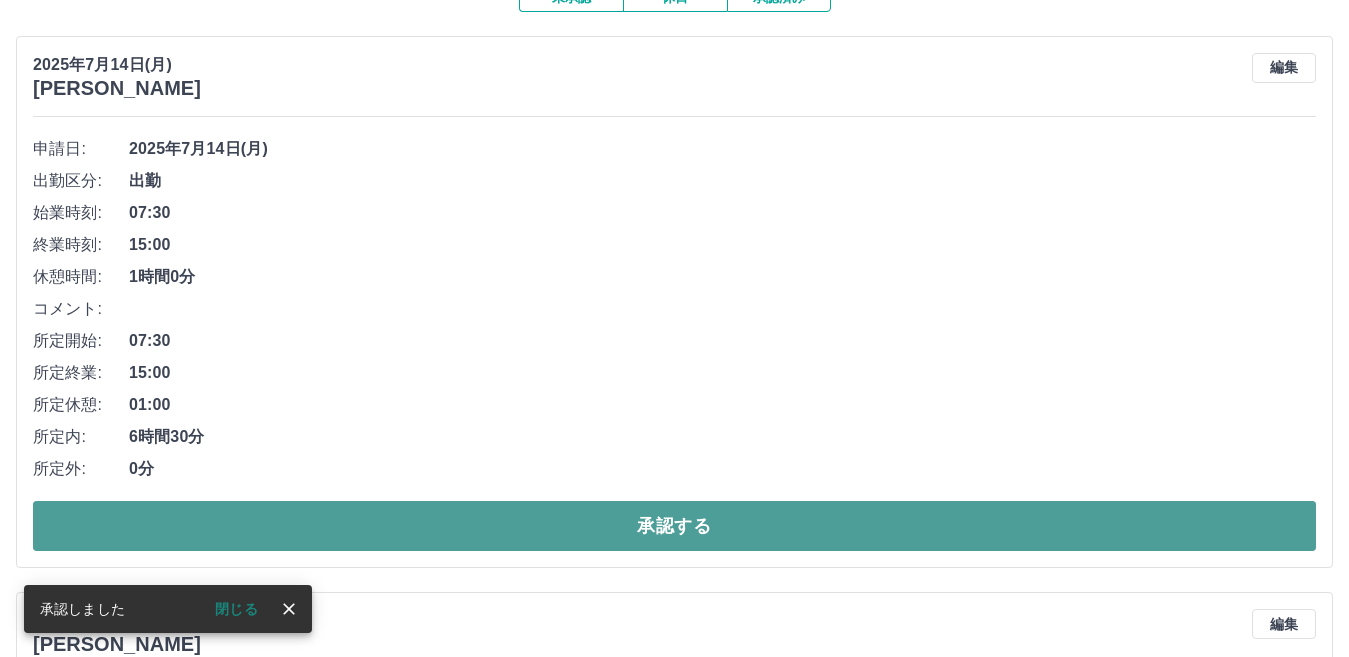 click on "承認する" at bounding box center (674, 526) 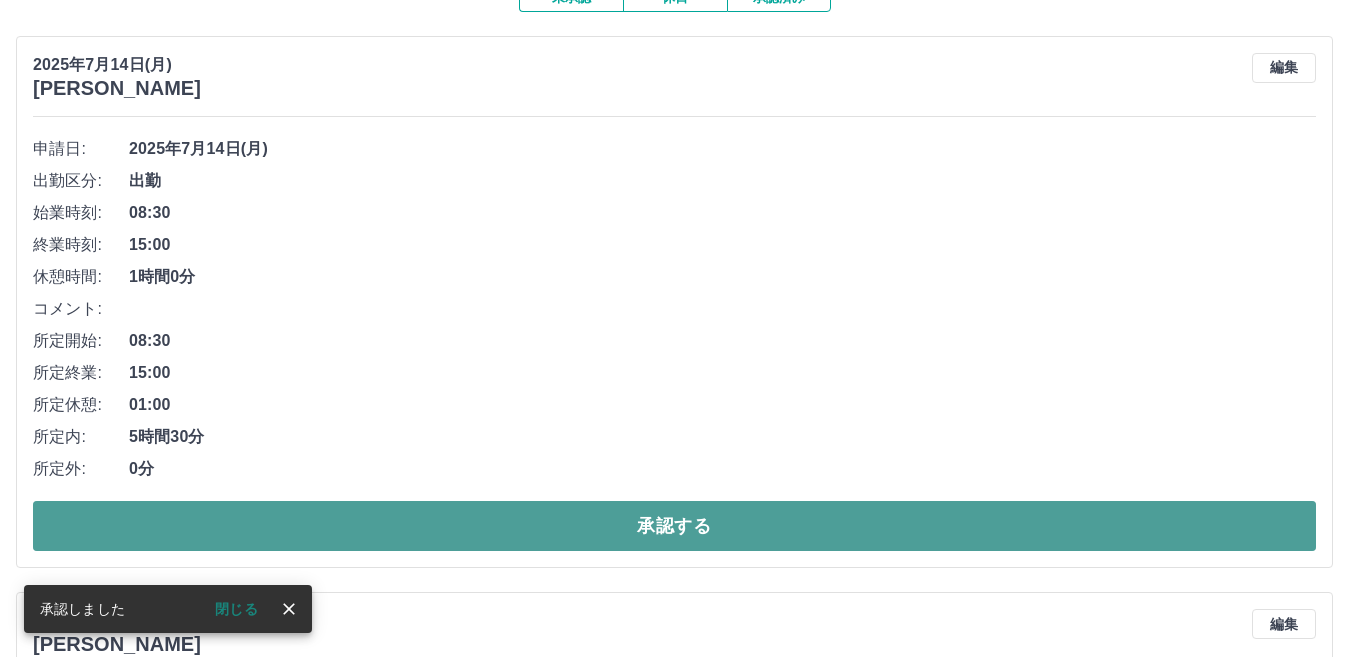 click on "承認する" at bounding box center [674, 526] 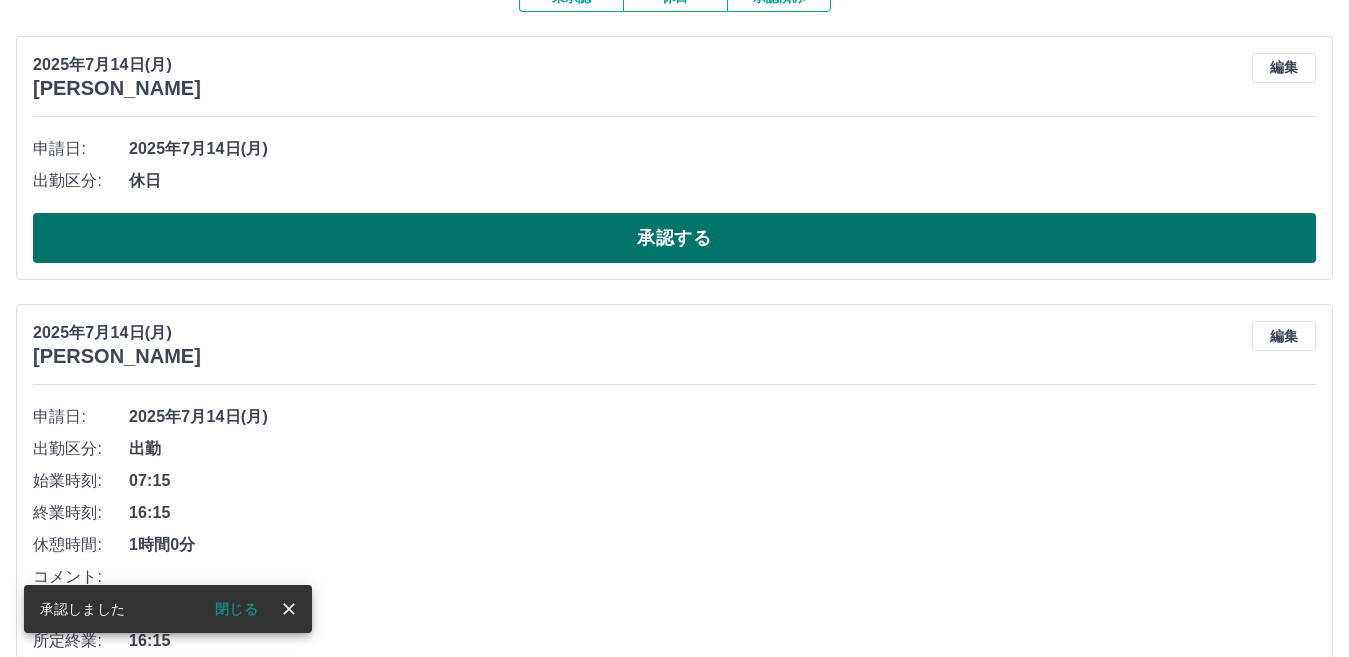 click on "承認する" at bounding box center [674, 238] 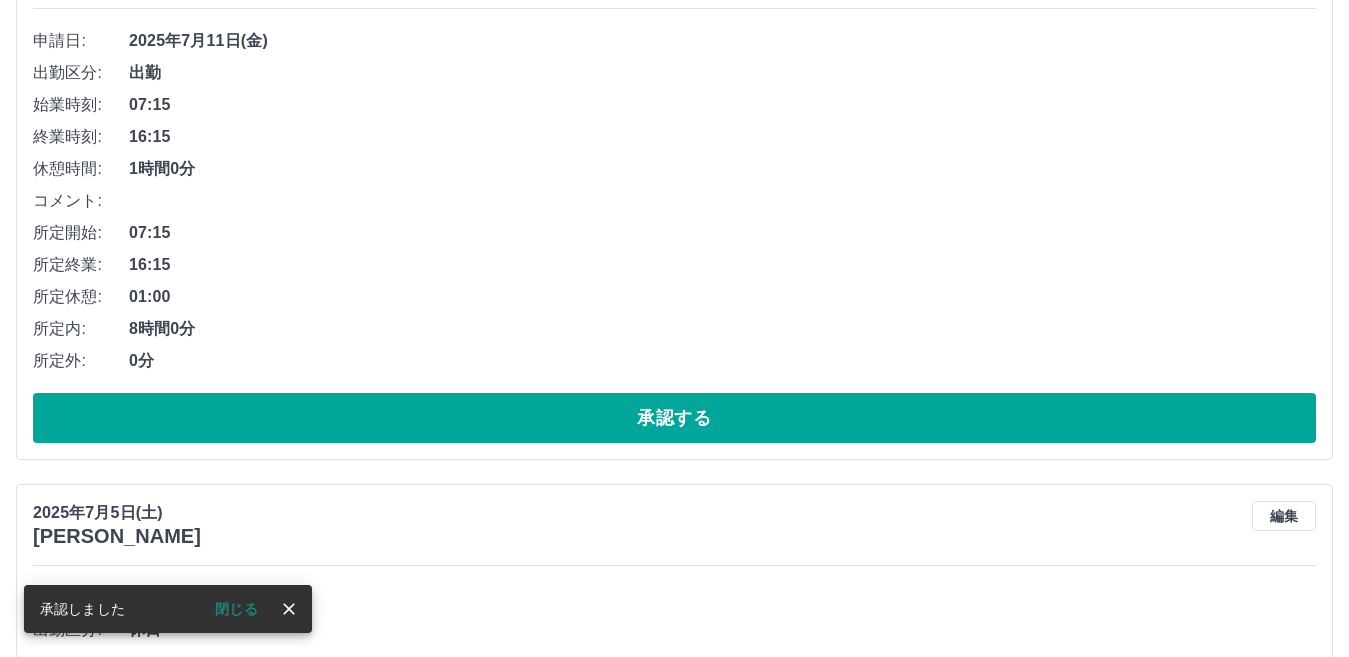 scroll, scrollTop: 900, scrollLeft: 0, axis: vertical 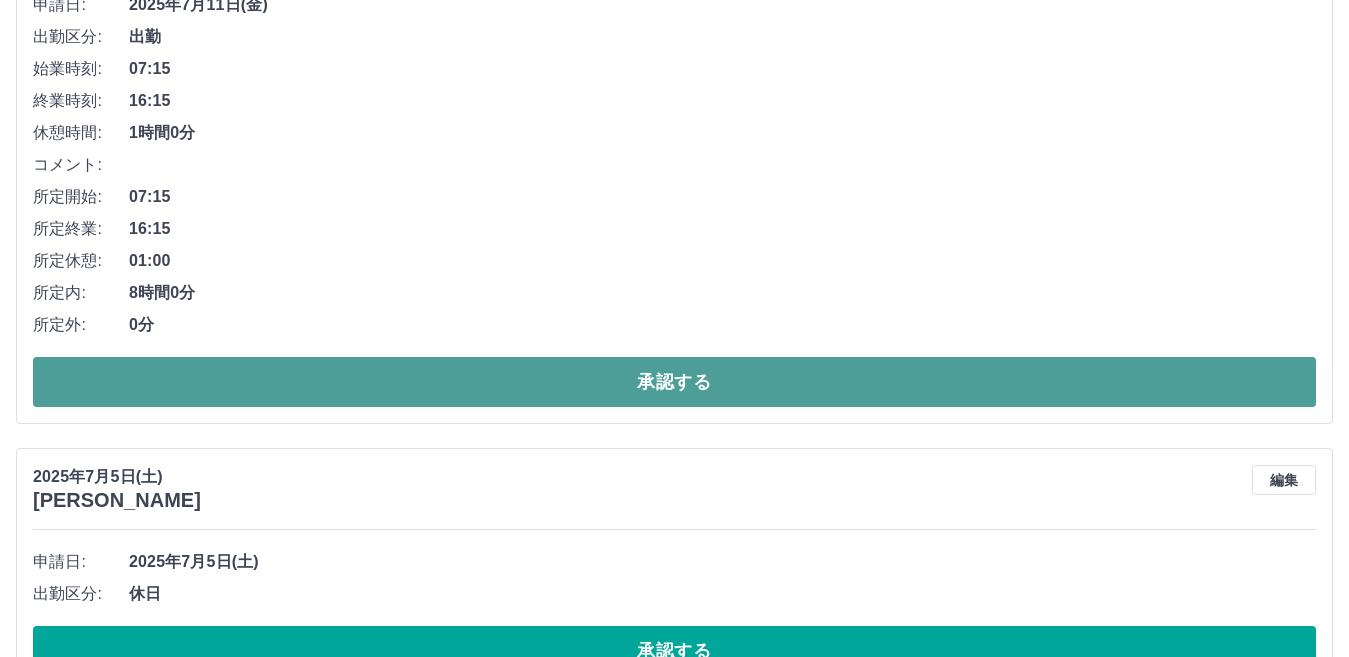 click on "承認する" at bounding box center (674, 382) 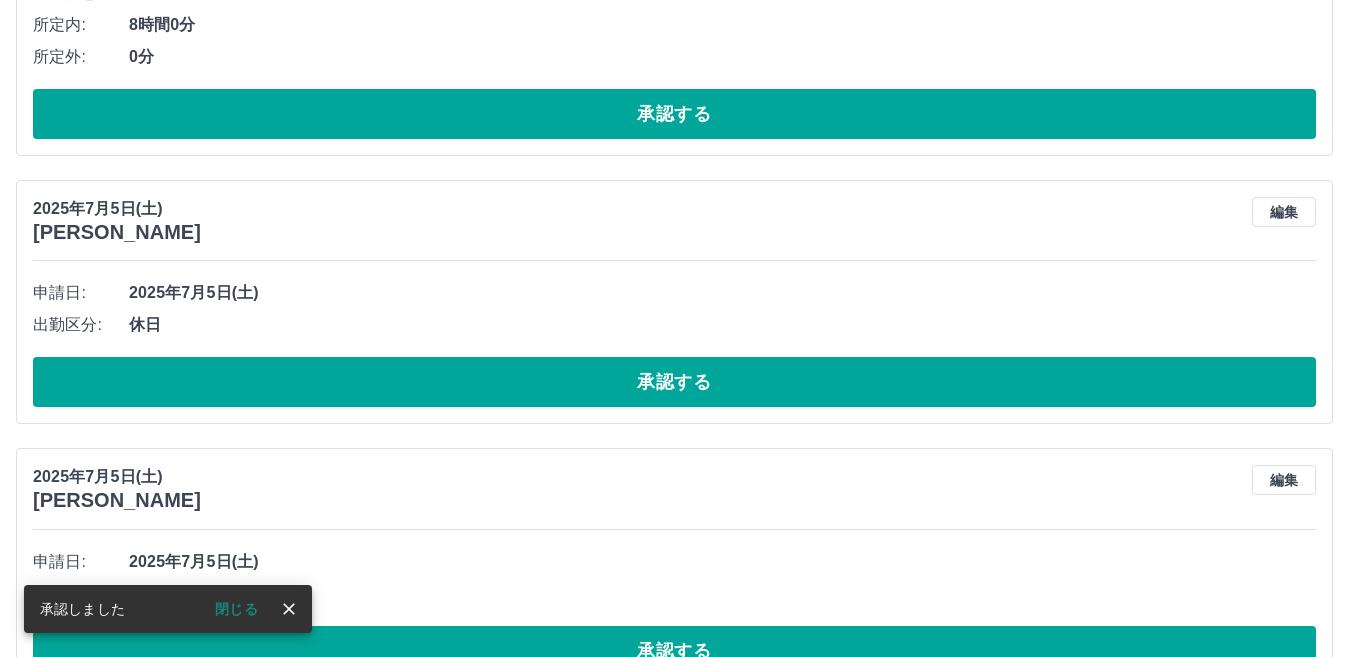 scroll, scrollTop: 644, scrollLeft: 0, axis: vertical 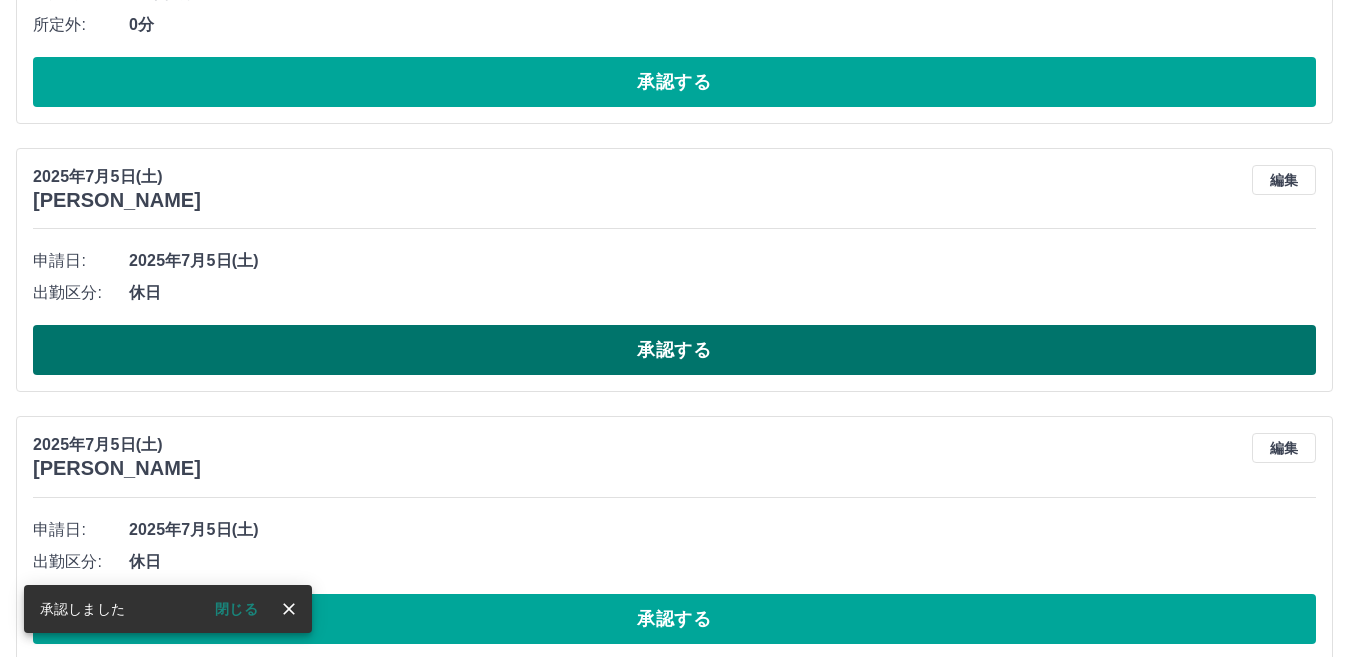 click on "承認する" at bounding box center (674, 350) 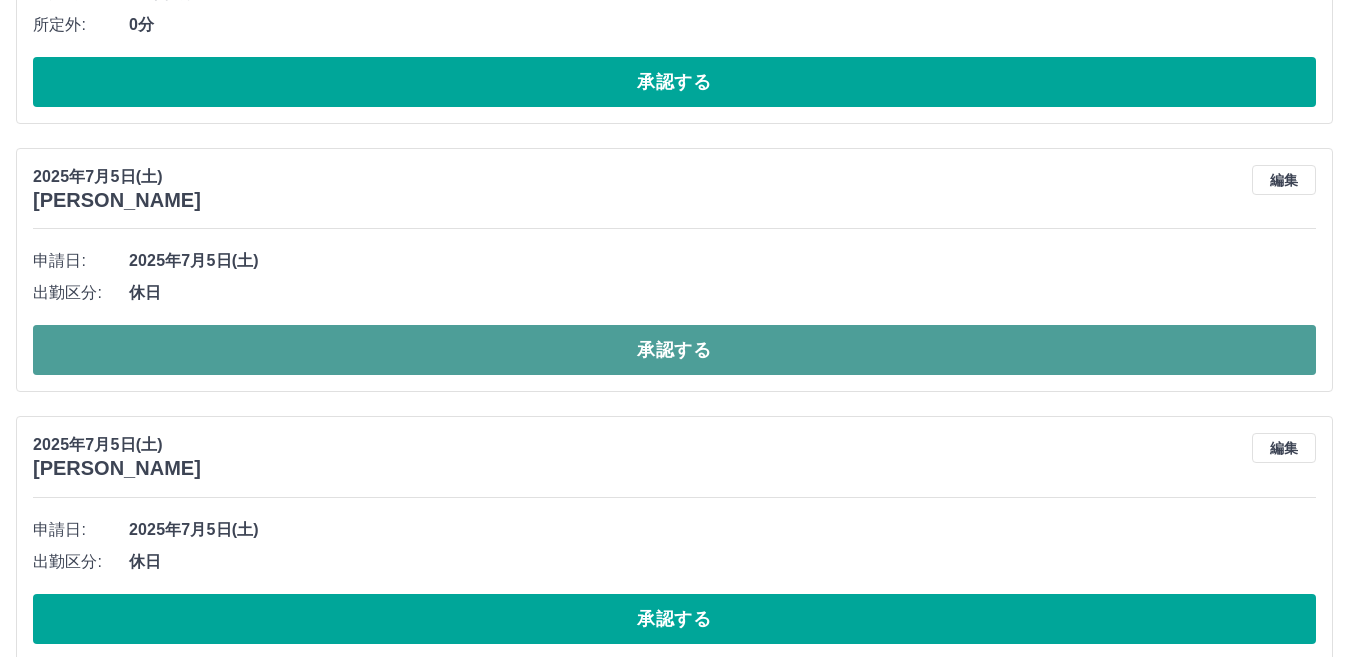 click on "承認する" at bounding box center (674, 350) 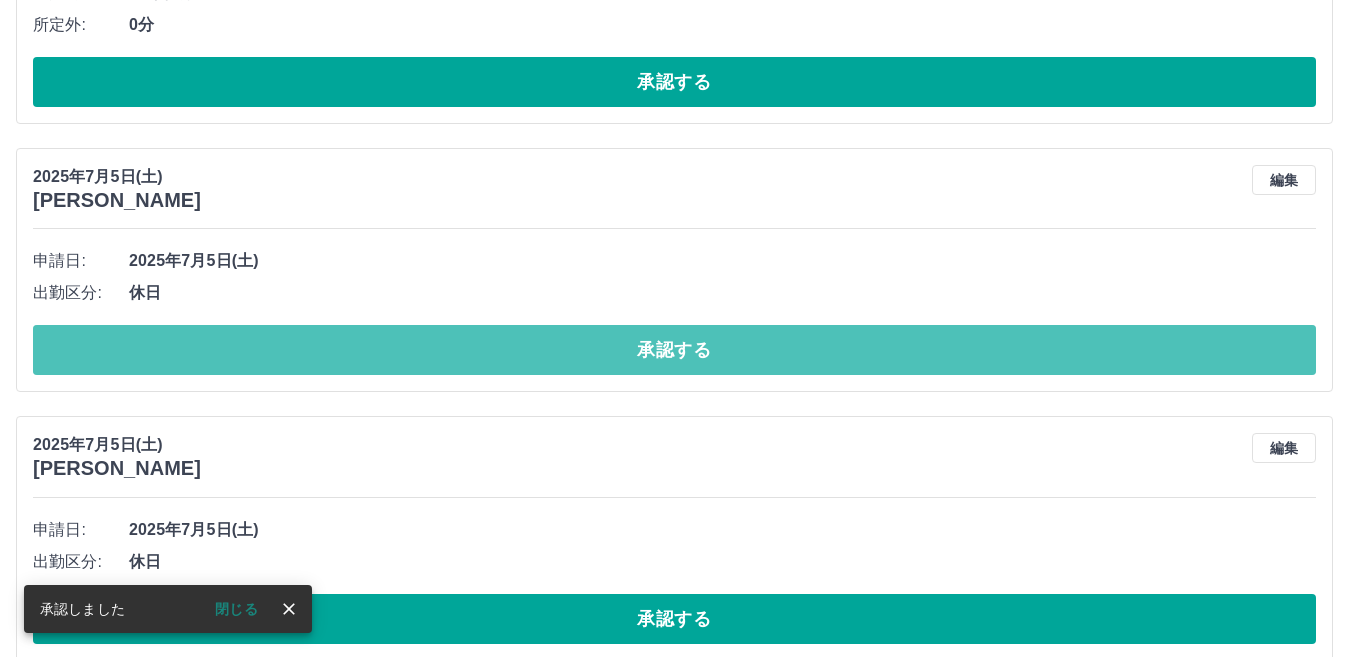 click on "承認する" at bounding box center [674, 350] 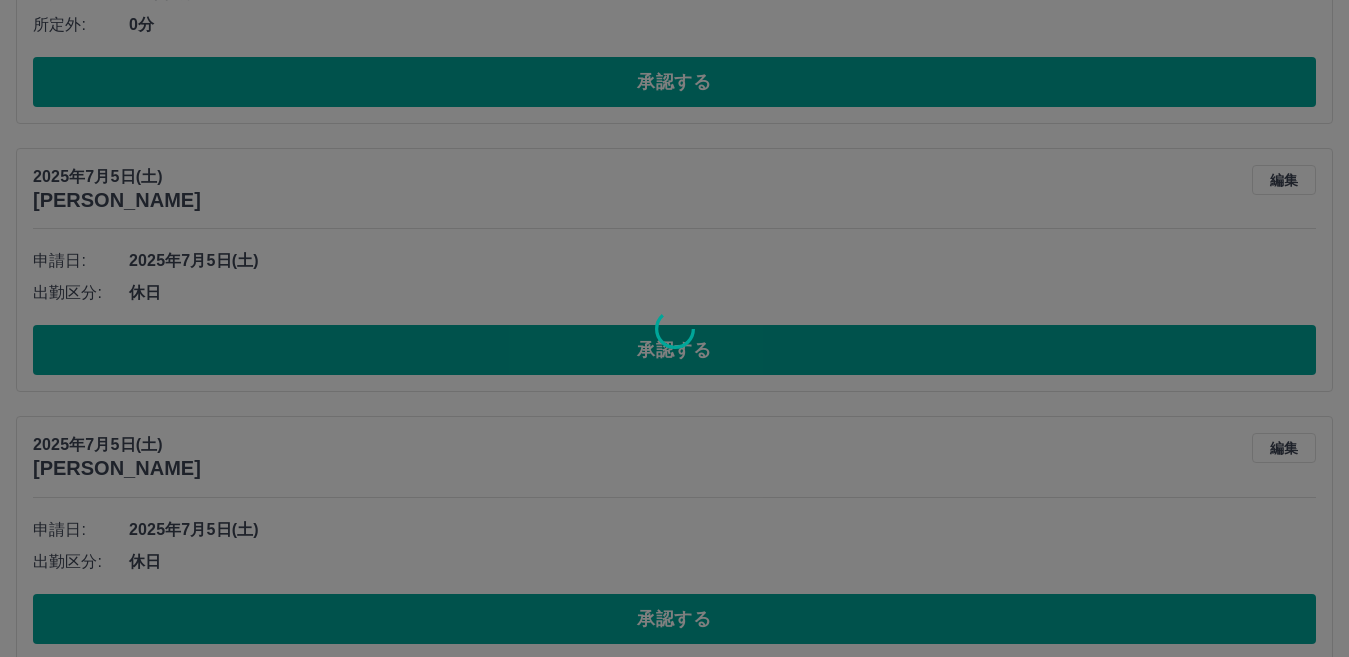 scroll, scrollTop: 405, scrollLeft: 0, axis: vertical 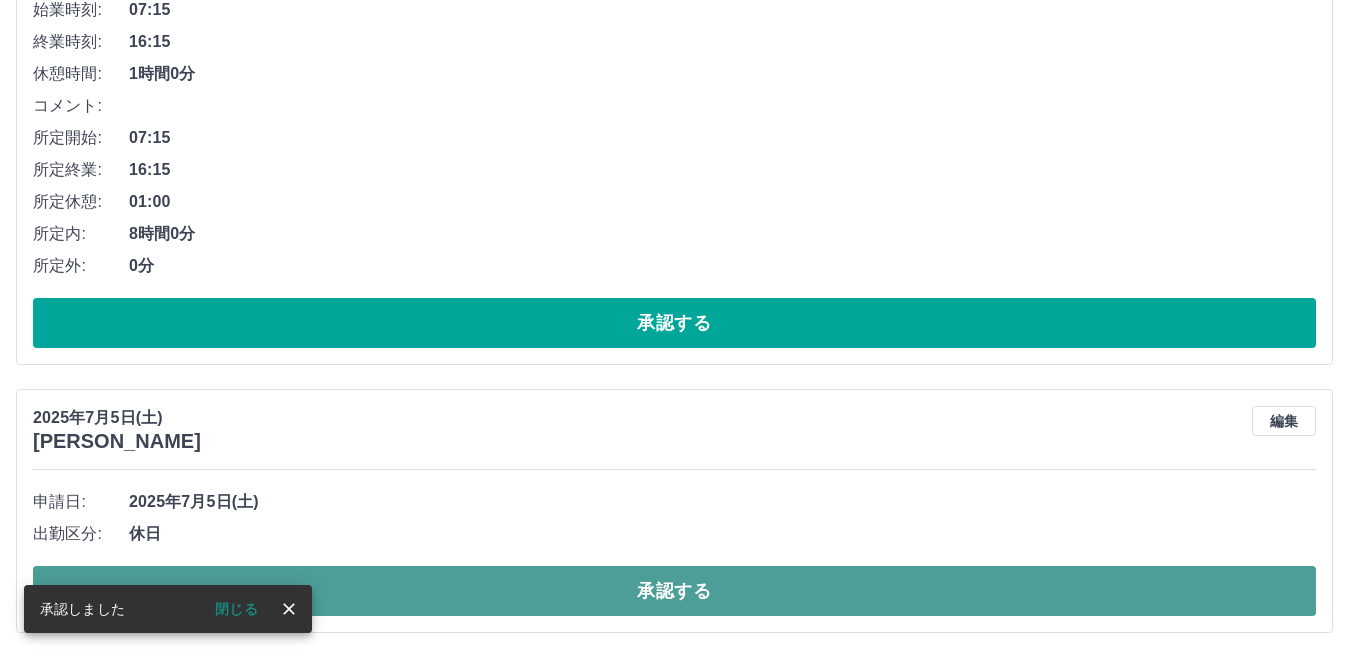 click on "承認する" at bounding box center (674, 591) 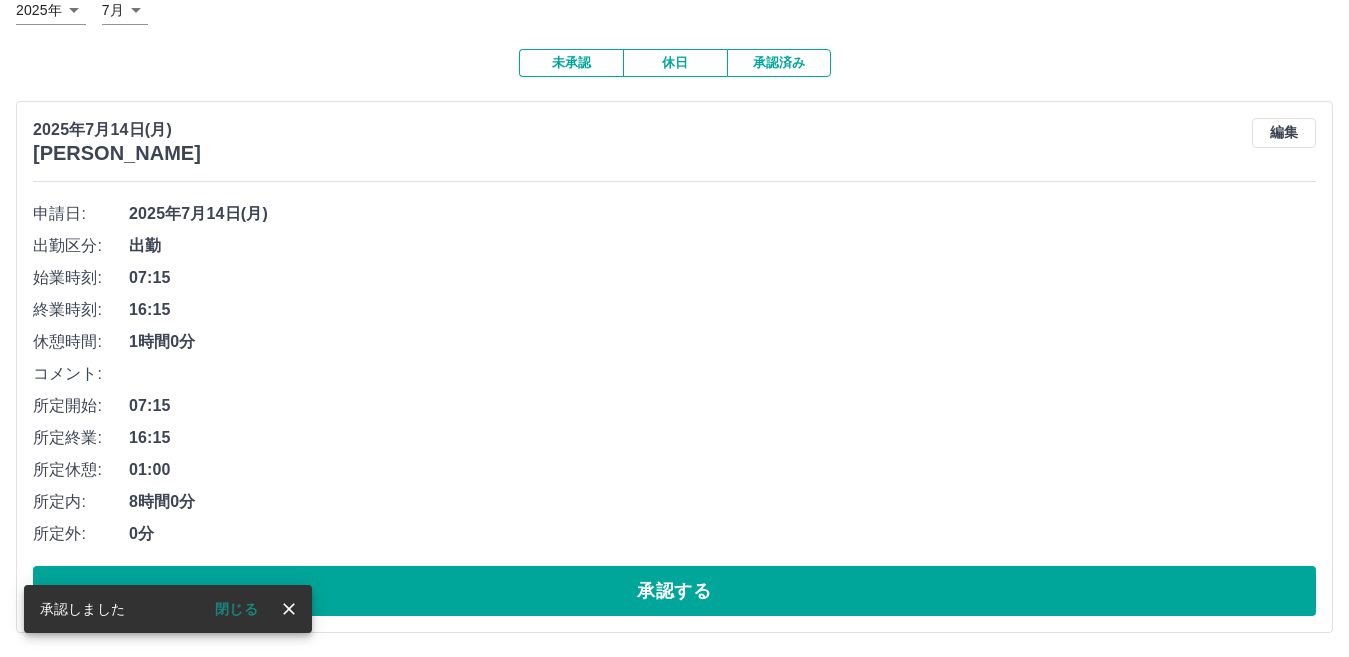 scroll, scrollTop: 137, scrollLeft: 0, axis: vertical 